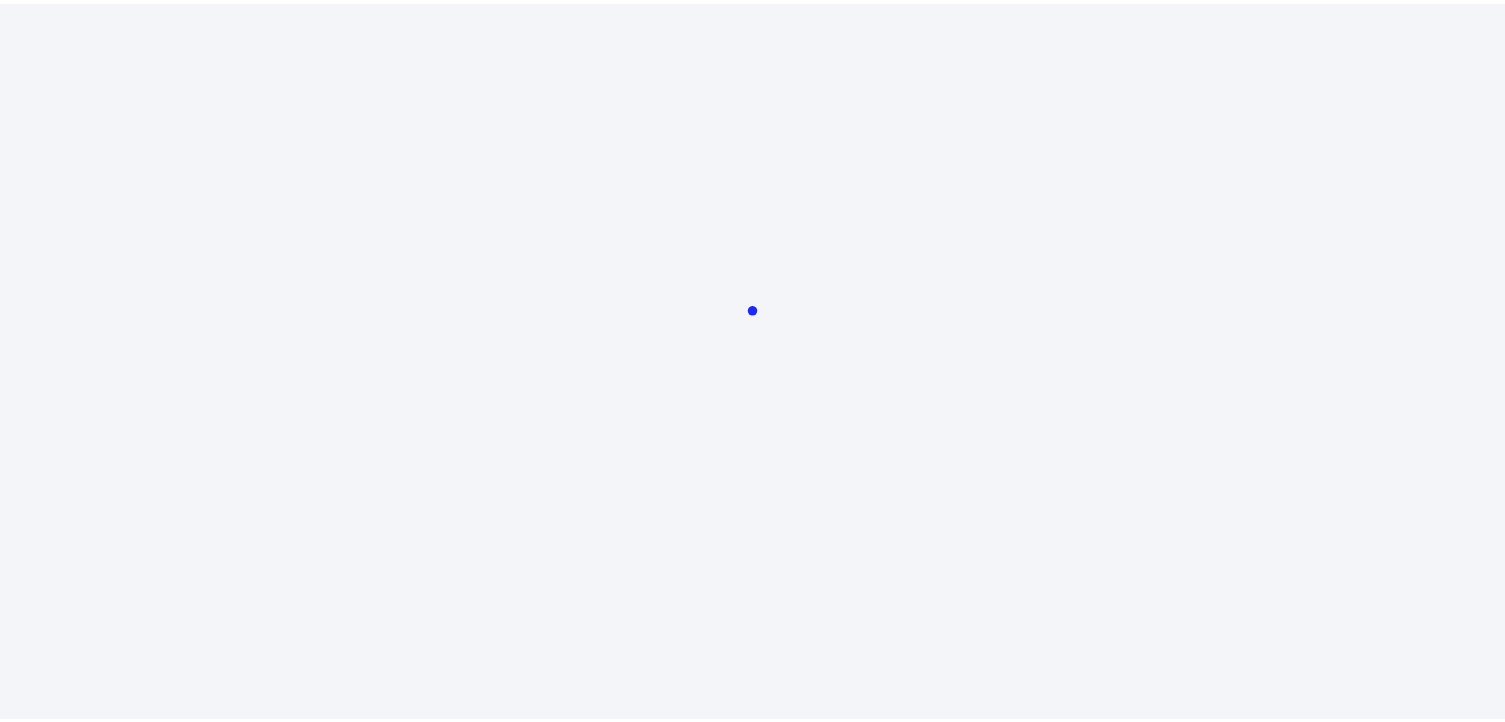 scroll, scrollTop: 0, scrollLeft: 0, axis: both 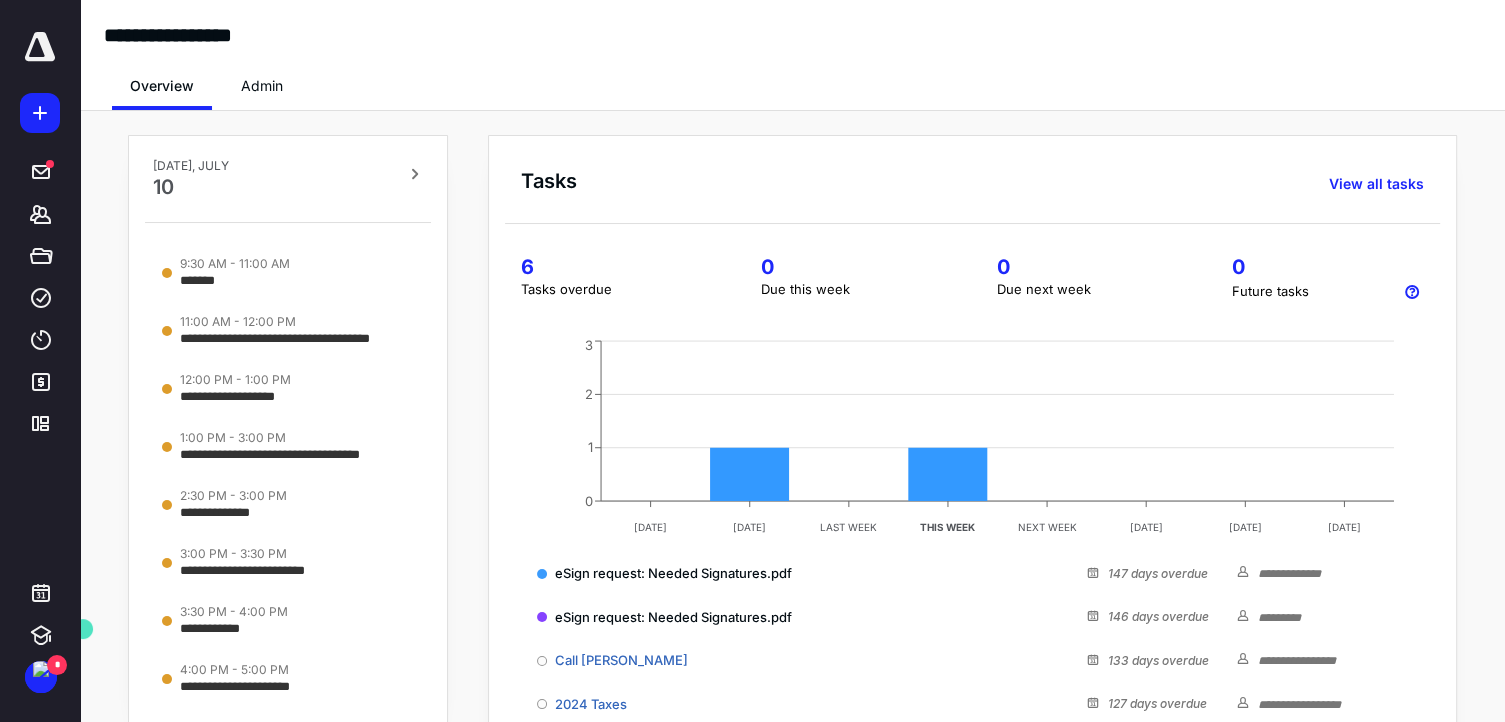 click 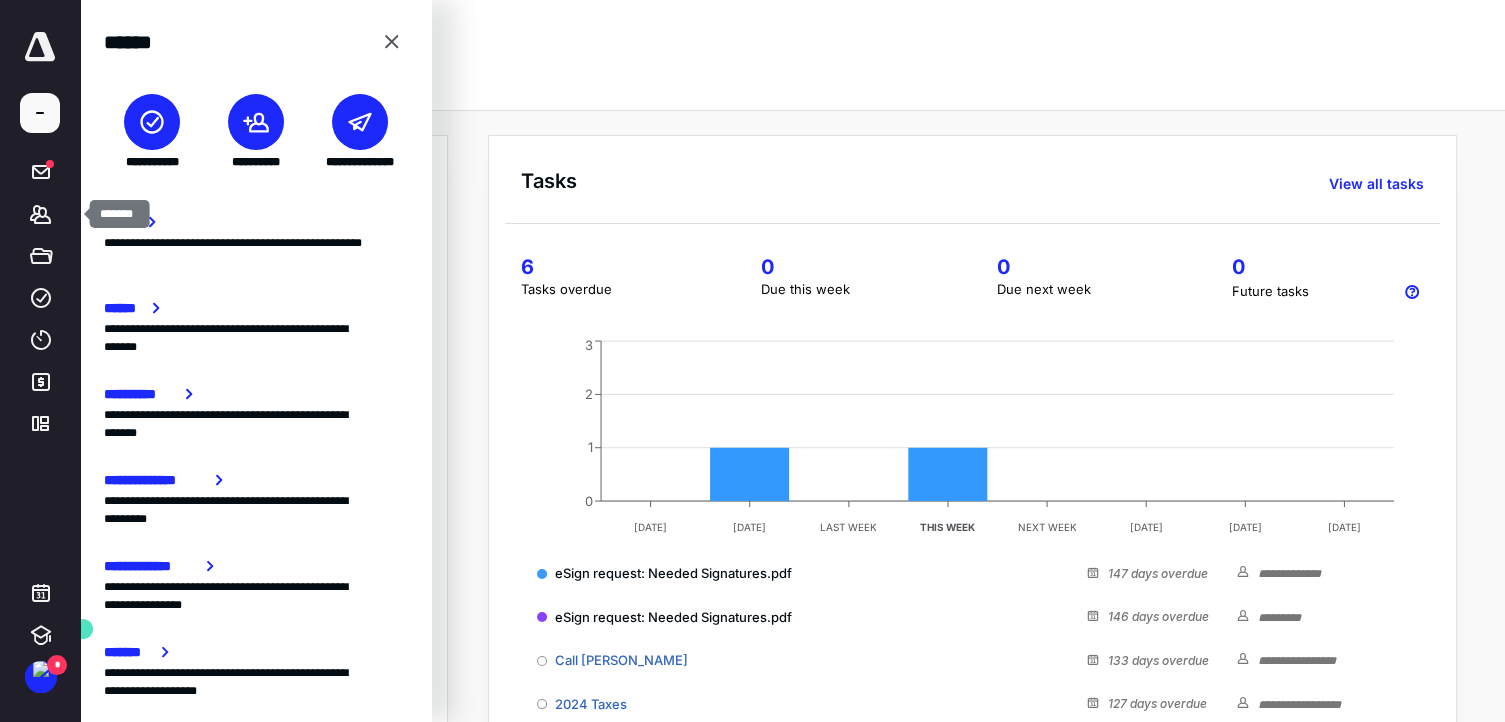 drag, startPoint x: 41, startPoint y: 213, endPoint x: 555, endPoint y: 245, distance: 514.9951 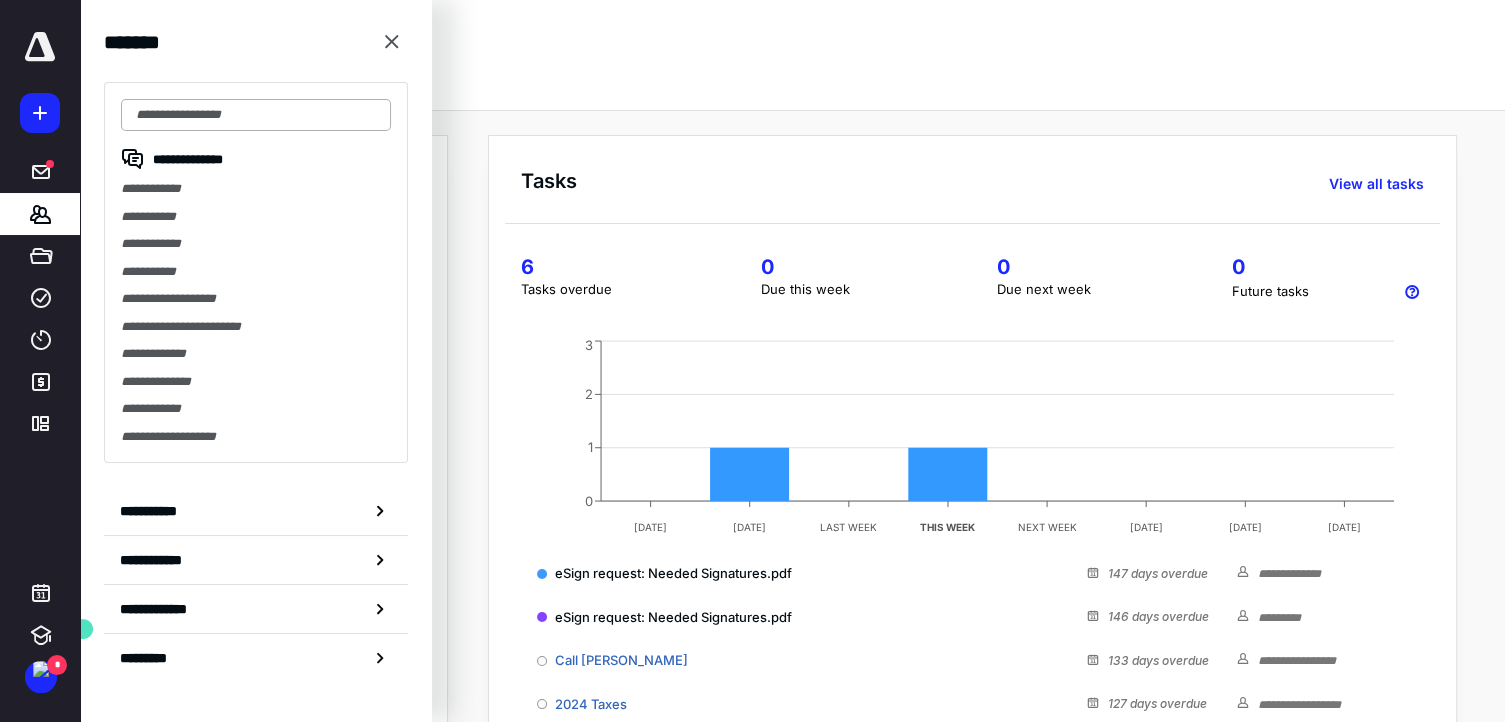 click at bounding box center (256, 115) 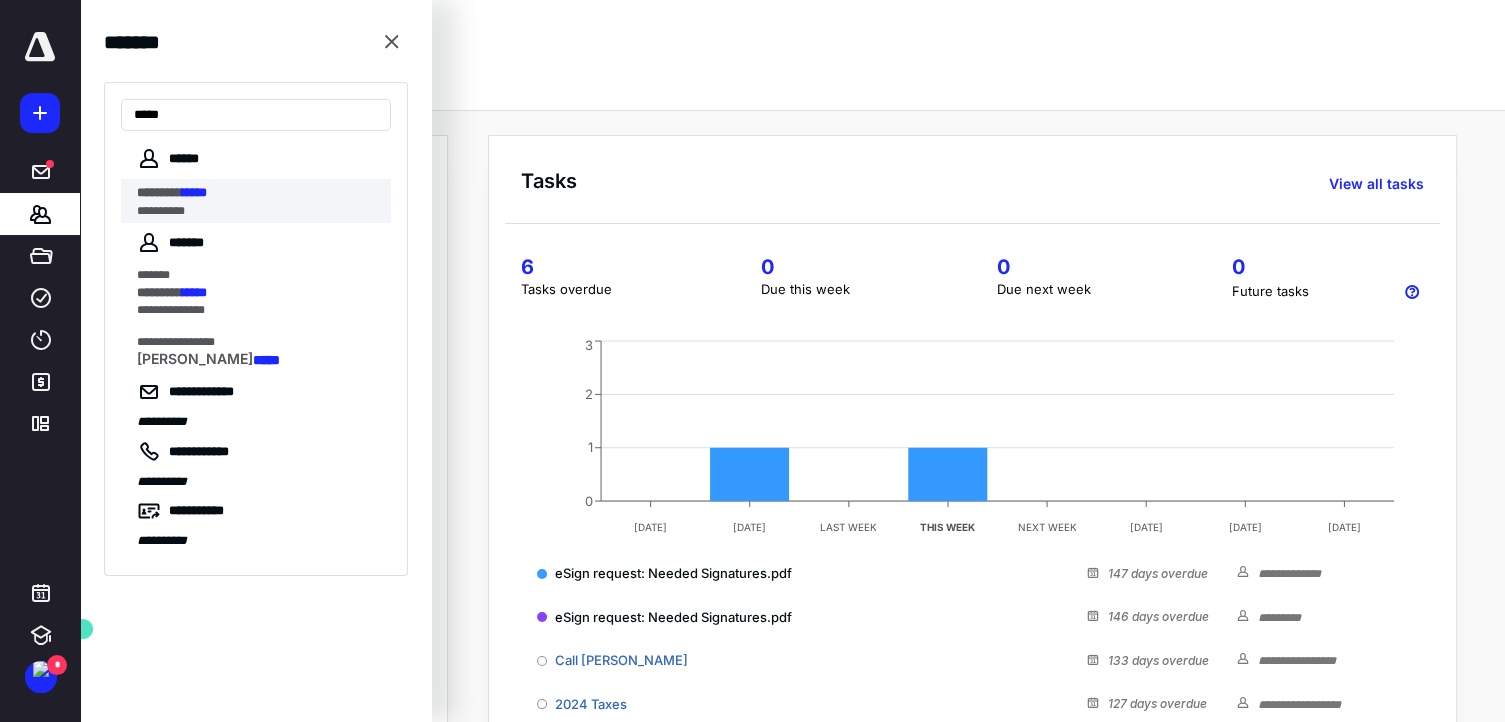 type on "*****" 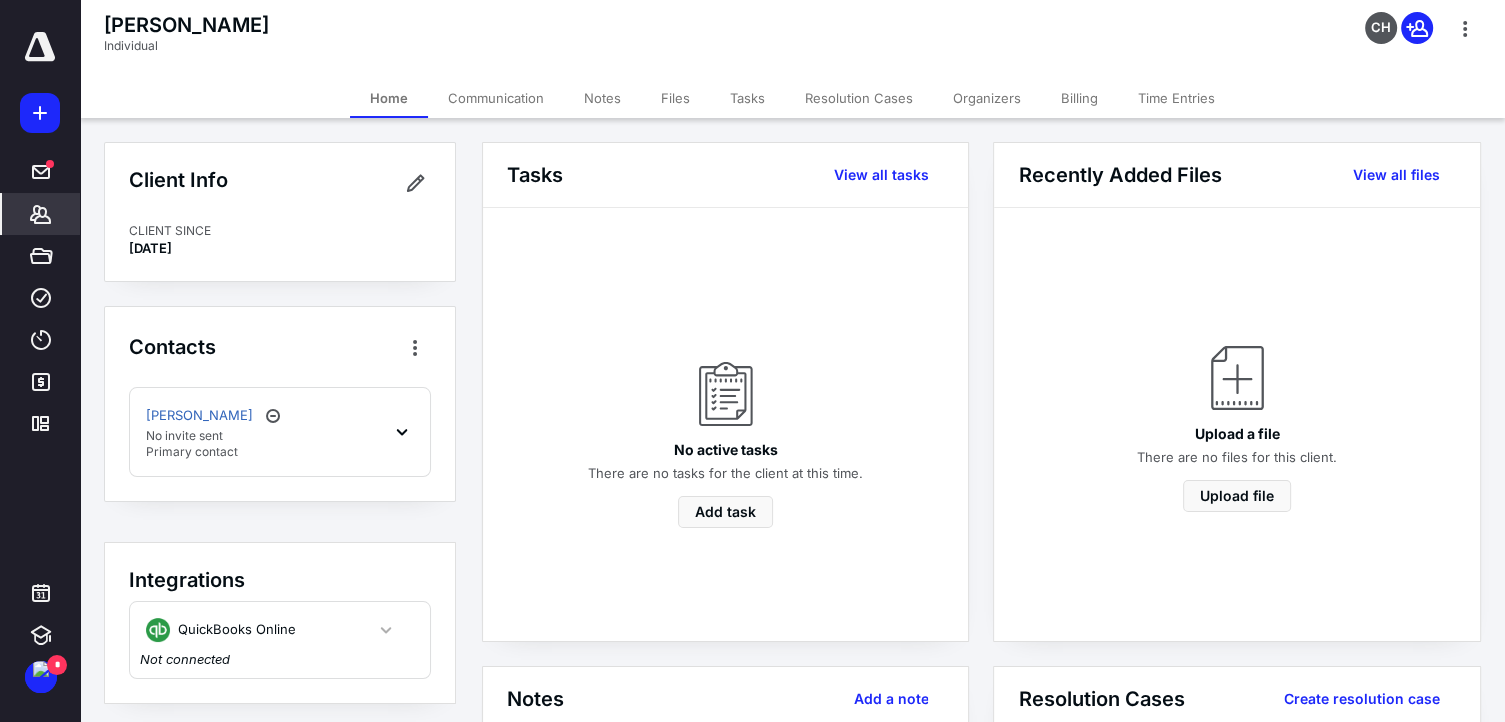 scroll, scrollTop: 108, scrollLeft: 0, axis: vertical 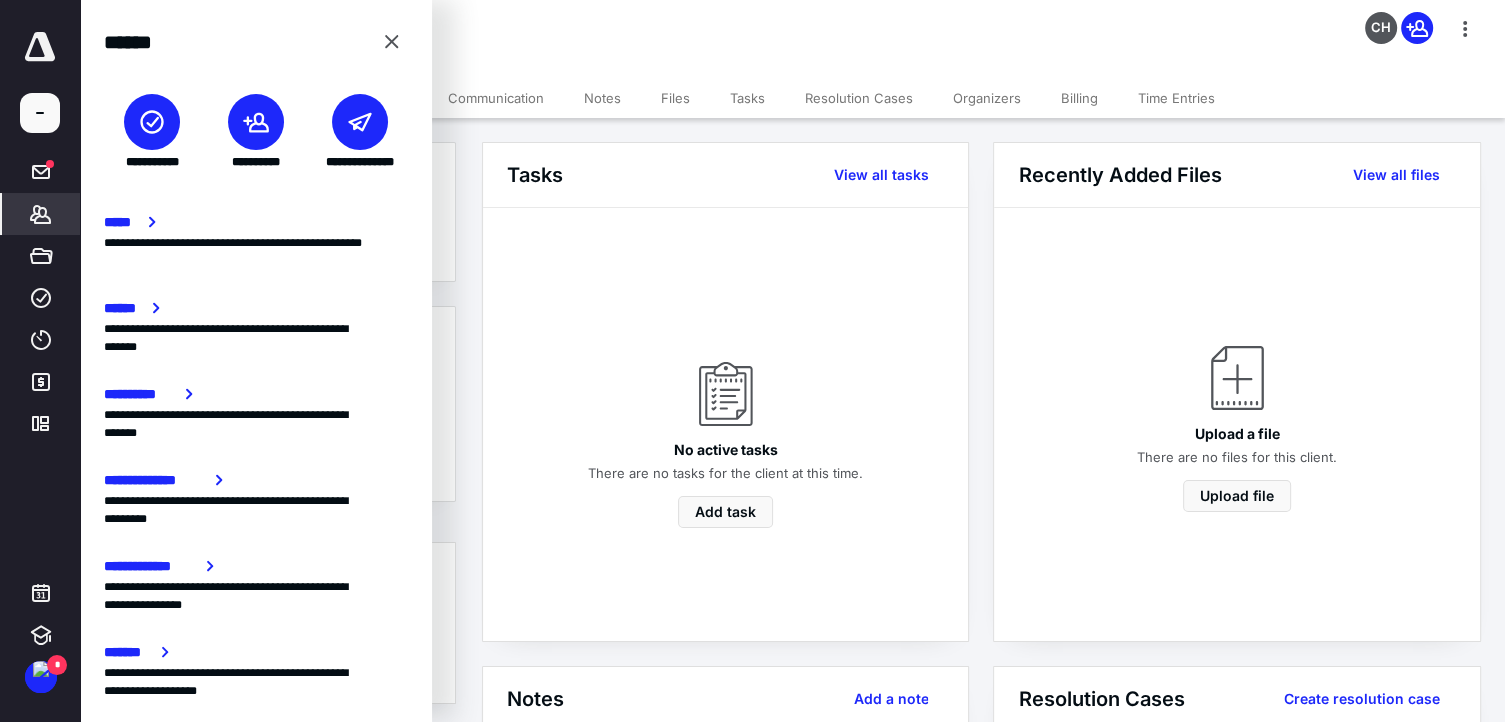 click at bounding box center (256, 122) 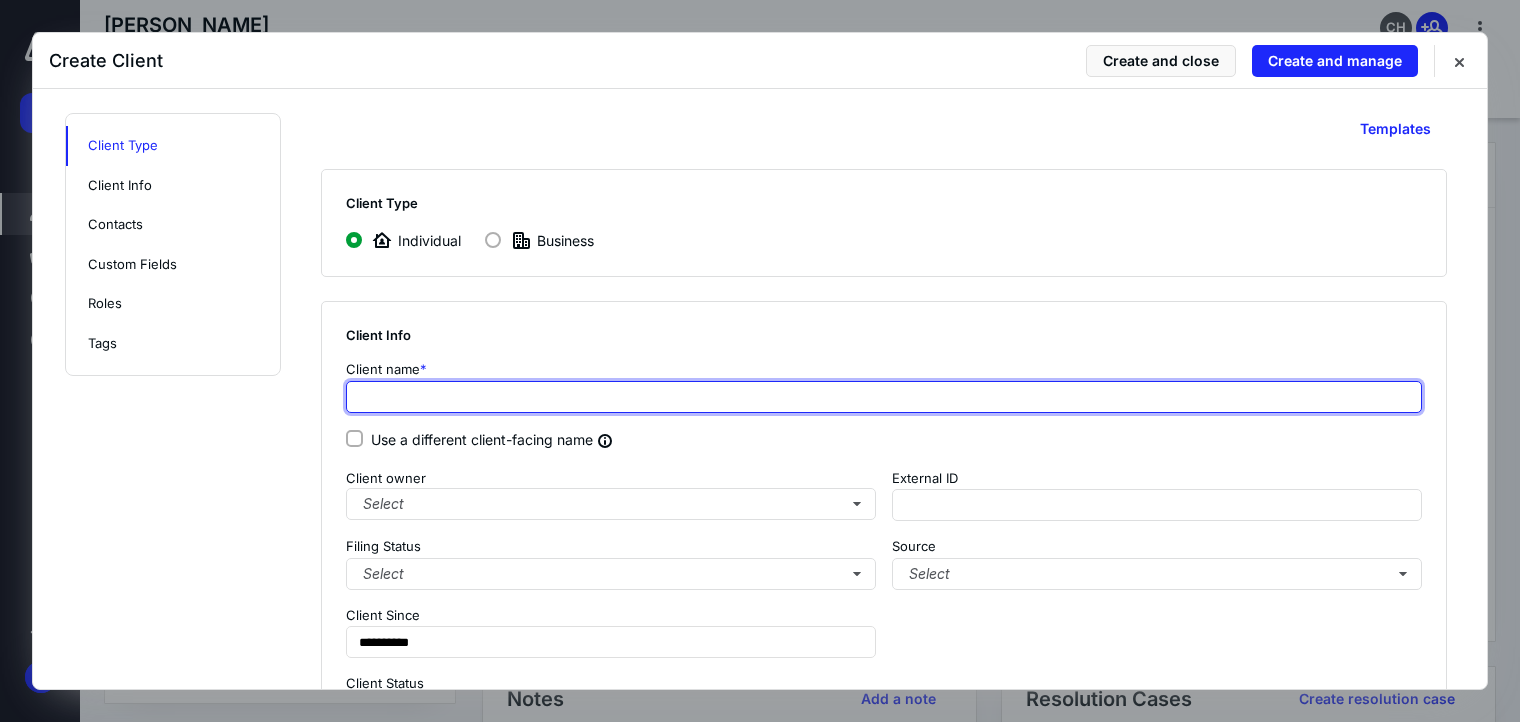 click at bounding box center [884, 397] 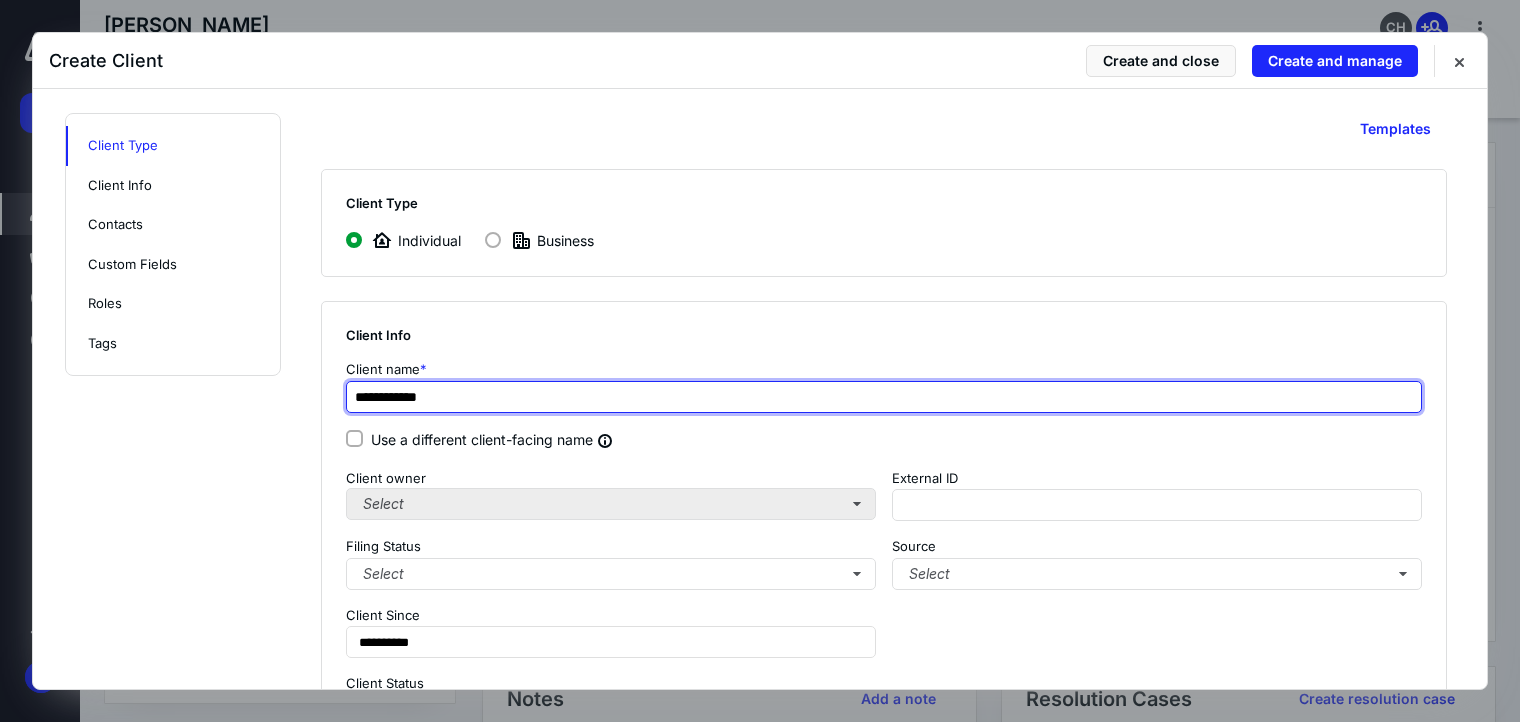type on "**********" 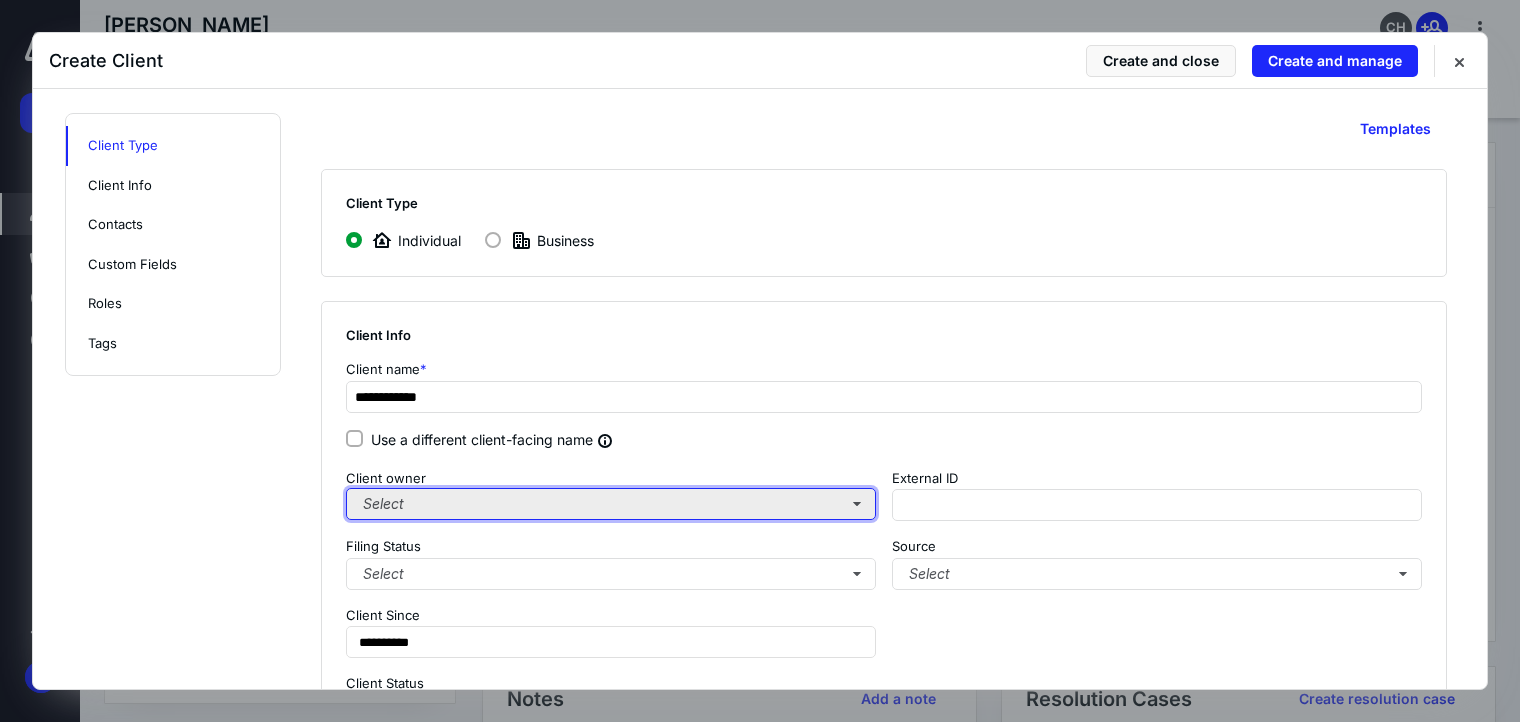 click on "Select" at bounding box center (611, 504) 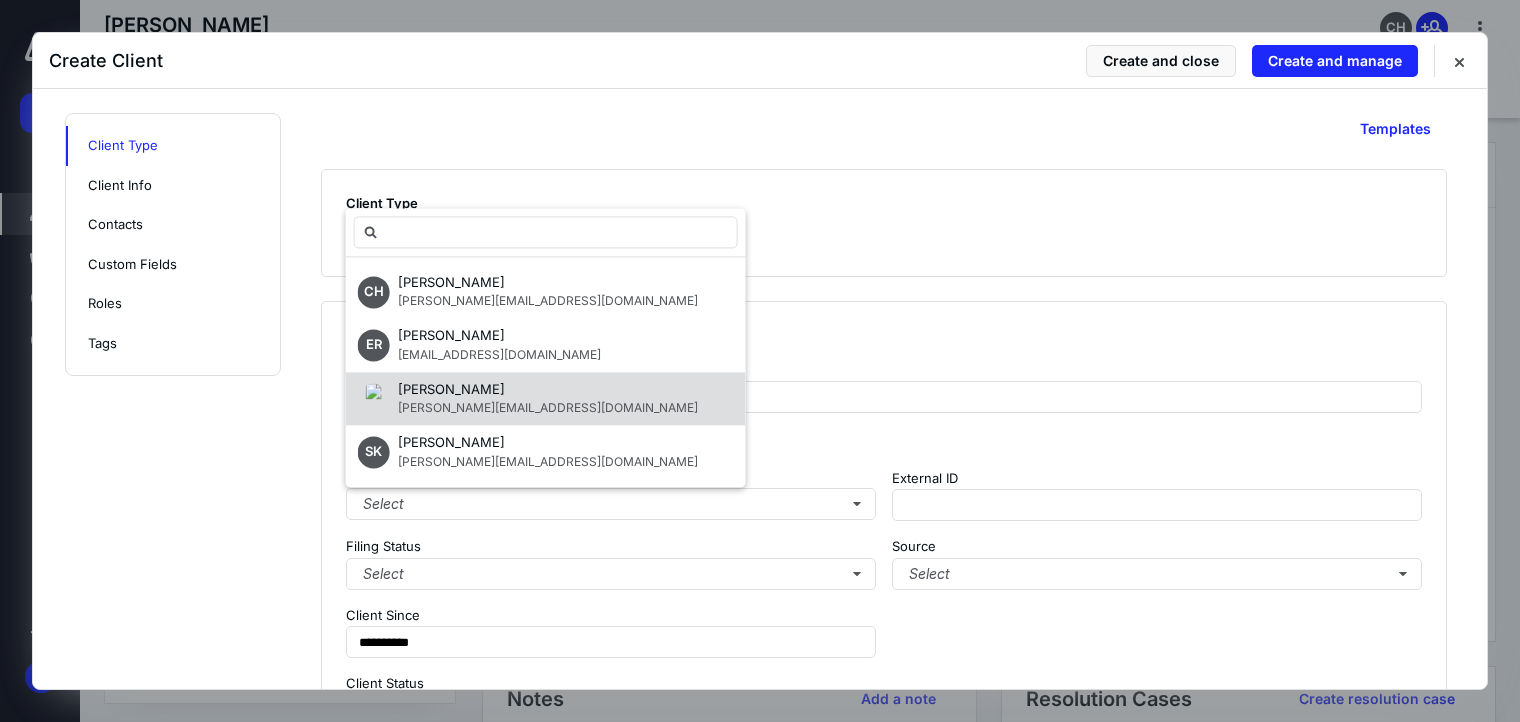 click on "[PERSON_NAME][EMAIL_ADDRESS][DOMAIN_NAME]" at bounding box center (548, 408) 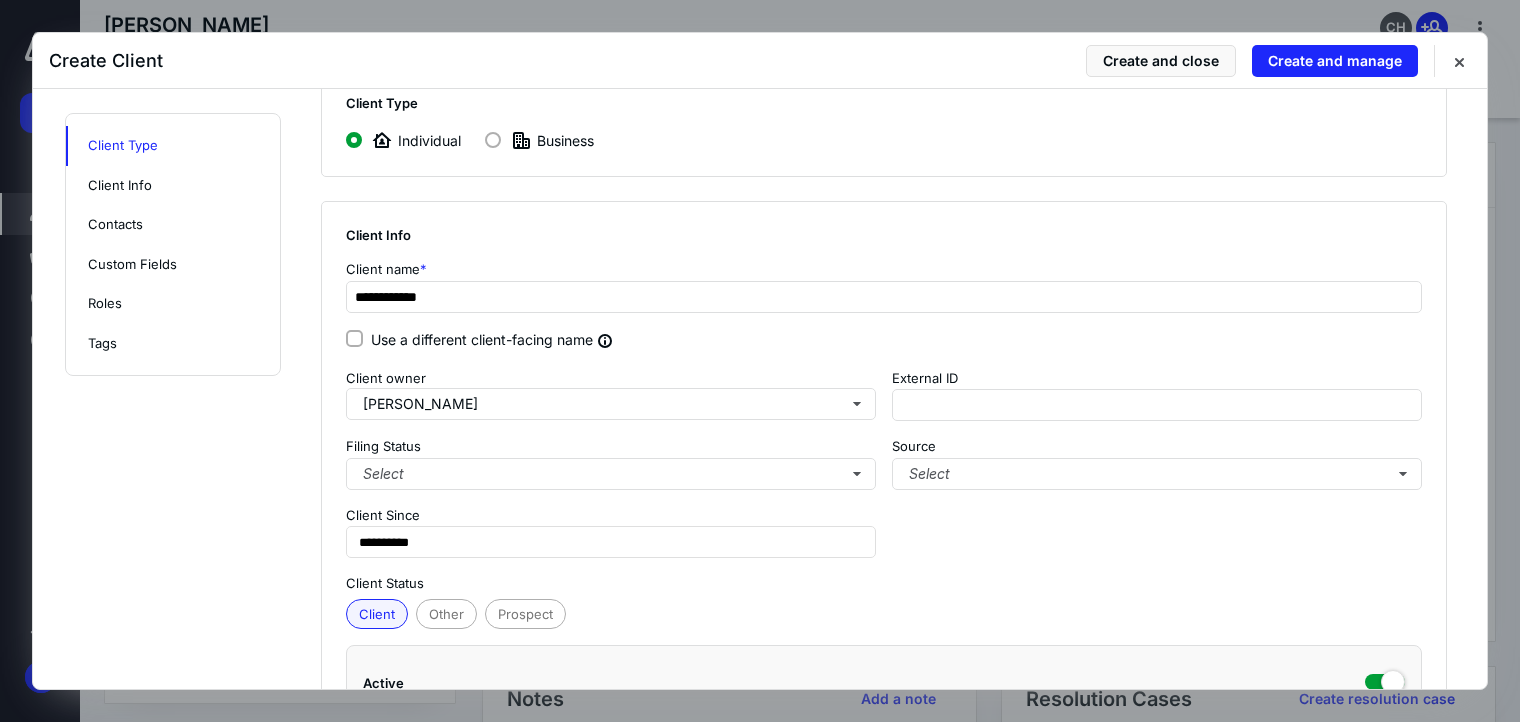 scroll, scrollTop: 200, scrollLeft: 0, axis: vertical 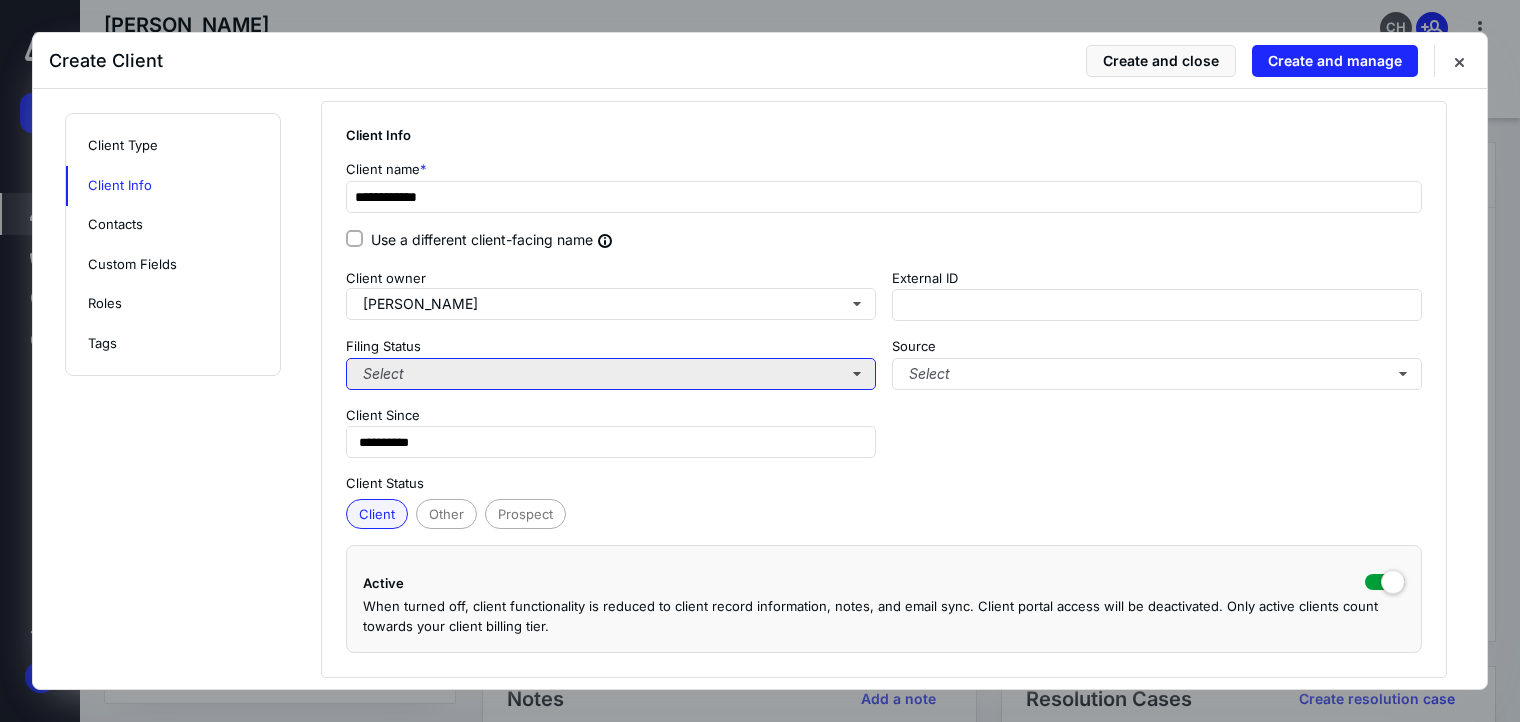 click on "Select" at bounding box center [611, 374] 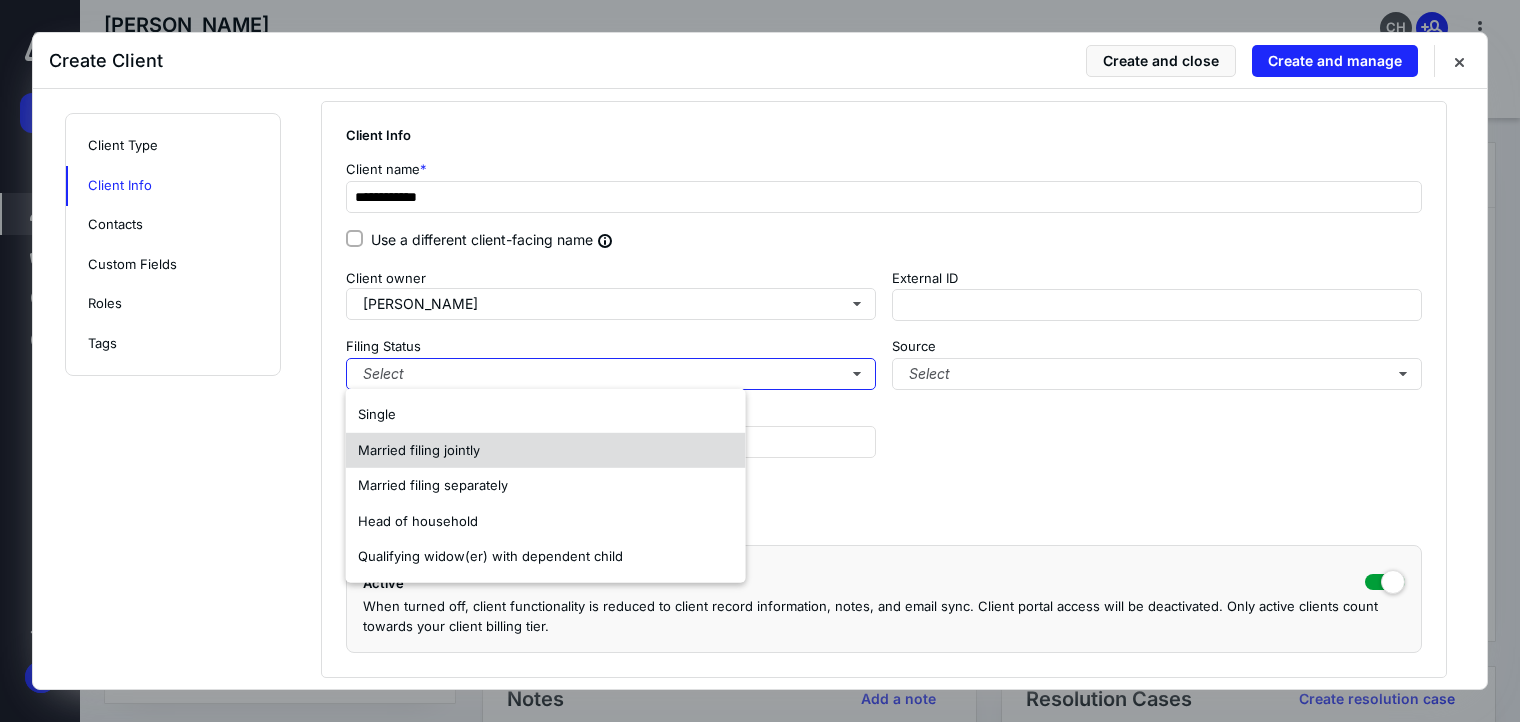 click on "Married filing jointly" at bounding box center (419, 449) 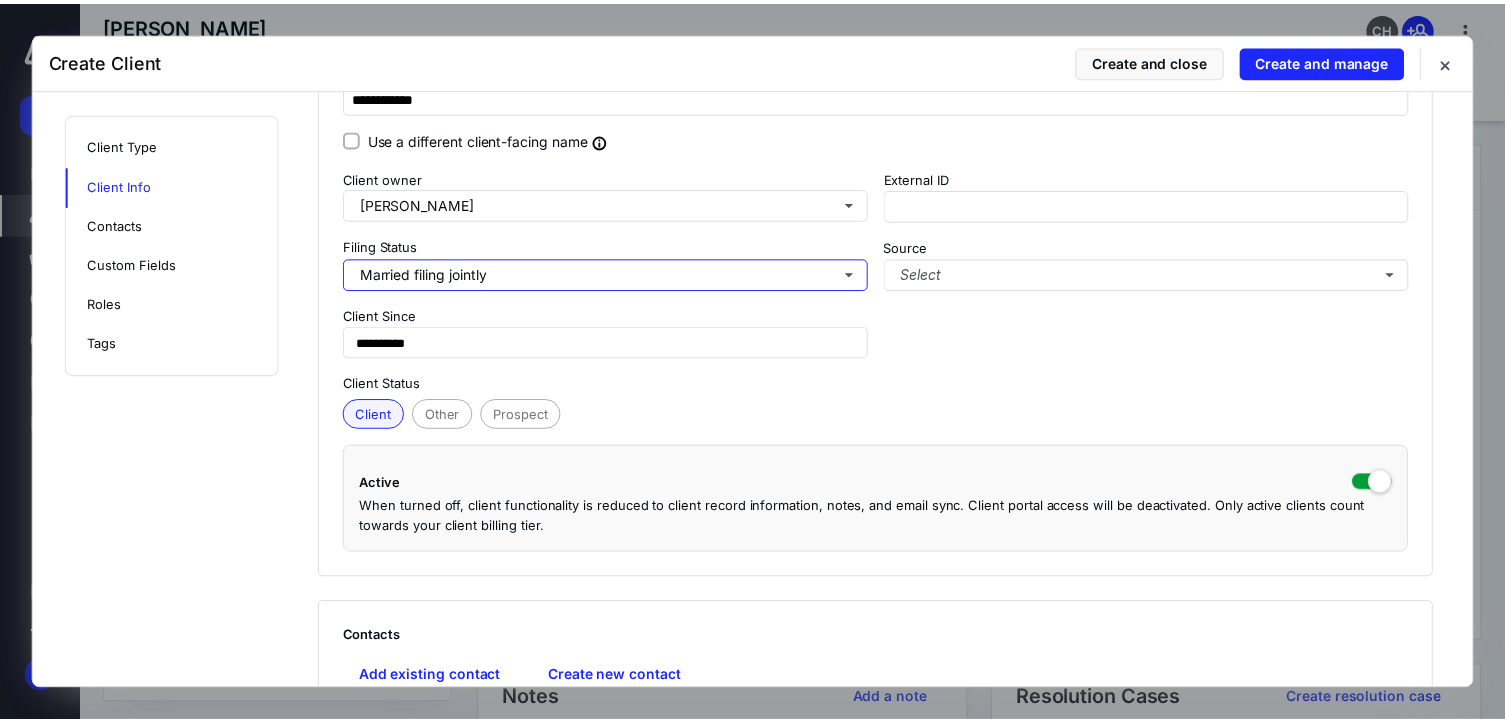 scroll, scrollTop: 500, scrollLeft: 0, axis: vertical 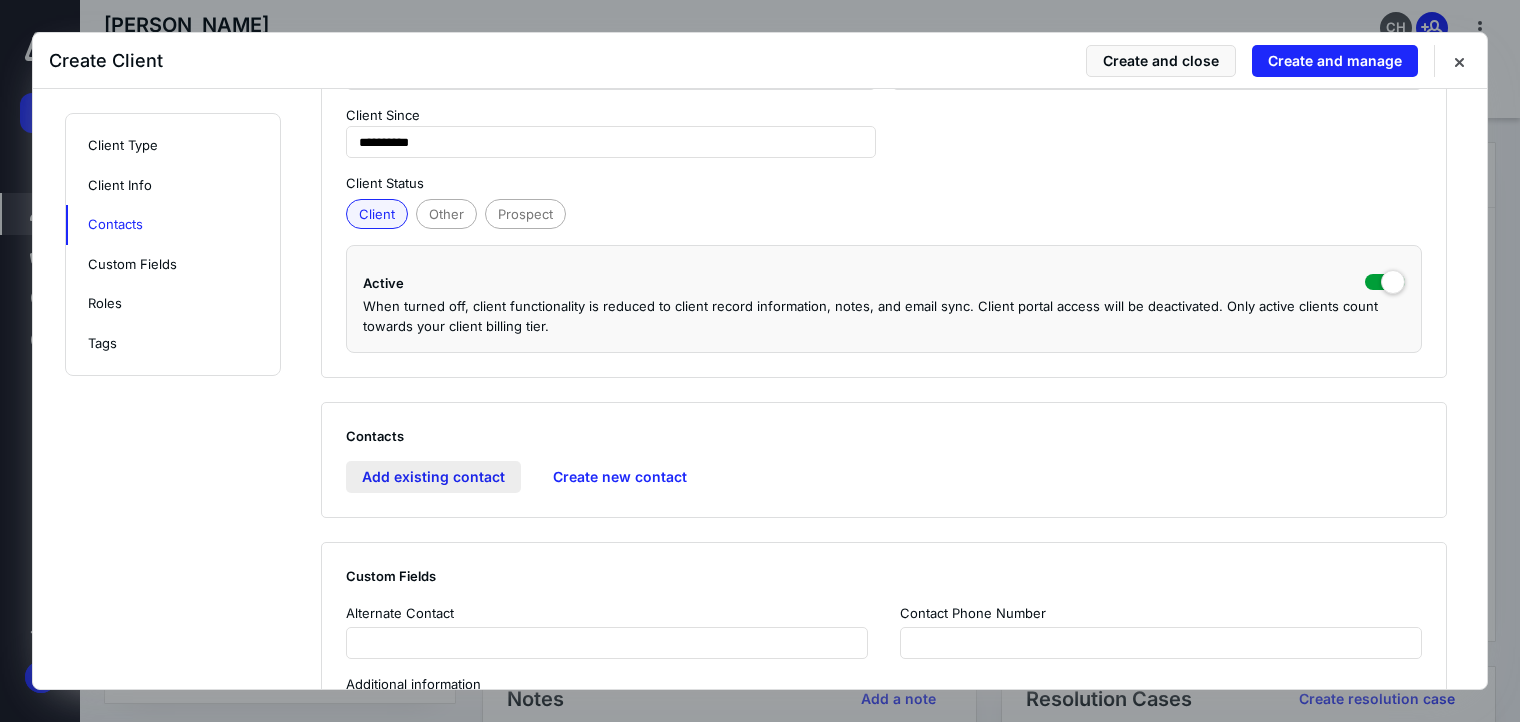 click on "Add existing contact" at bounding box center [433, 477] 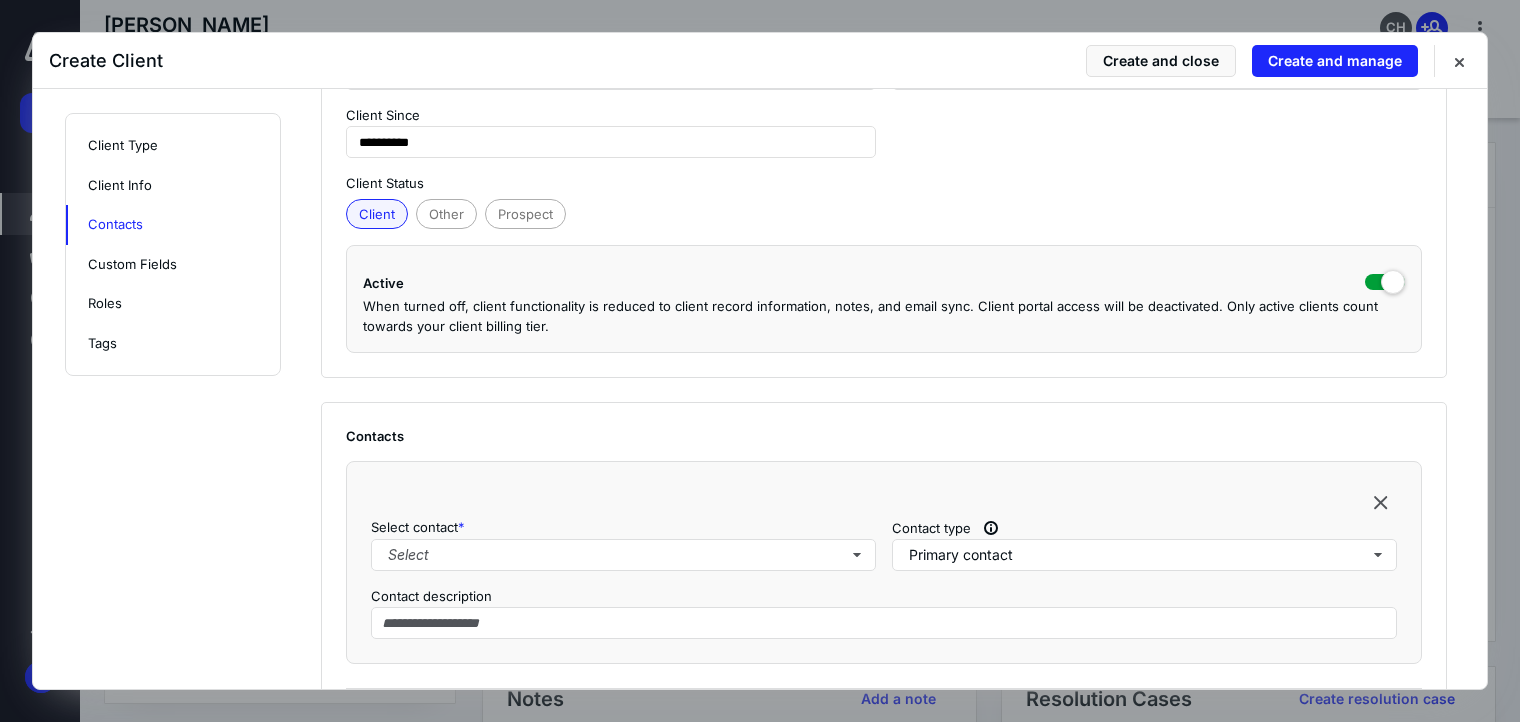 drag, startPoint x: 450, startPoint y: 458, endPoint x: 444, endPoint y: 471, distance: 14.3178215 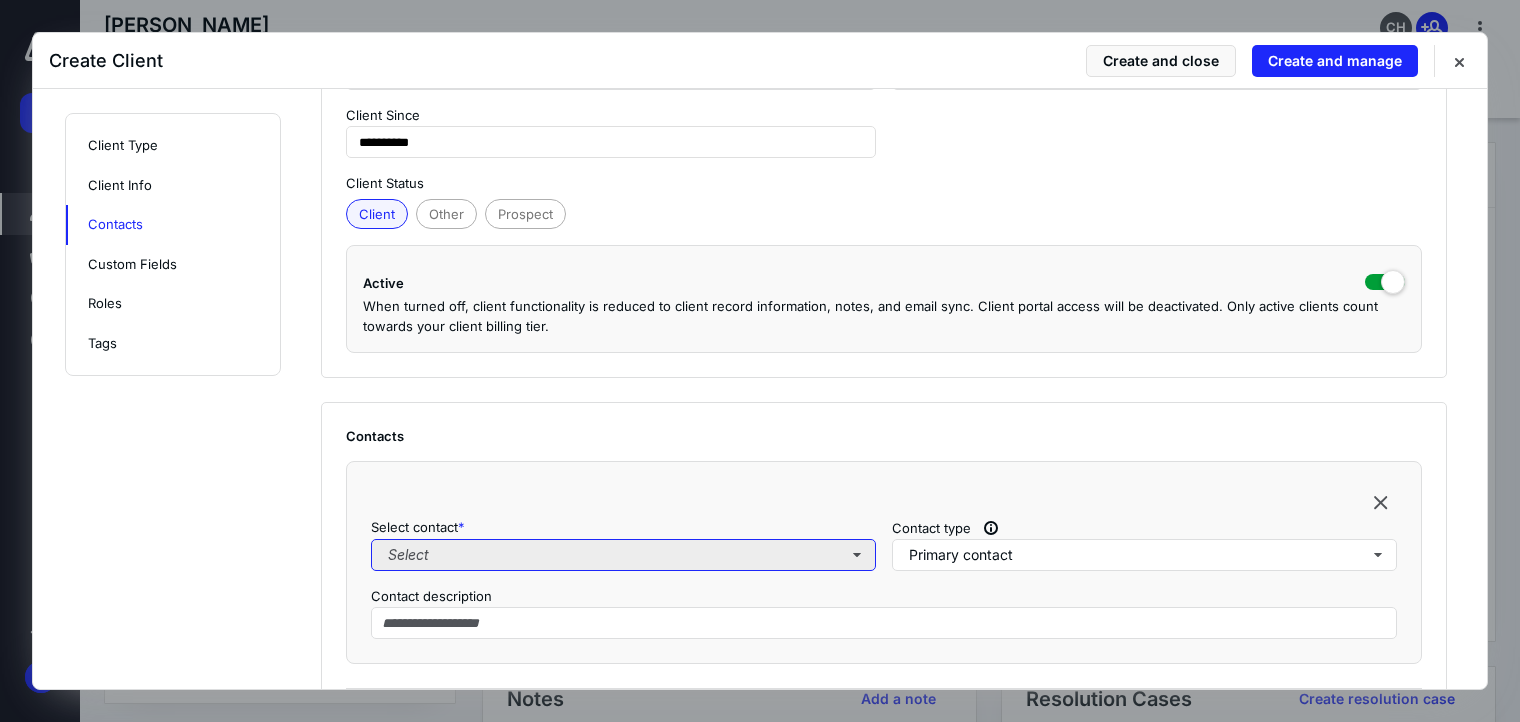 click on "Select" at bounding box center (623, 555) 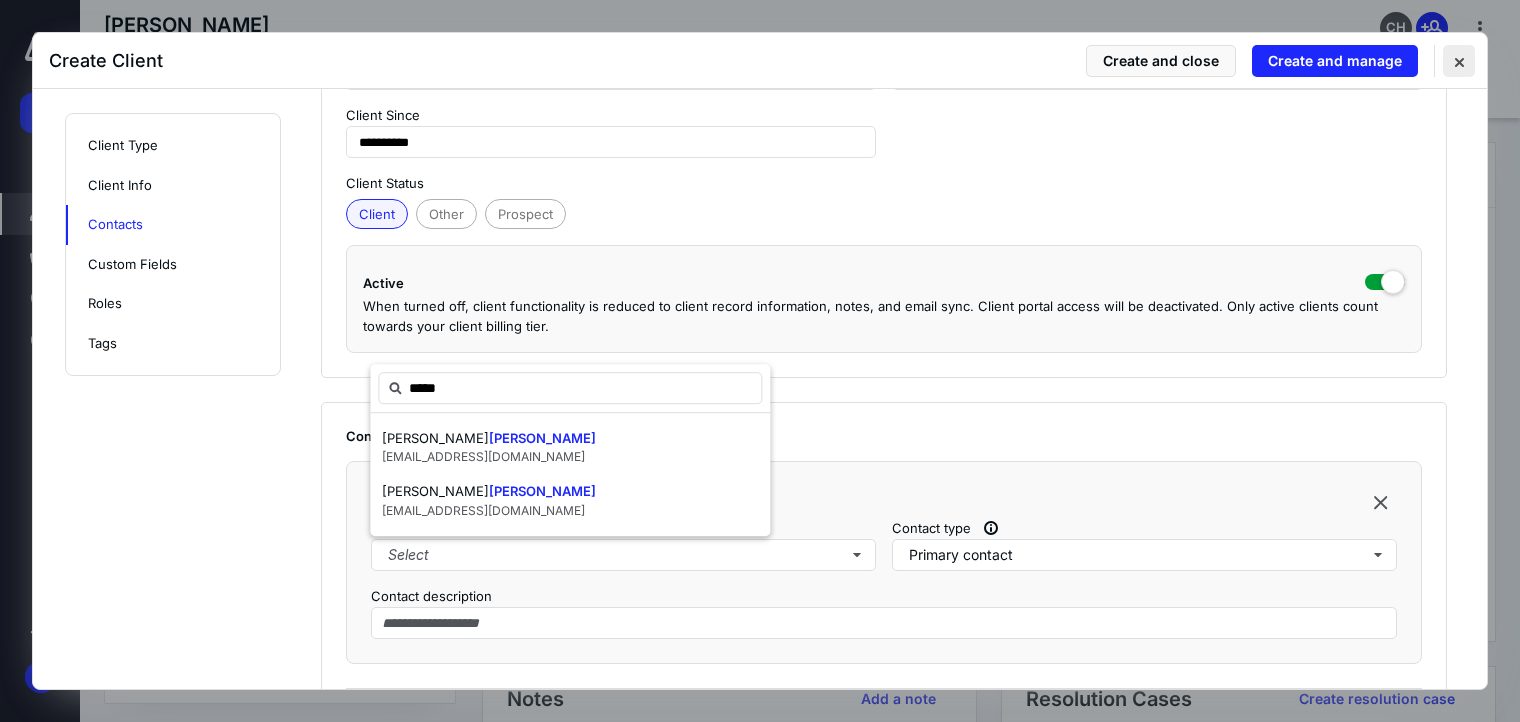 type on "*****" 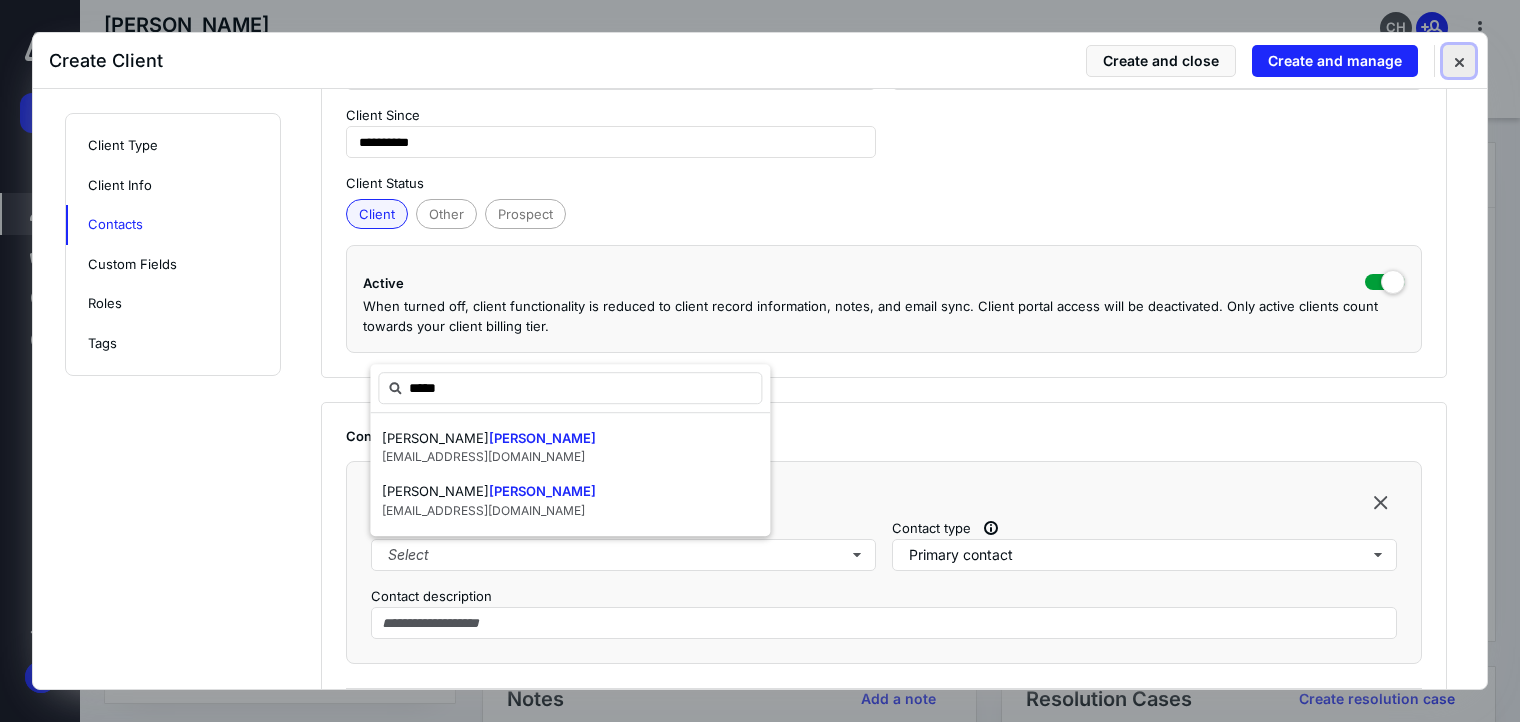 click at bounding box center [1459, 61] 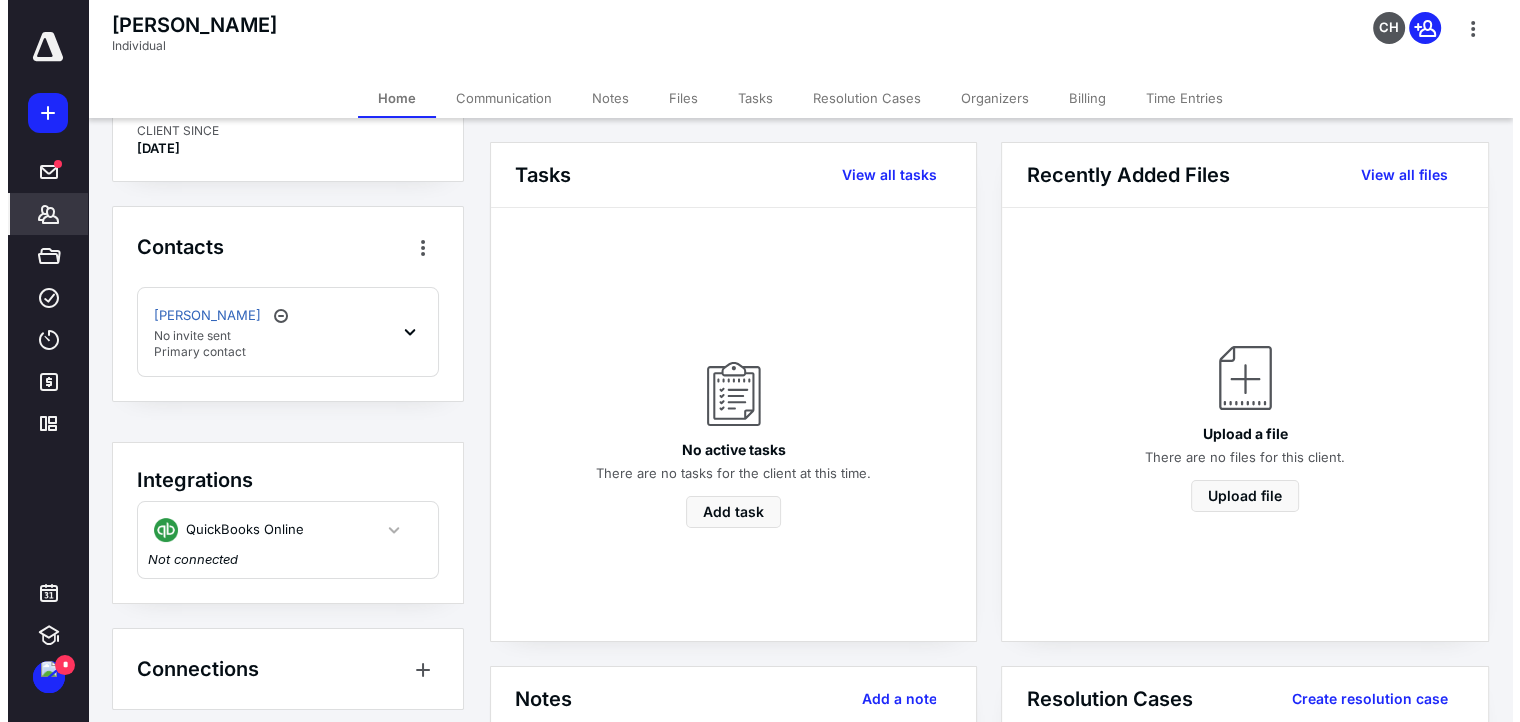 scroll, scrollTop: 108, scrollLeft: 0, axis: vertical 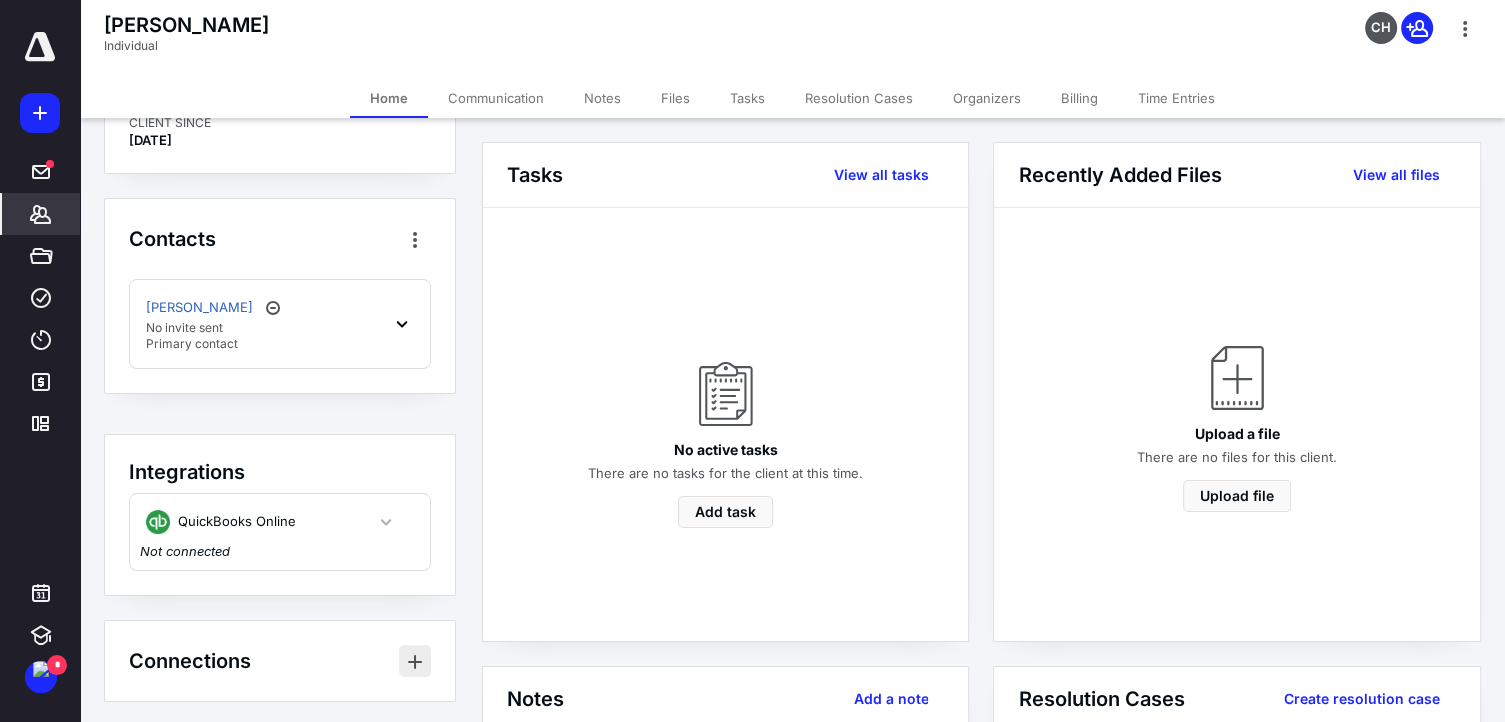 click at bounding box center [415, 661] 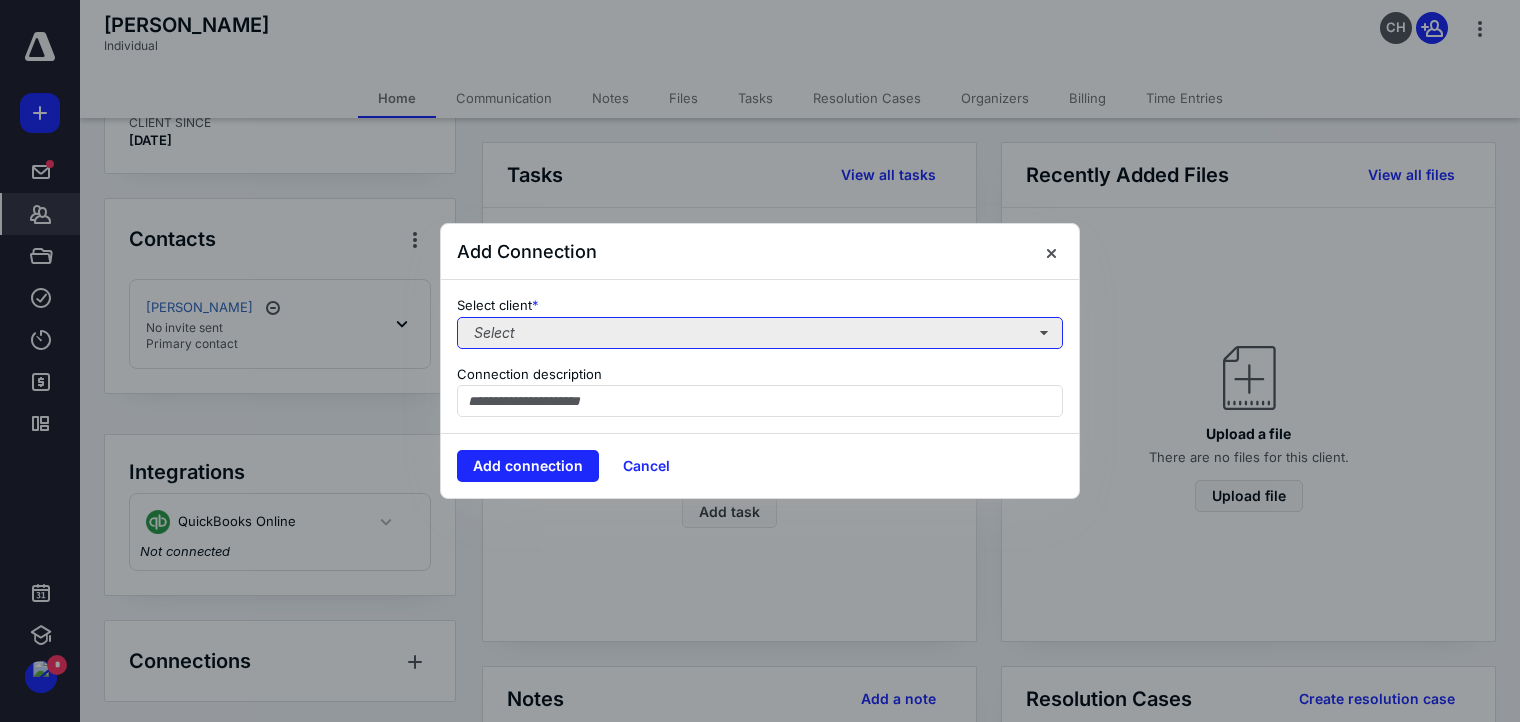 click on "Select" at bounding box center (760, 333) 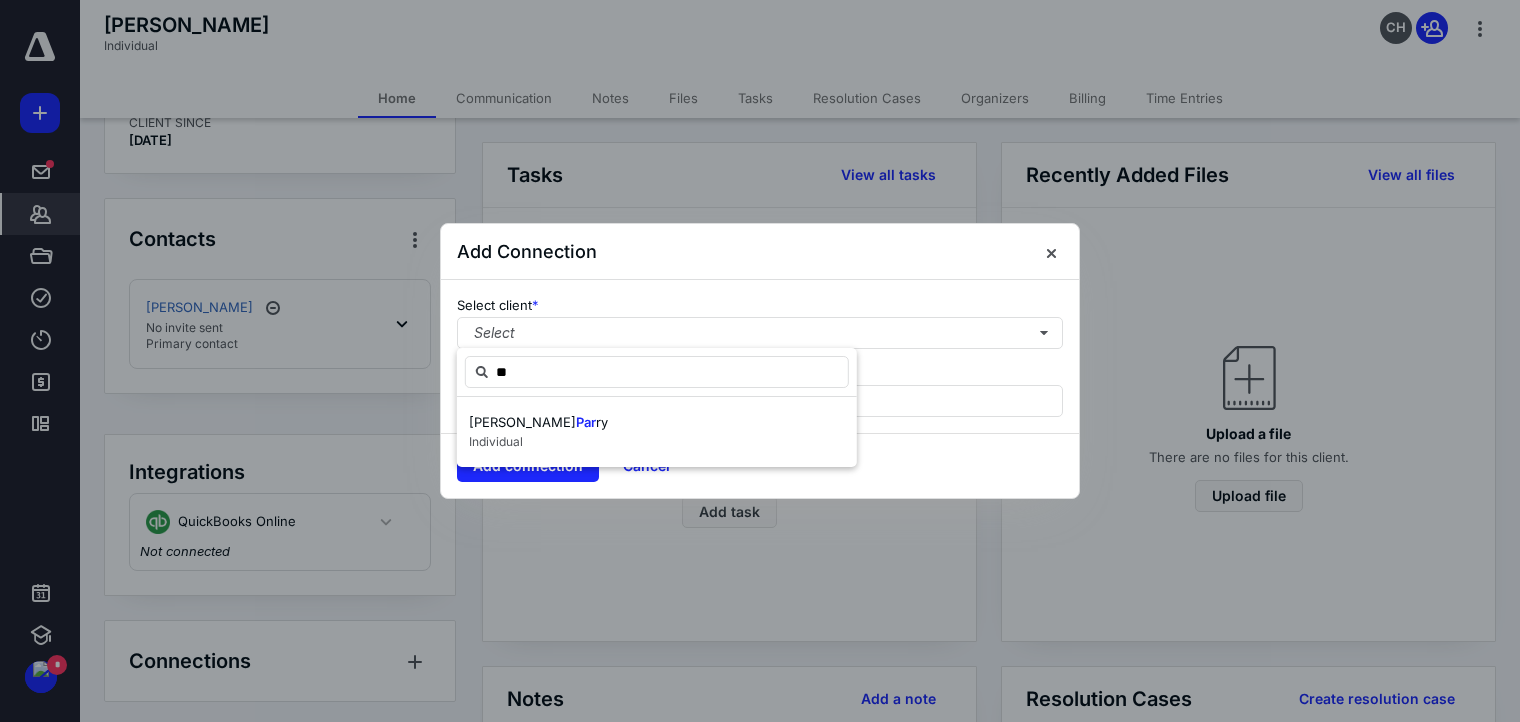 type on "*" 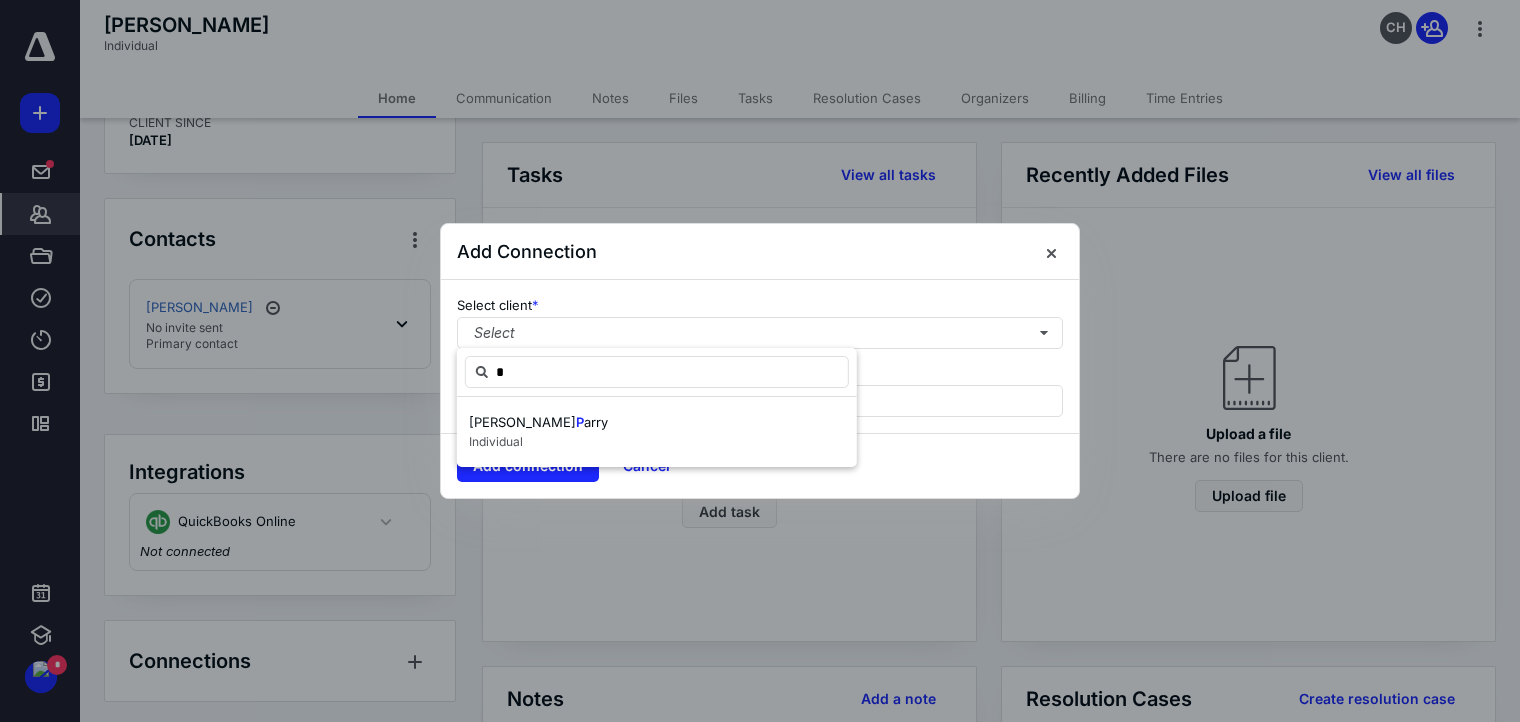 type 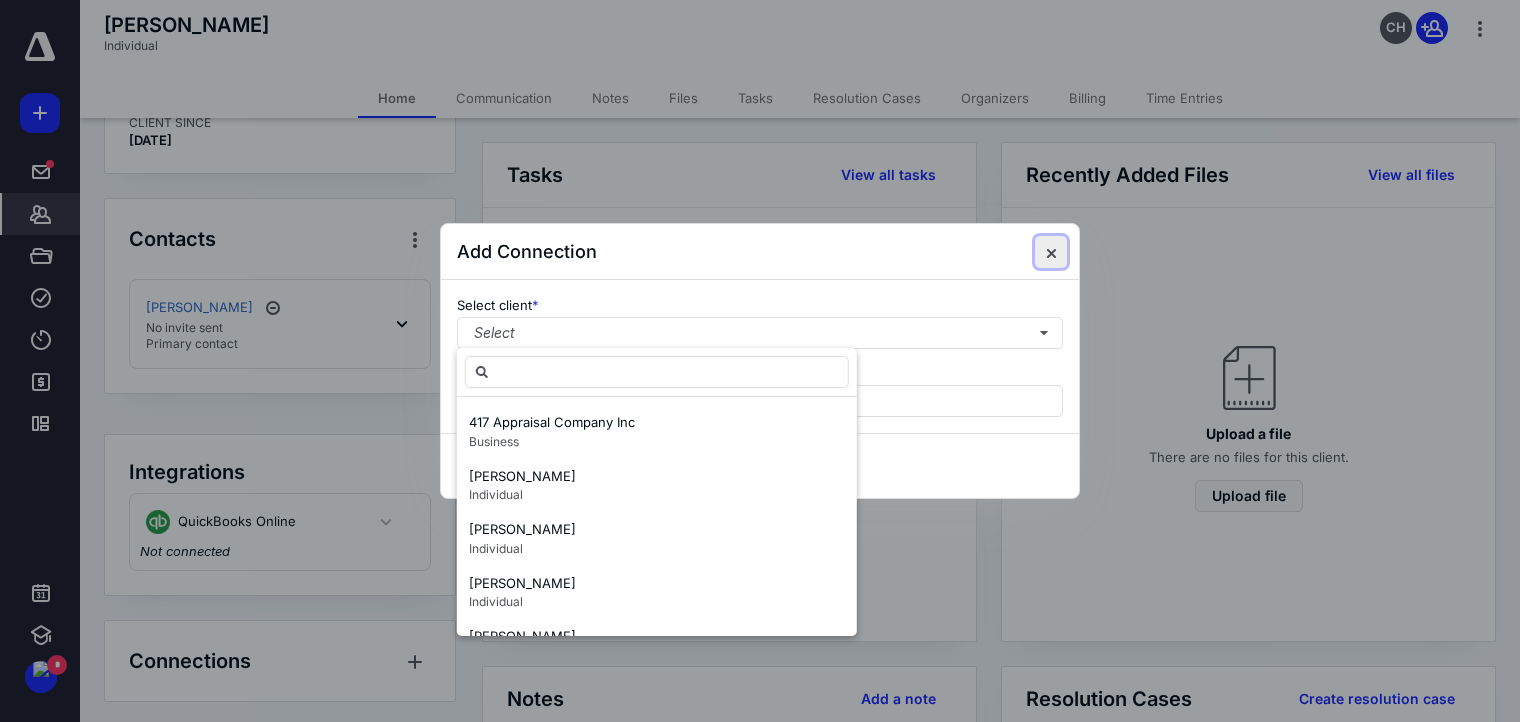 click at bounding box center (1051, 252) 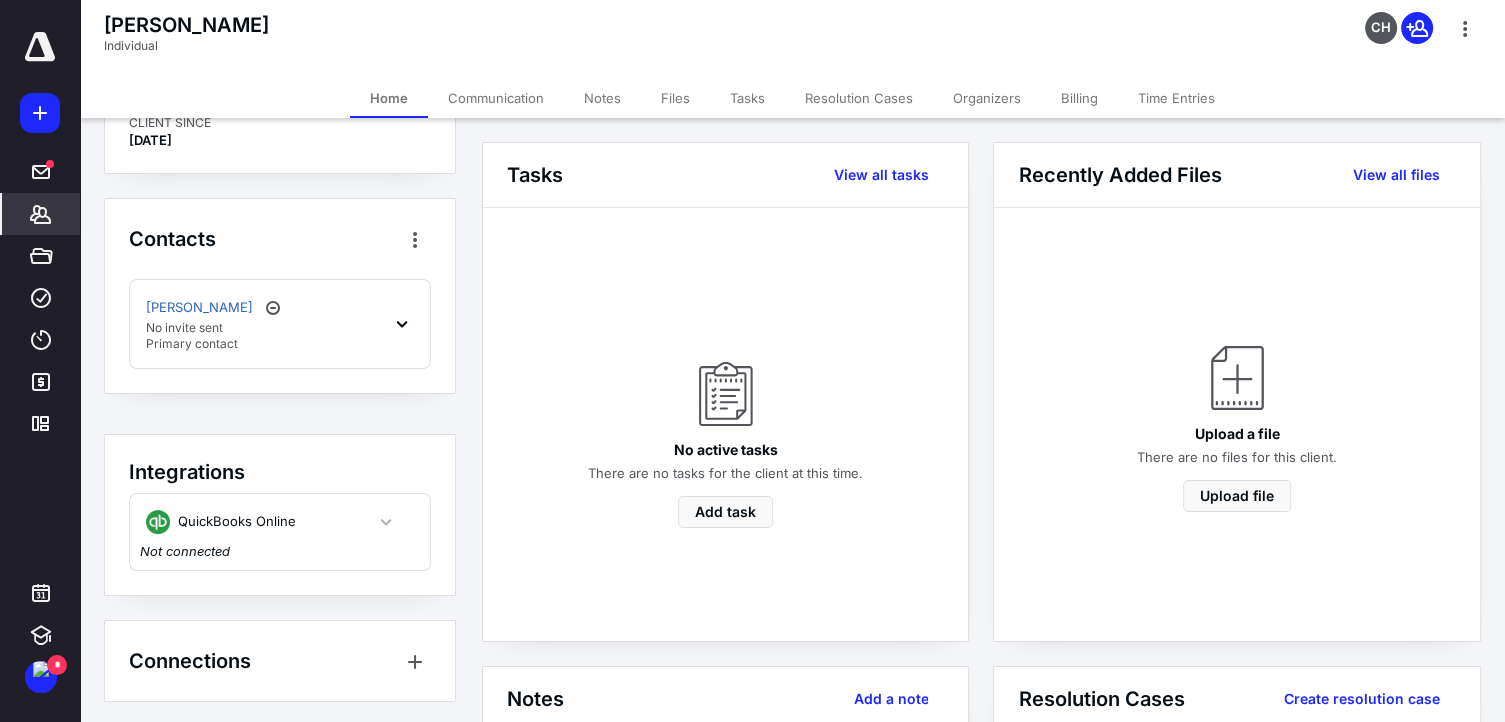 click on "[PERSON_NAME] No invite sent Primary contact" at bounding box center [280, 324] 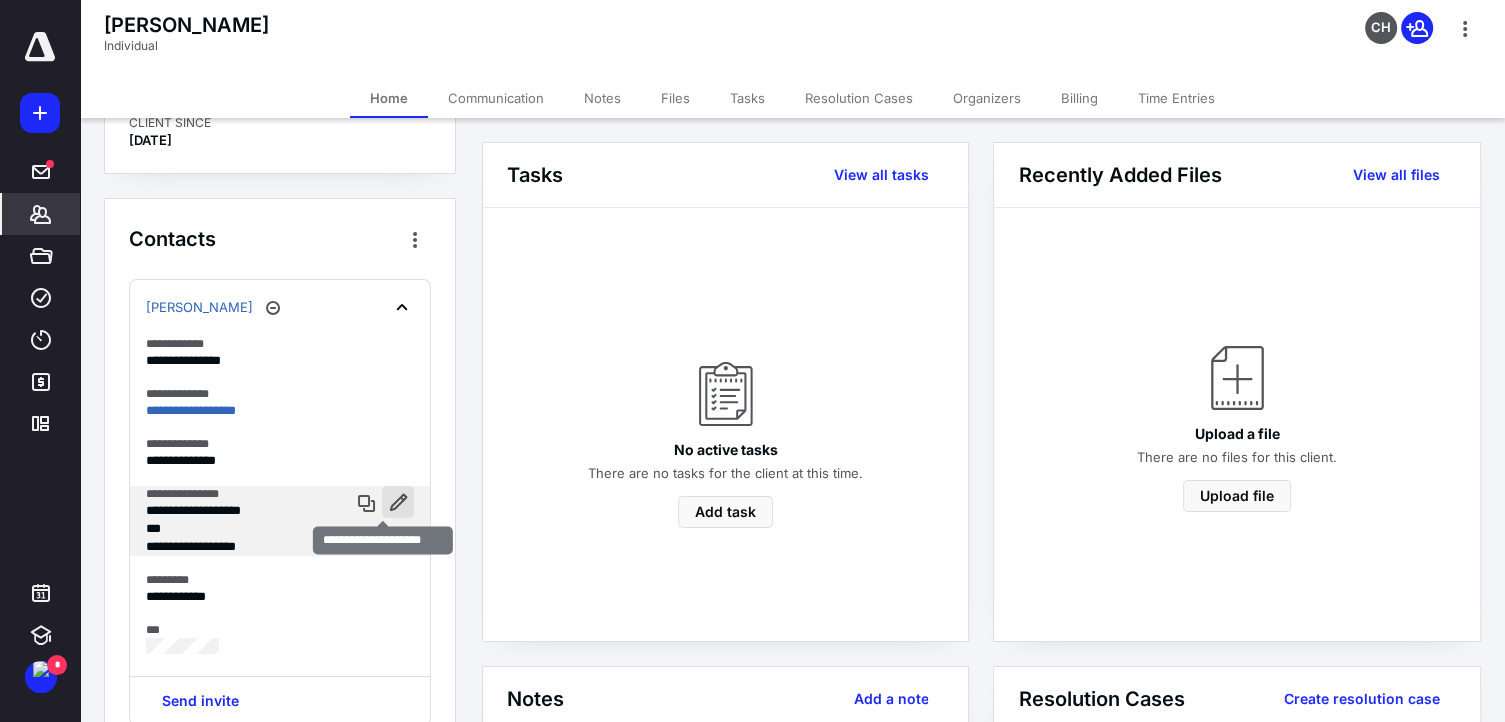click at bounding box center (398, 502) 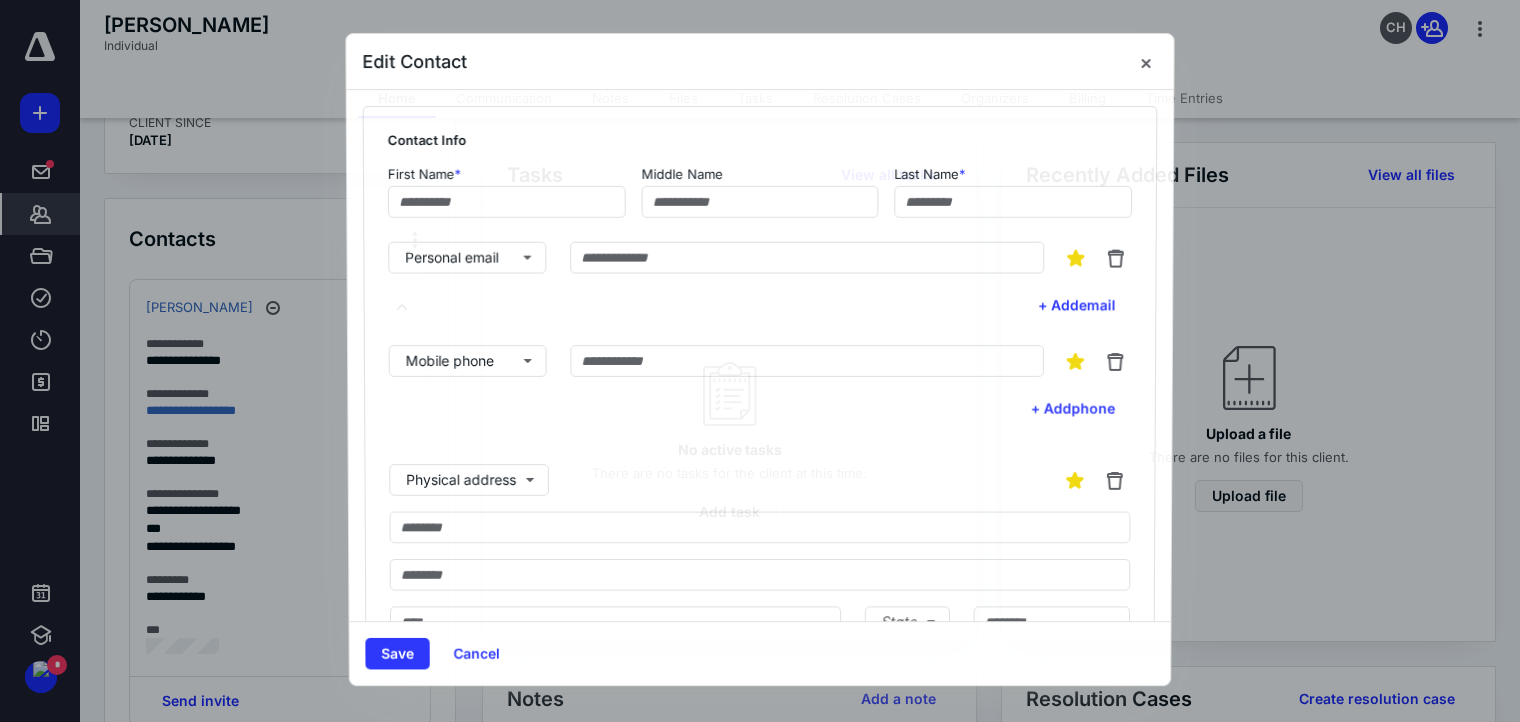 type on "********" 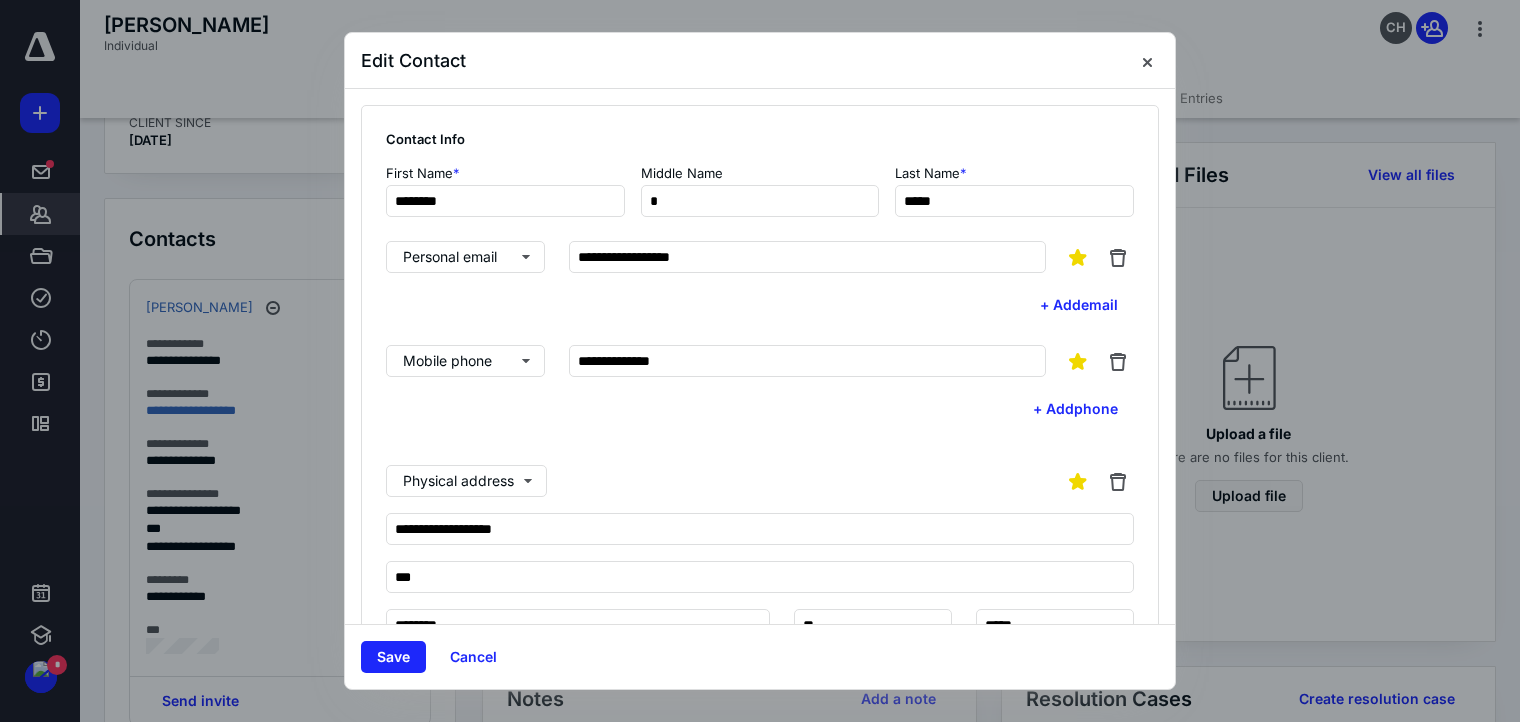 scroll, scrollTop: 300, scrollLeft: 0, axis: vertical 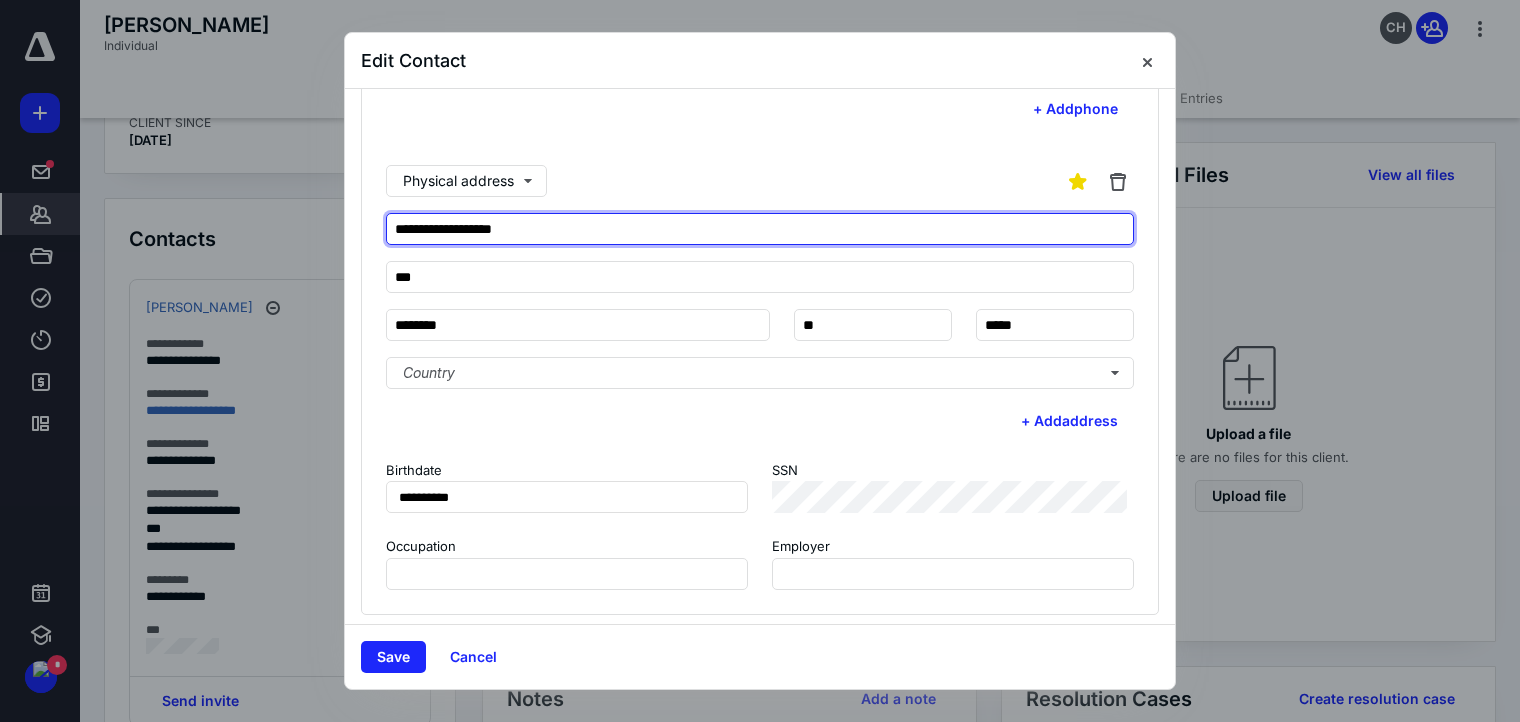 drag, startPoint x: 560, startPoint y: 239, endPoint x: 391, endPoint y: 242, distance: 169.02663 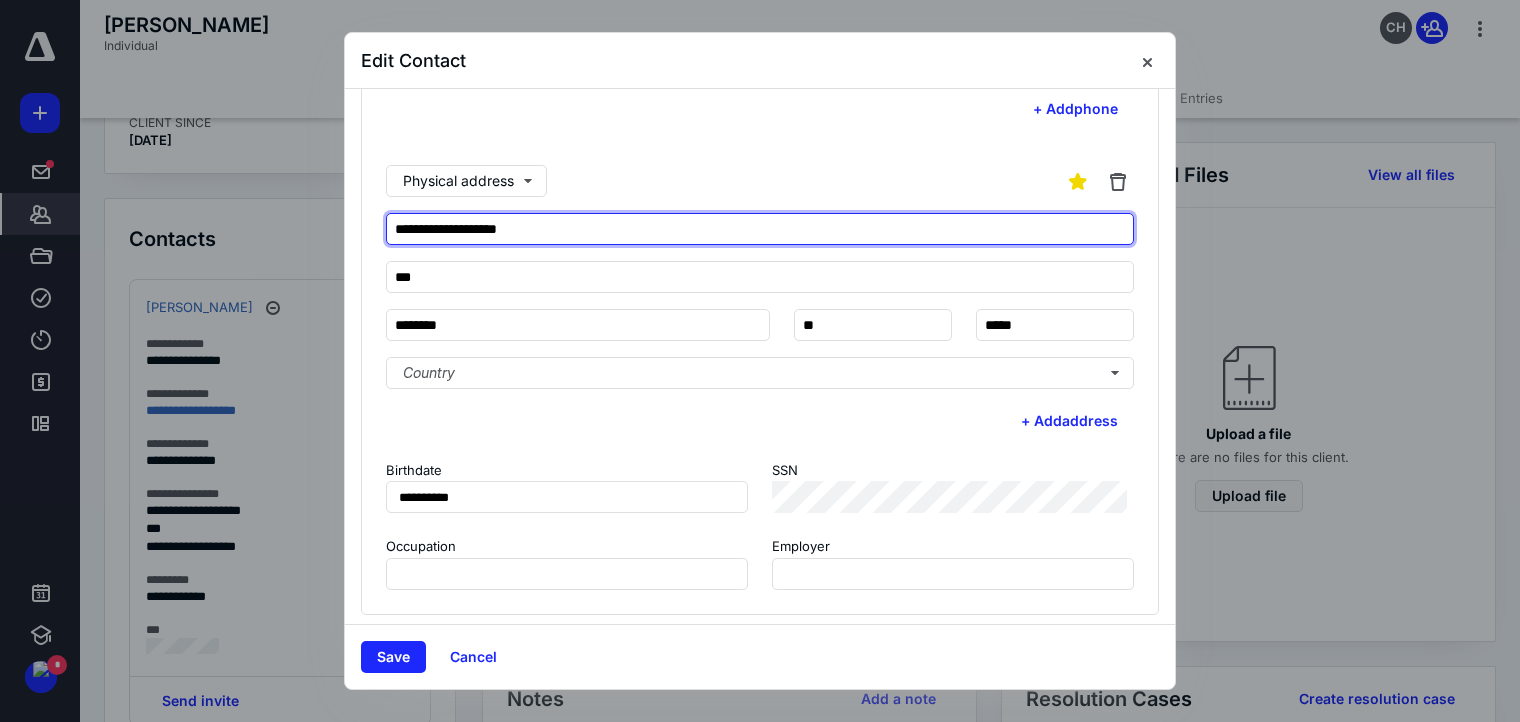 type on "**********" 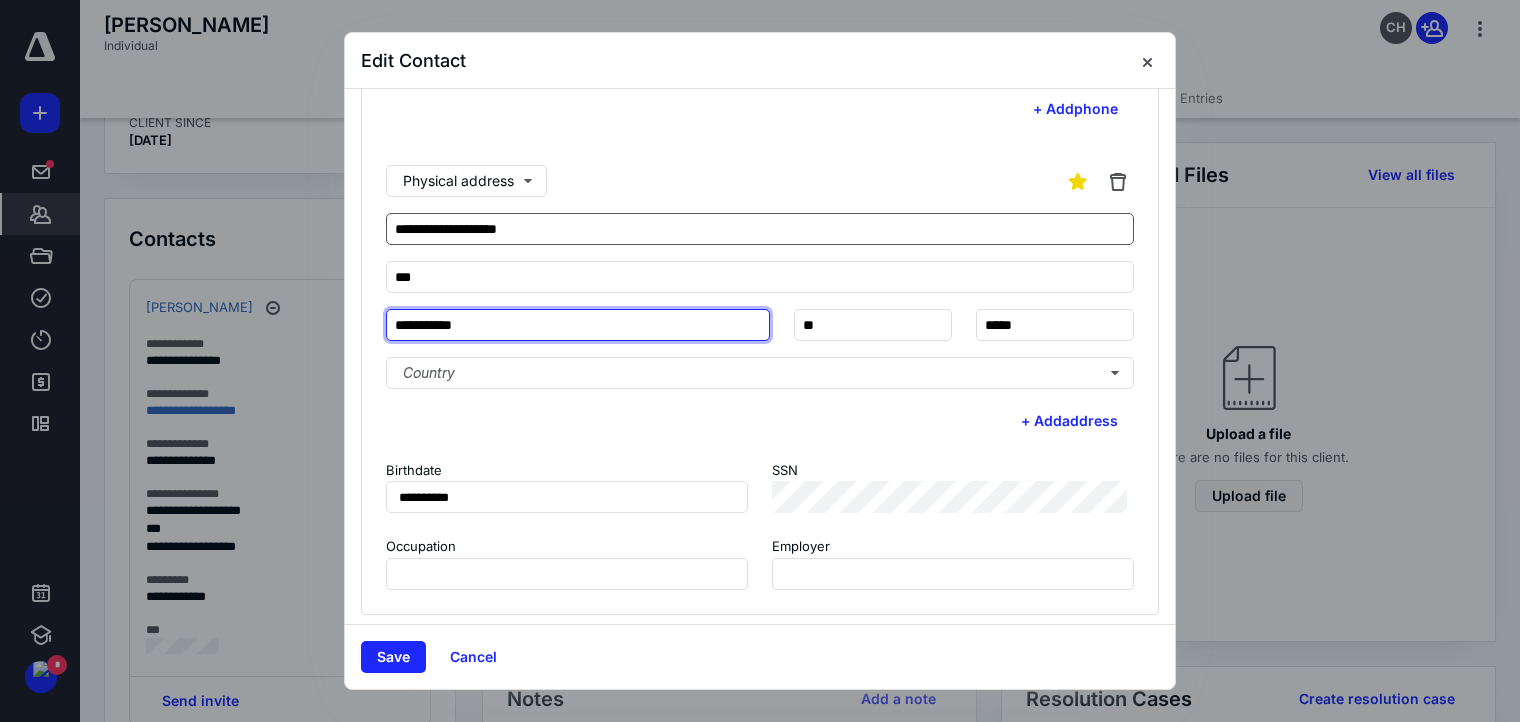 type on "**********" 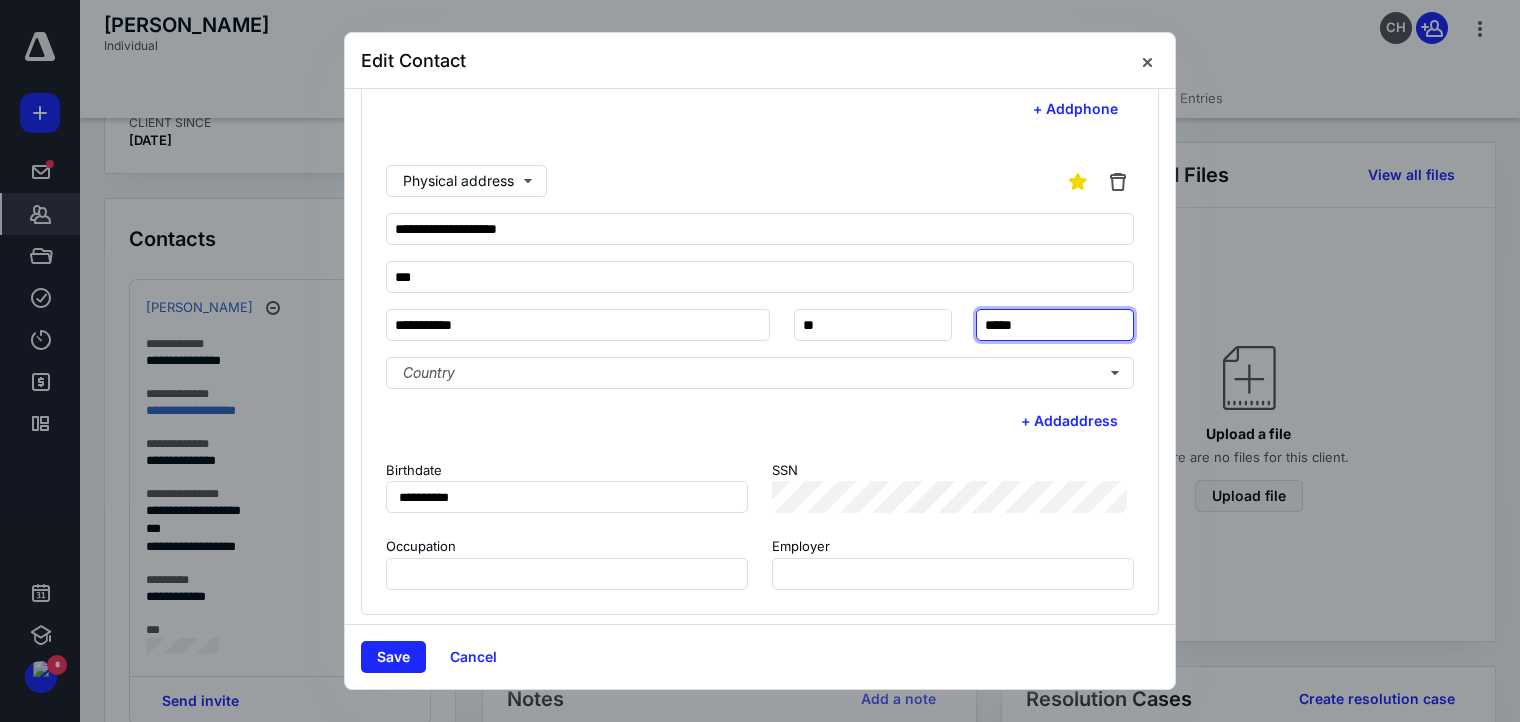 type on "*****" 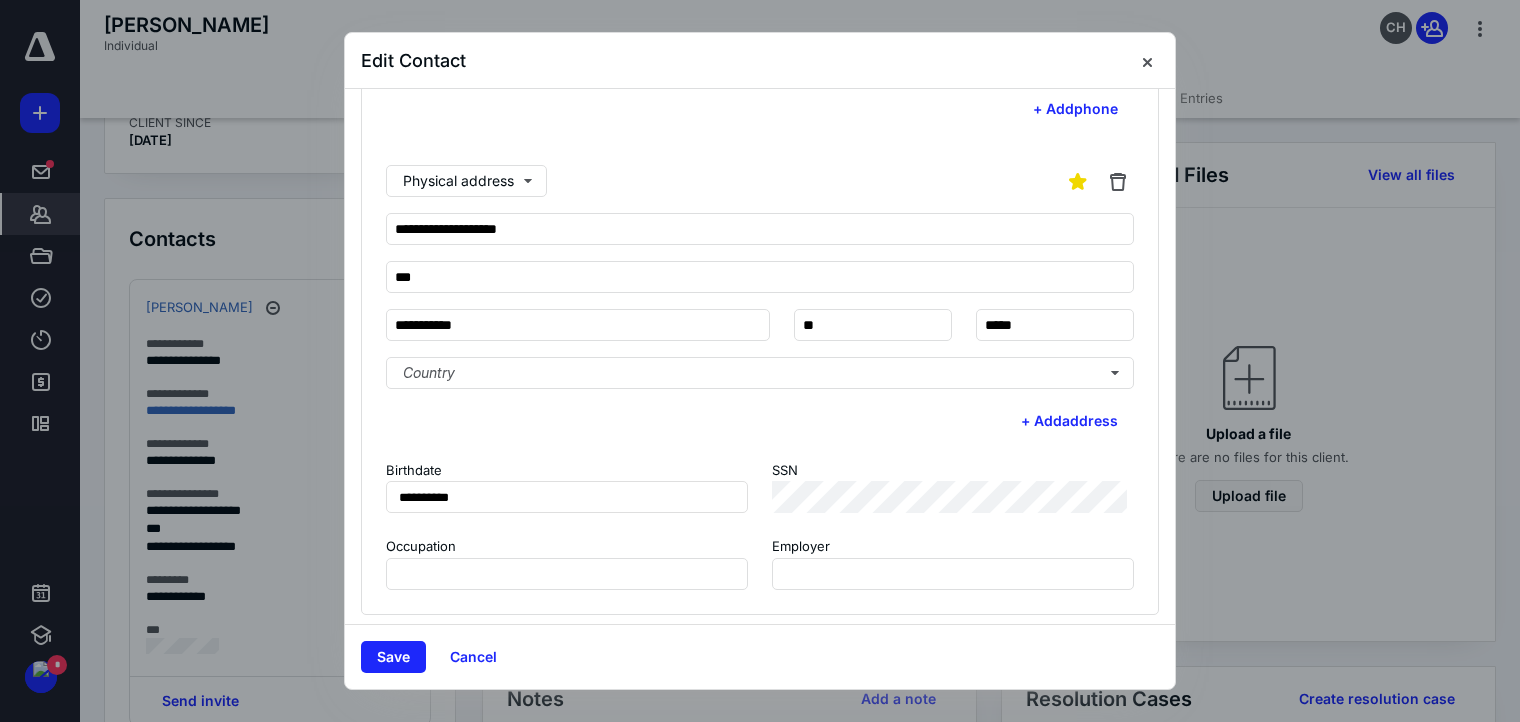 drag, startPoint x: 540, startPoint y: 443, endPoint x: 693, endPoint y: 468, distance: 155.02902 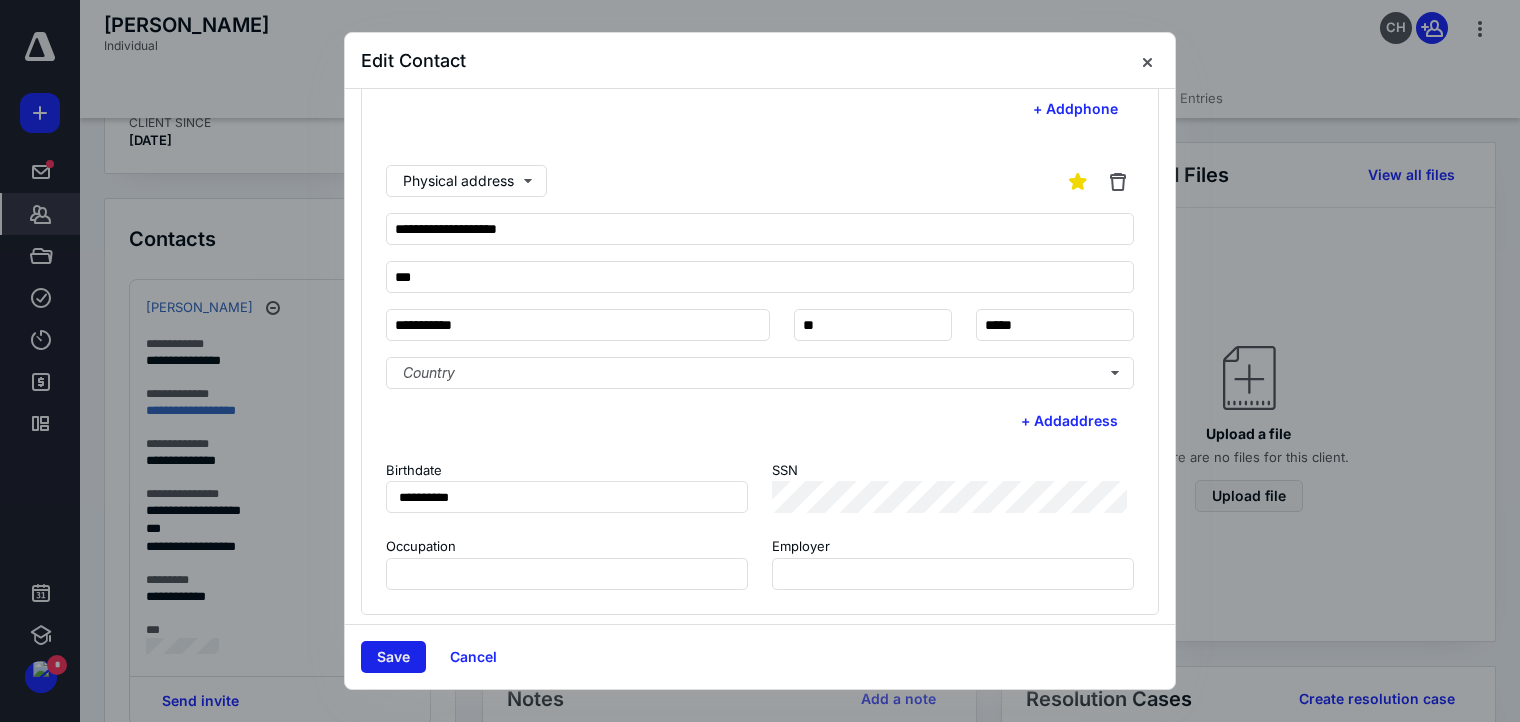 click on "Save" at bounding box center (393, 657) 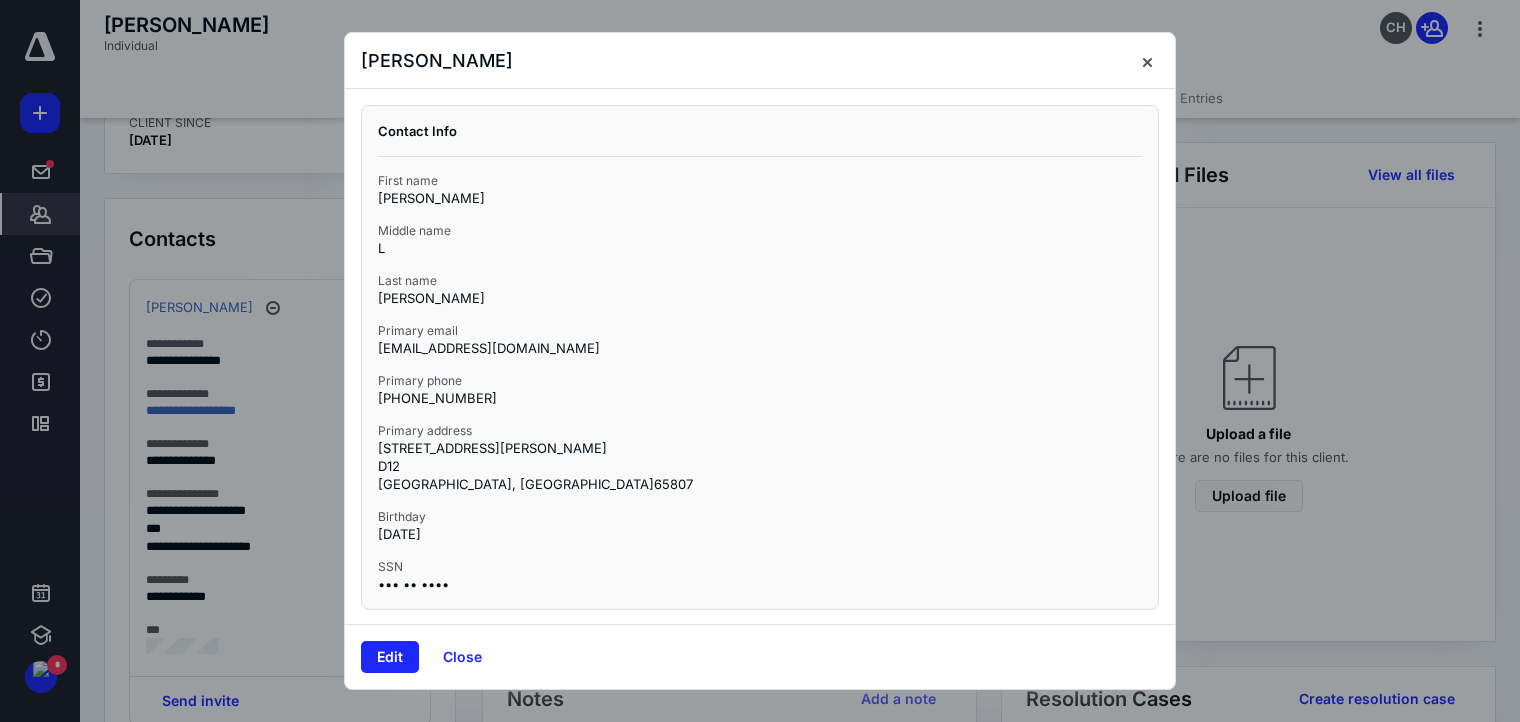 drag, startPoint x: 388, startPoint y: 637, endPoint x: 399, endPoint y: 612, distance: 27.313 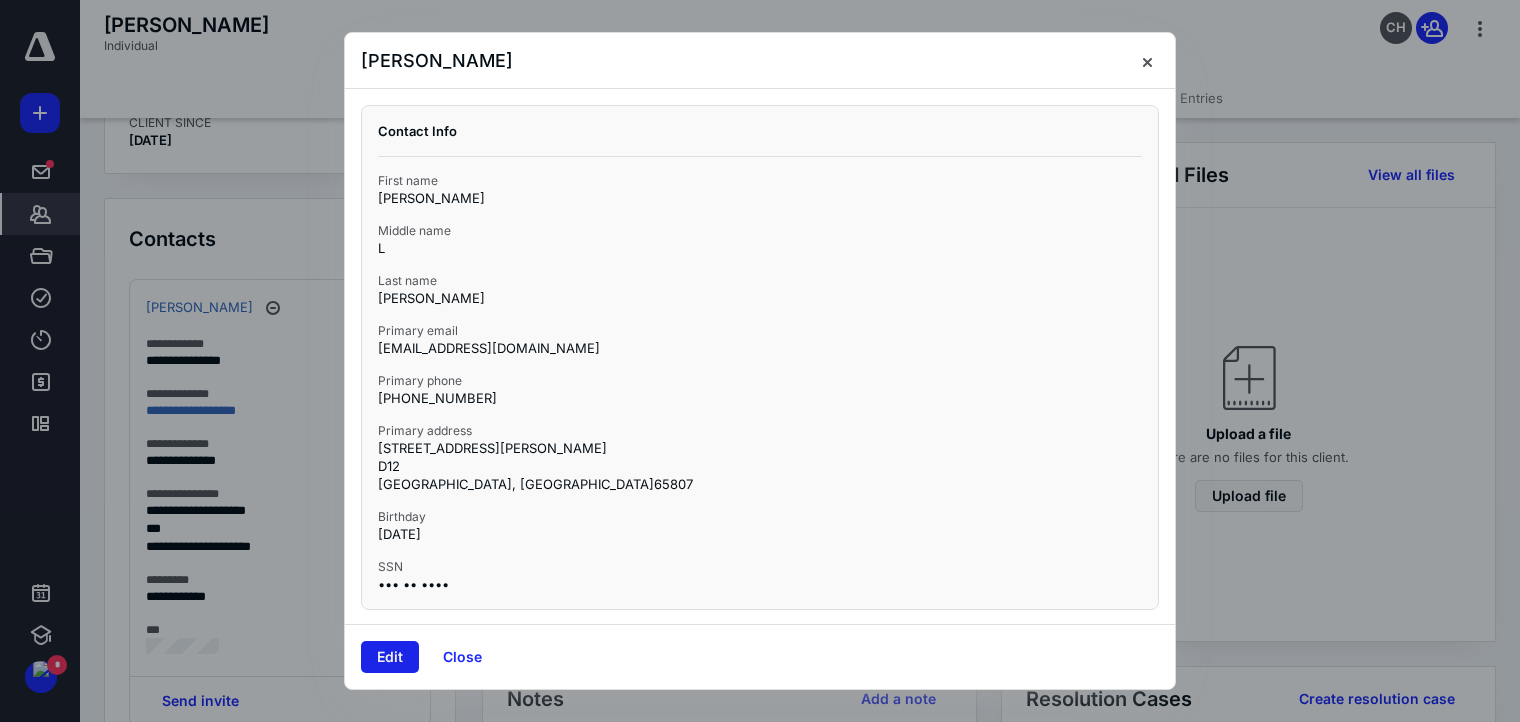 click on "Edit" at bounding box center [390, 657] 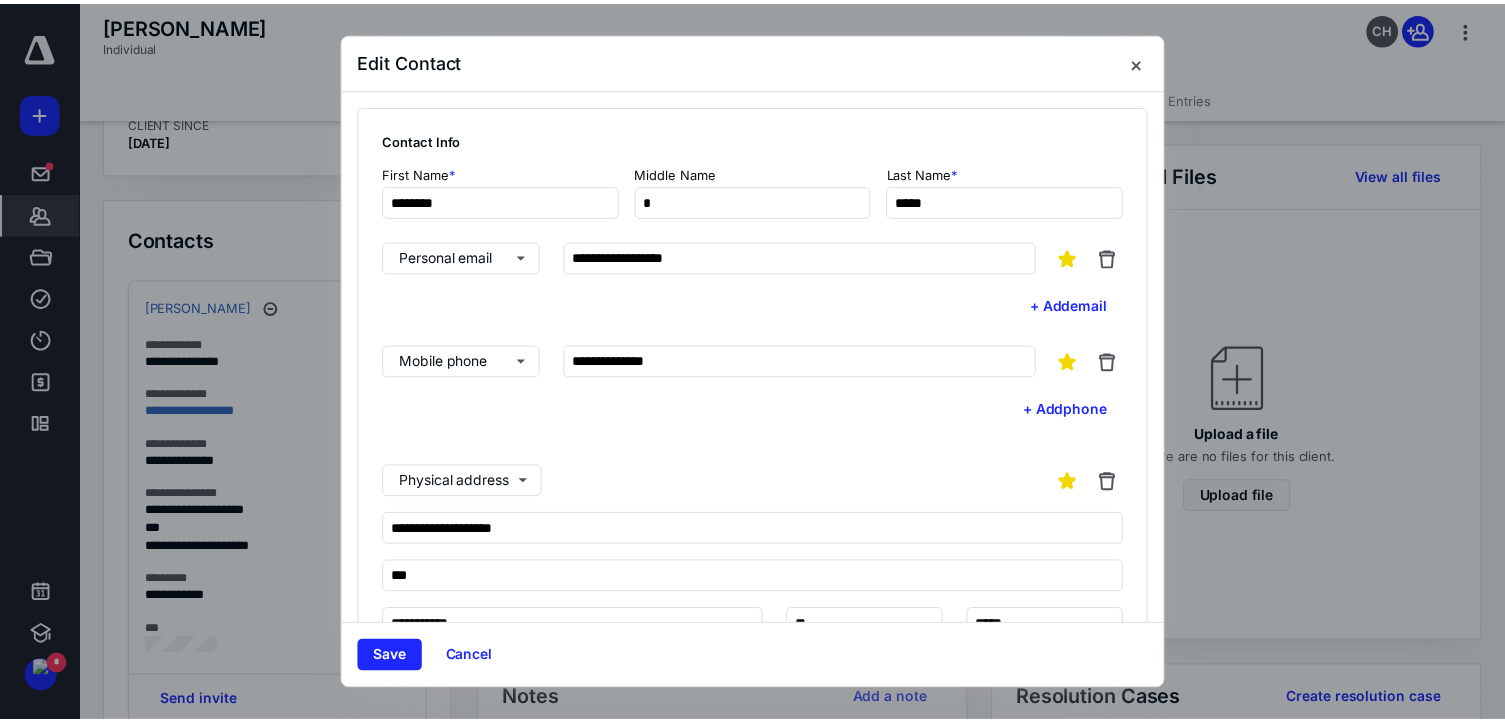 scroll, scrollTop: 300, scrollLeft: 0, axis: vertical 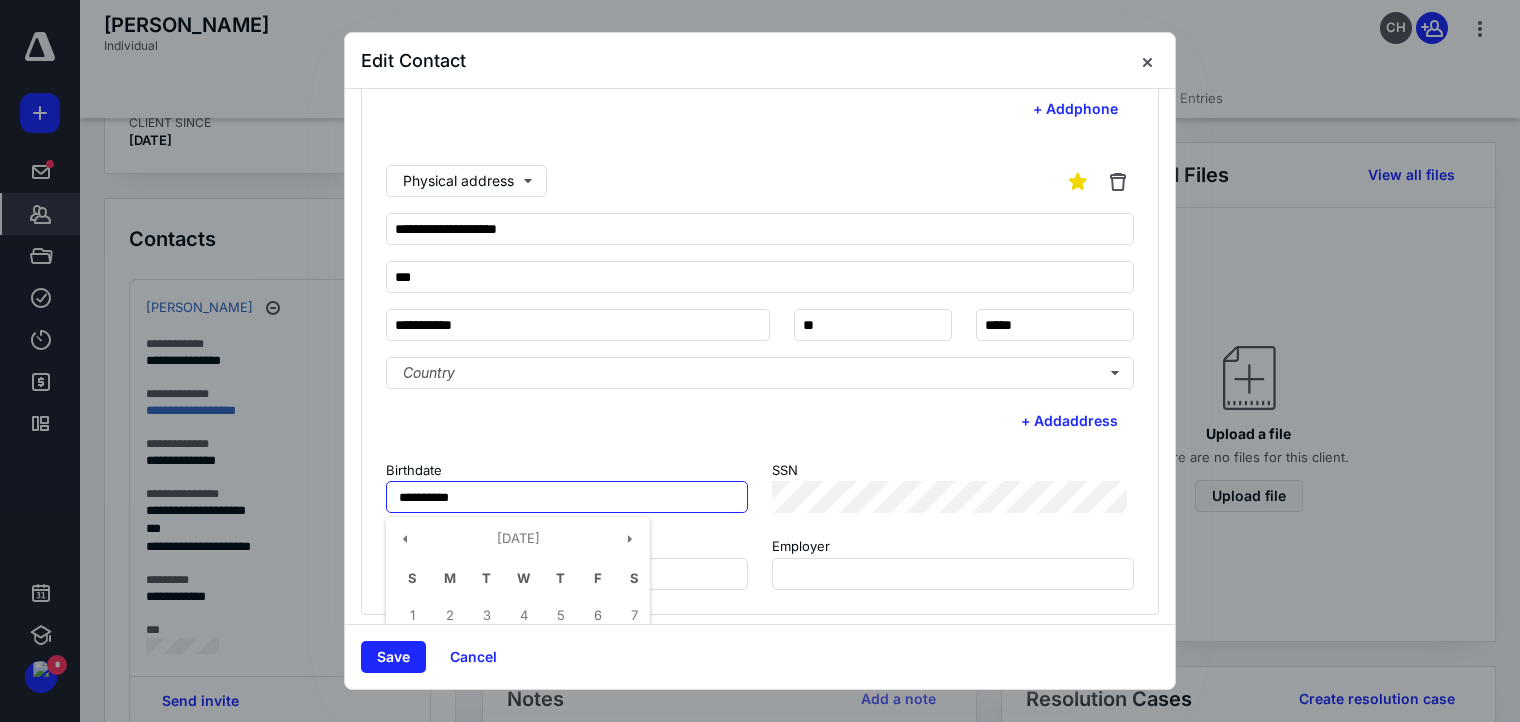 click on "**********" at bounding box center (567, 497) 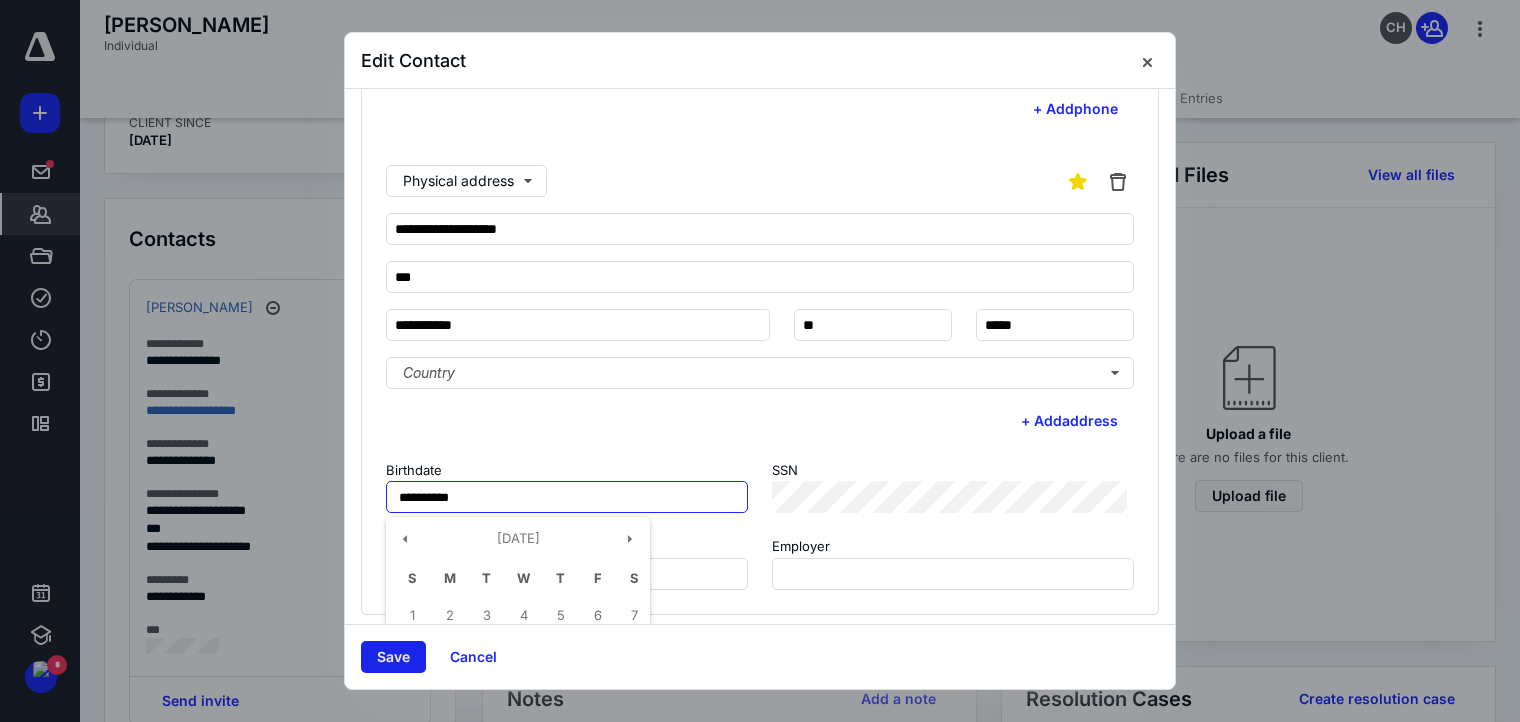 type on "**********" 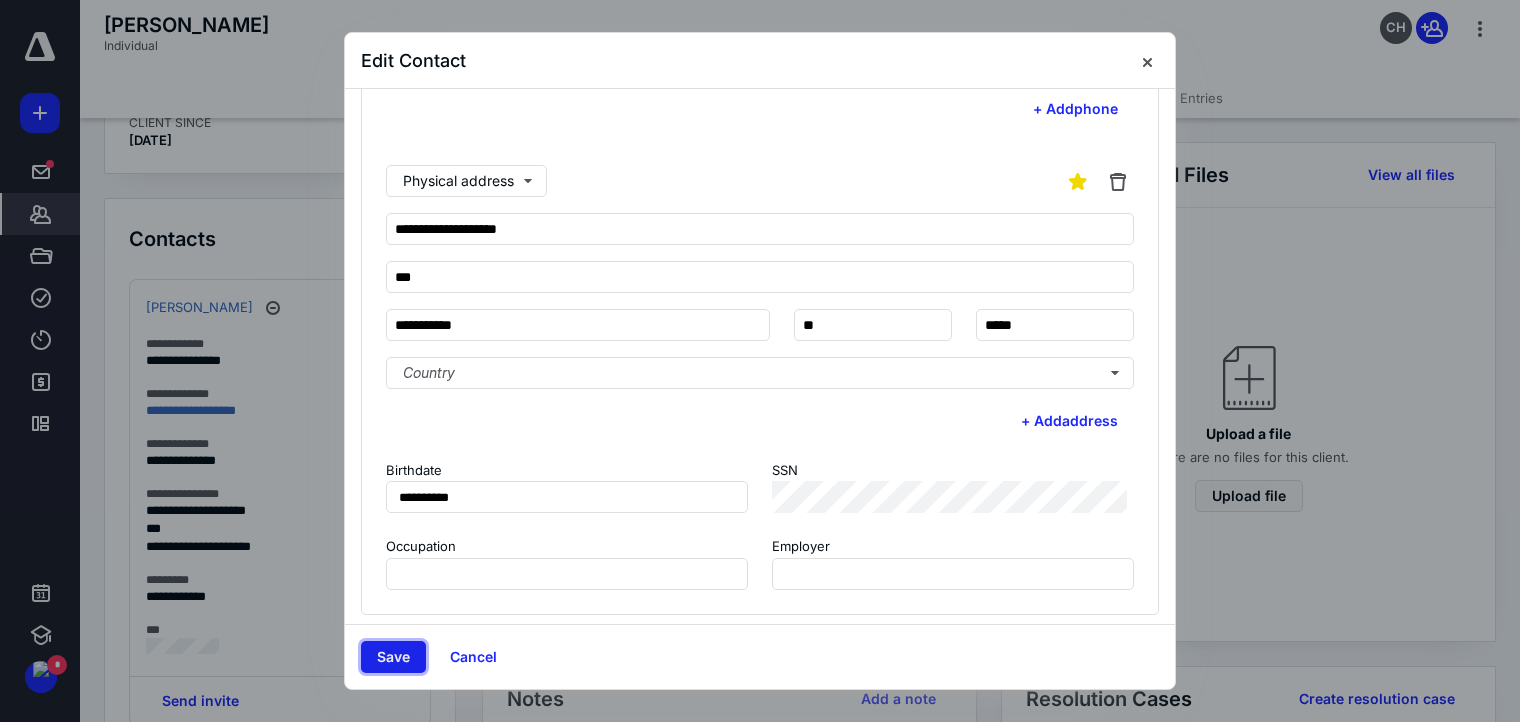 click on "Save" at bounding box center [393, 657] 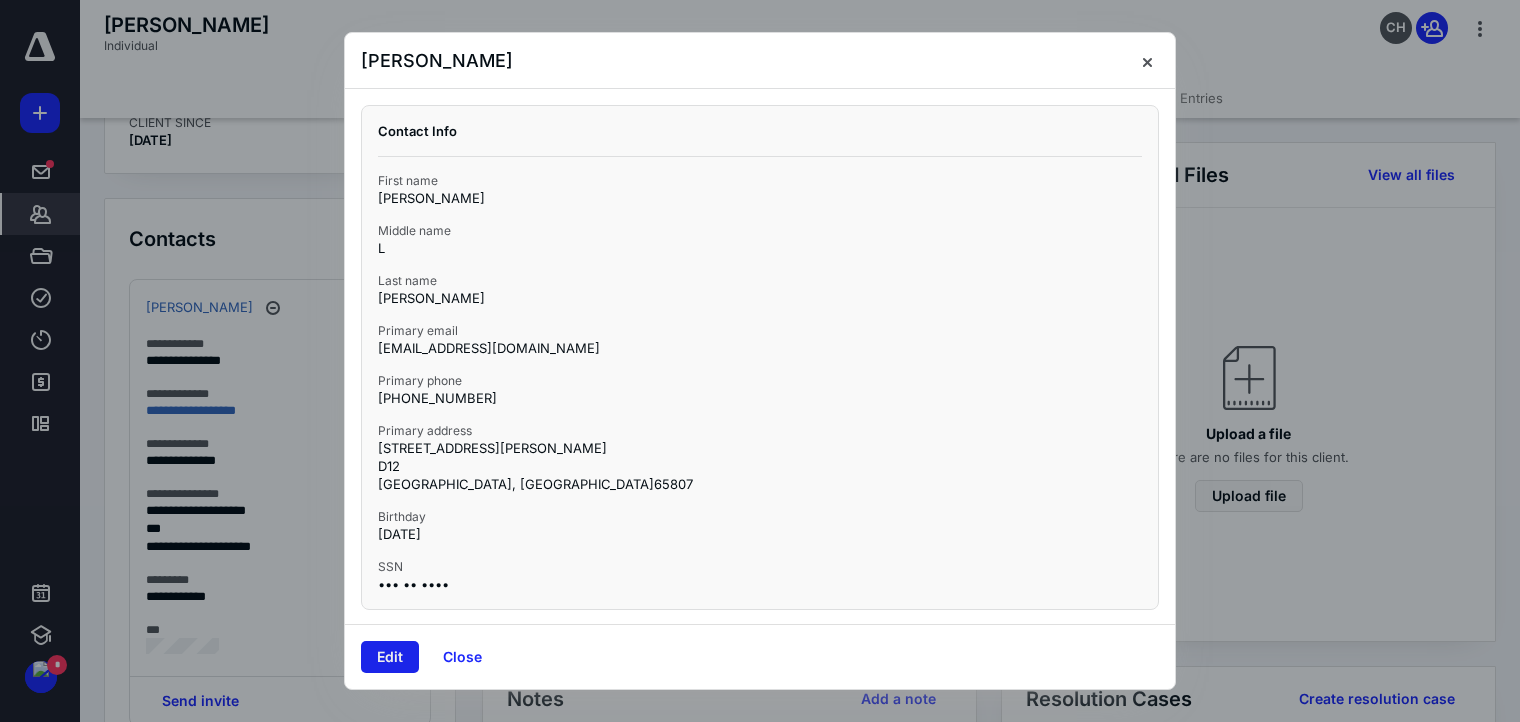click on "Edit" at bounding box center (390, 657) 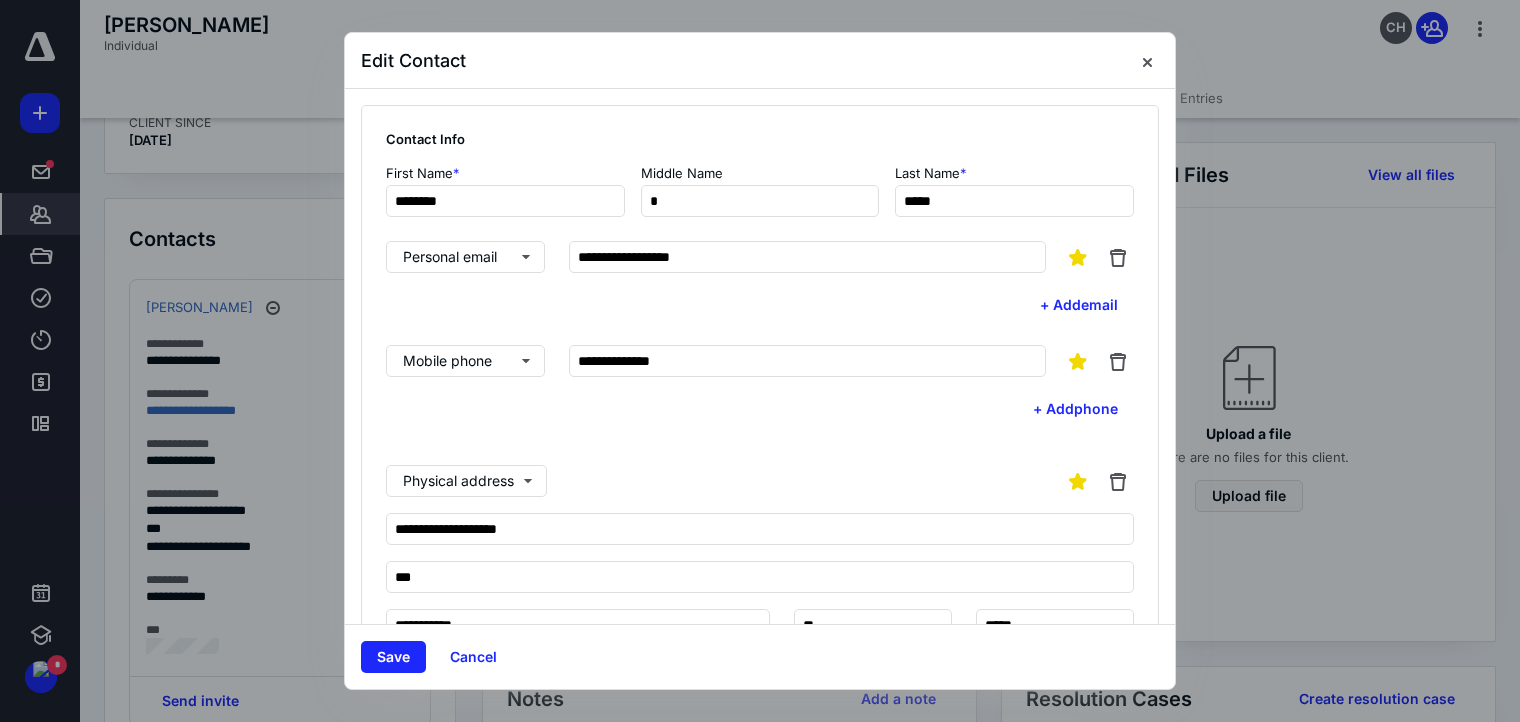 click on "Save" at bounding box center [393, 657] 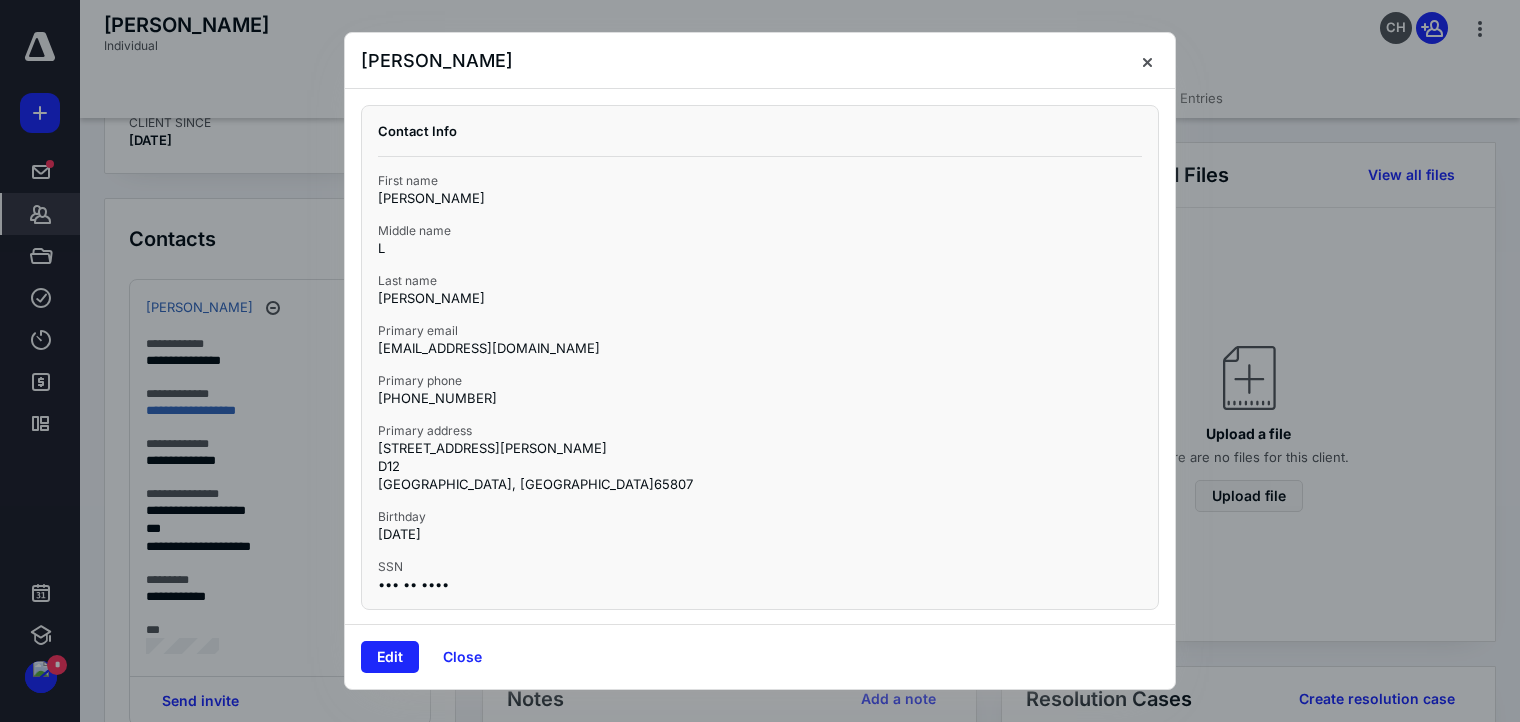 drag, startPoint x: 1151, startPoint y: 65, endPoint x: 979, endPoint y: 53, distance: 172.41809 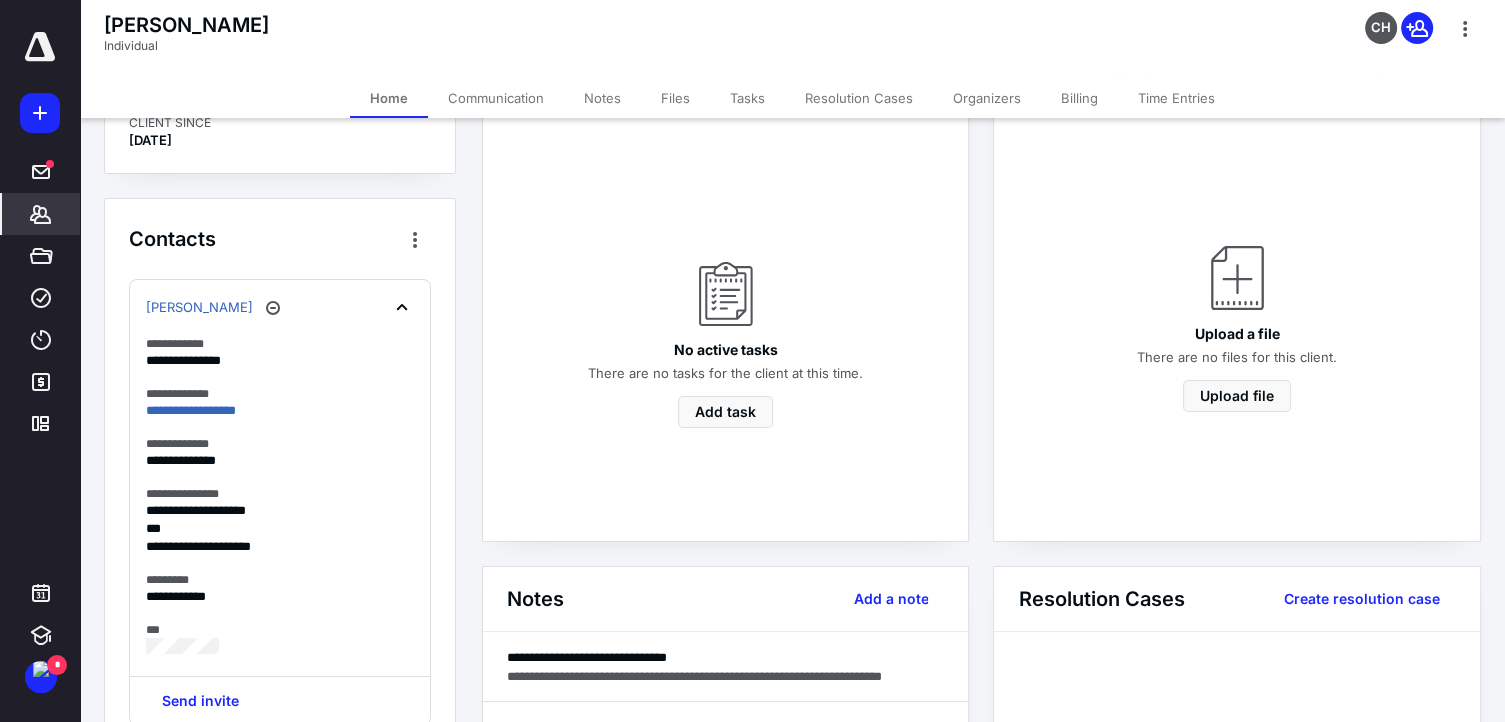 scroll, scrollTop: 200, scrollLeft: 0, axis: vertical 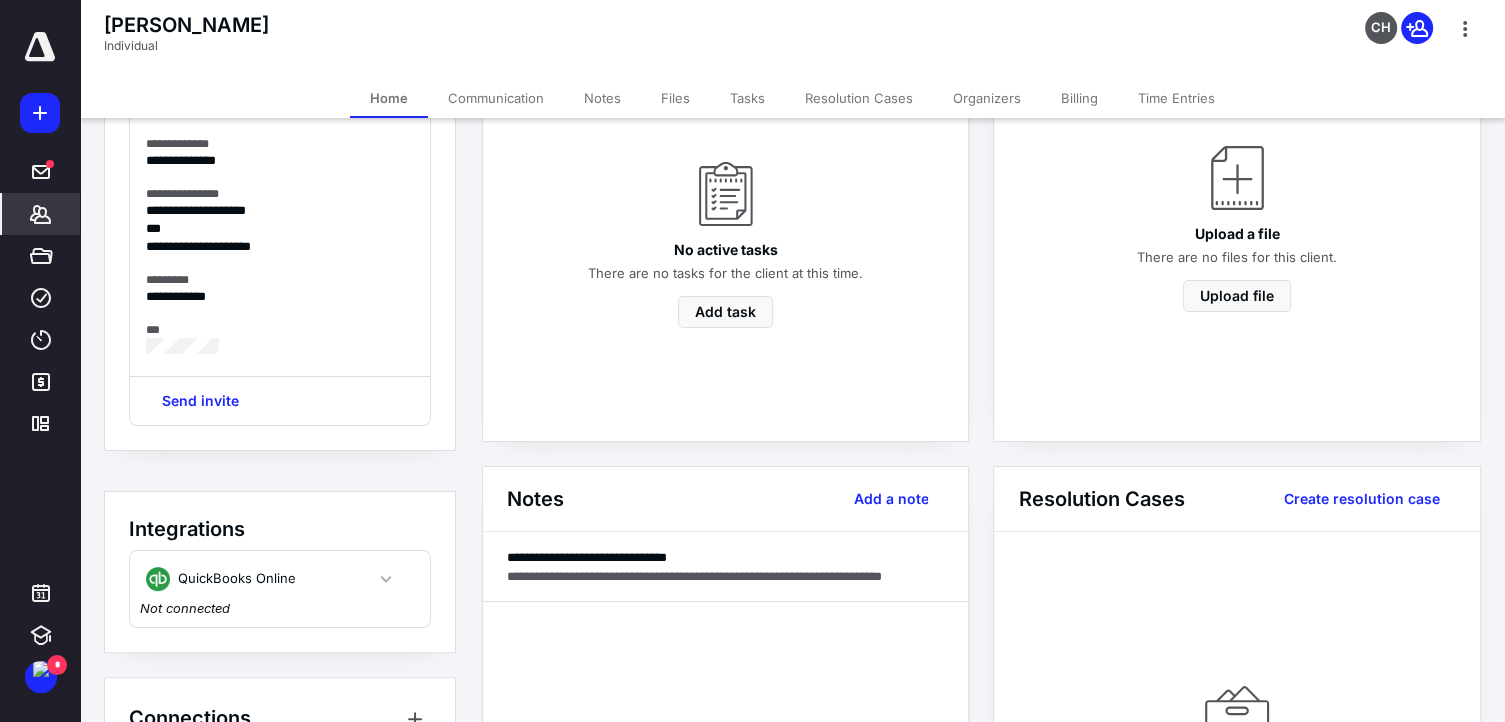 click on "Send invite" at bounding box center [280, 400] 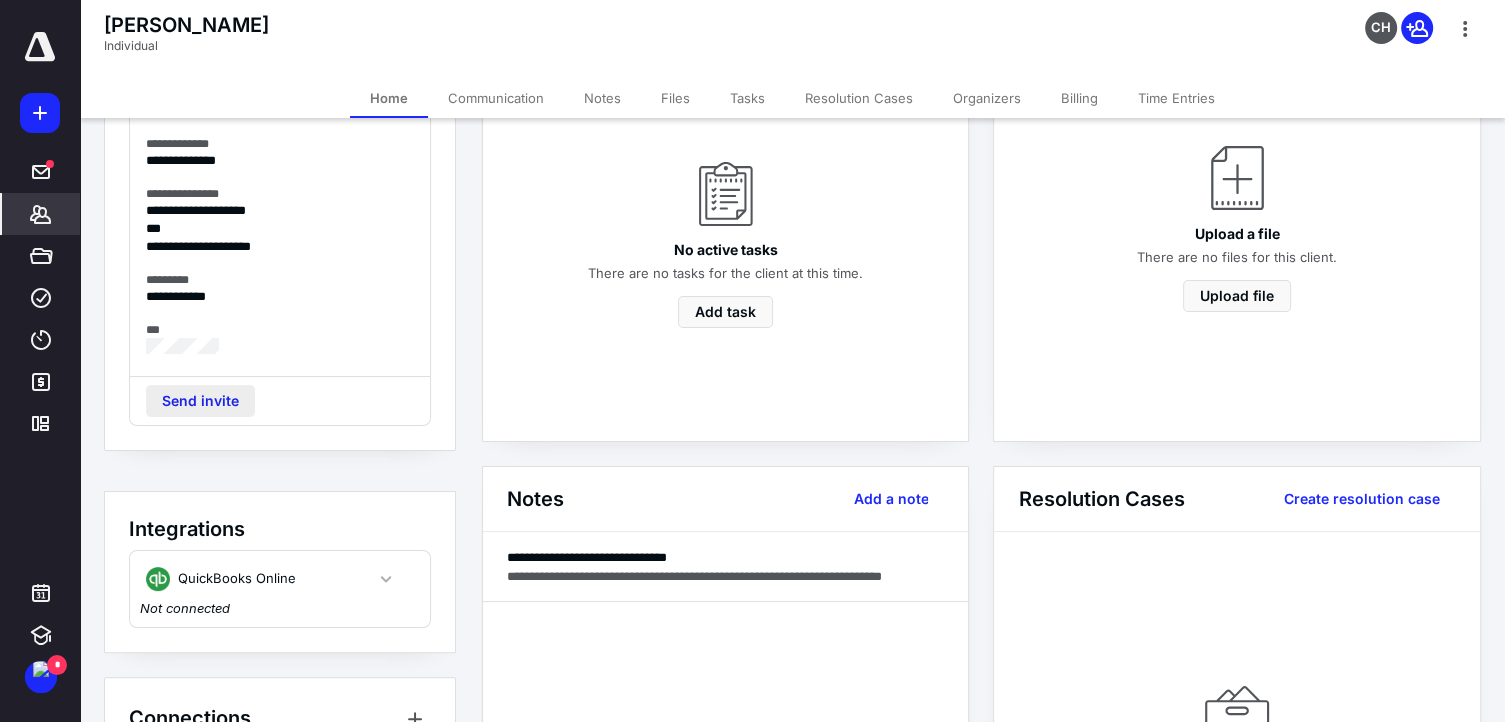 click on "Send invite" at bounding box center (200, 401) 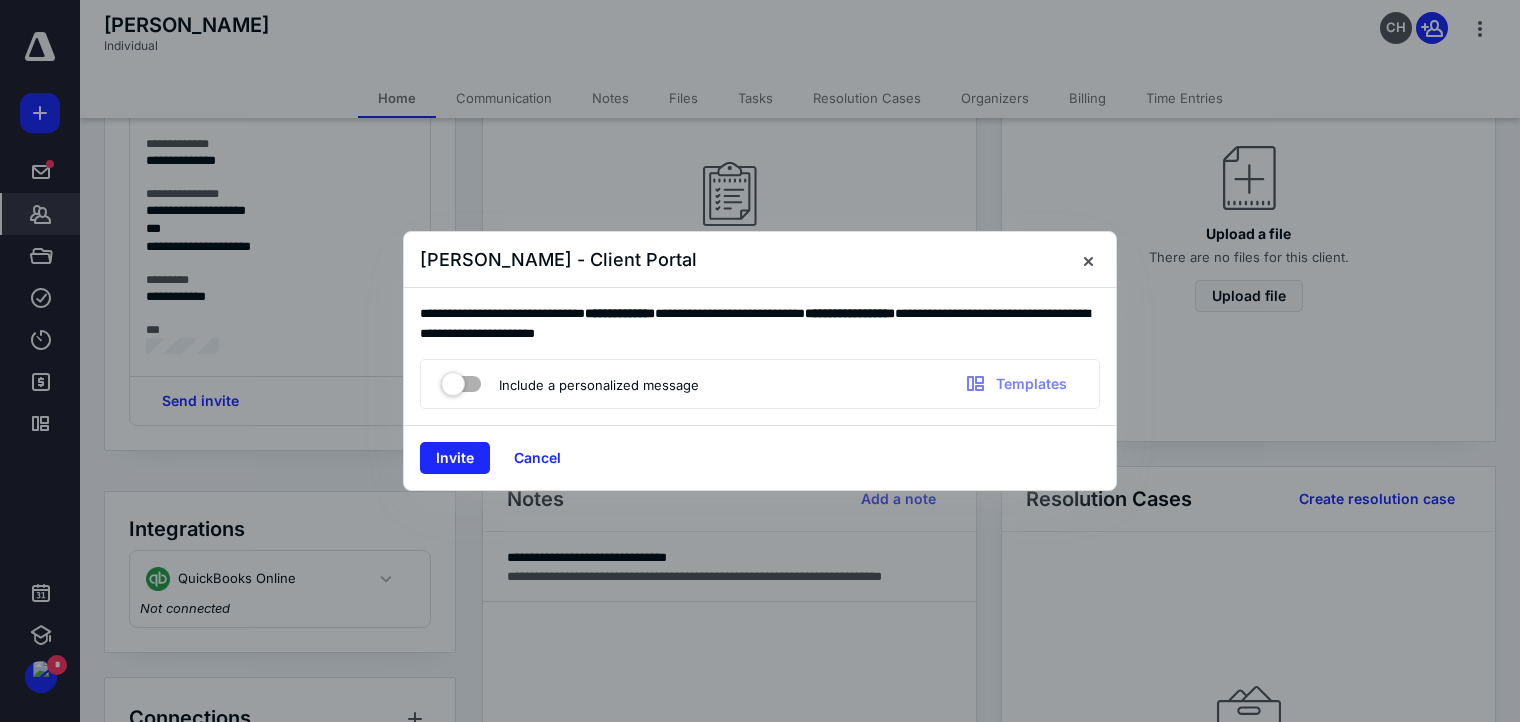 click at bounding box center (461, 380) 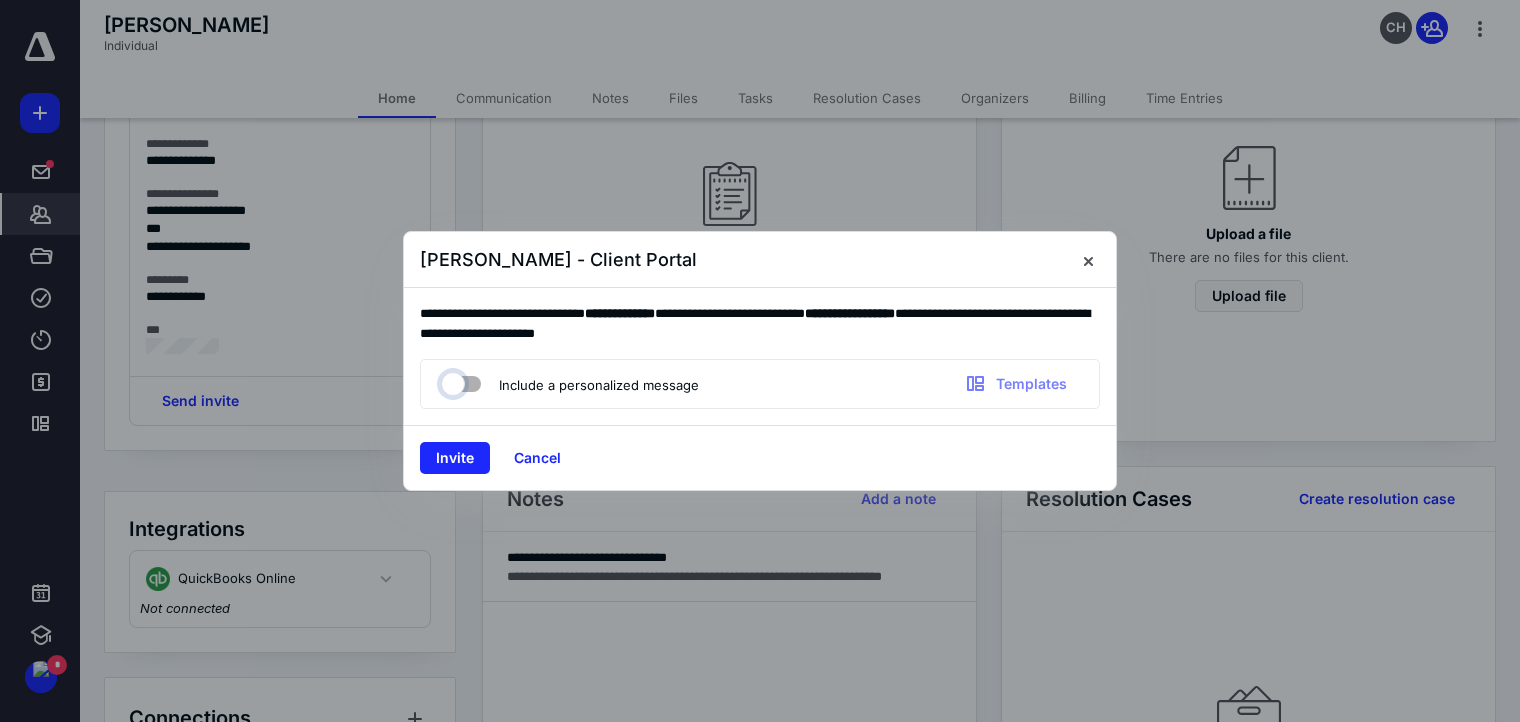 click at bounding box center [451, 381] 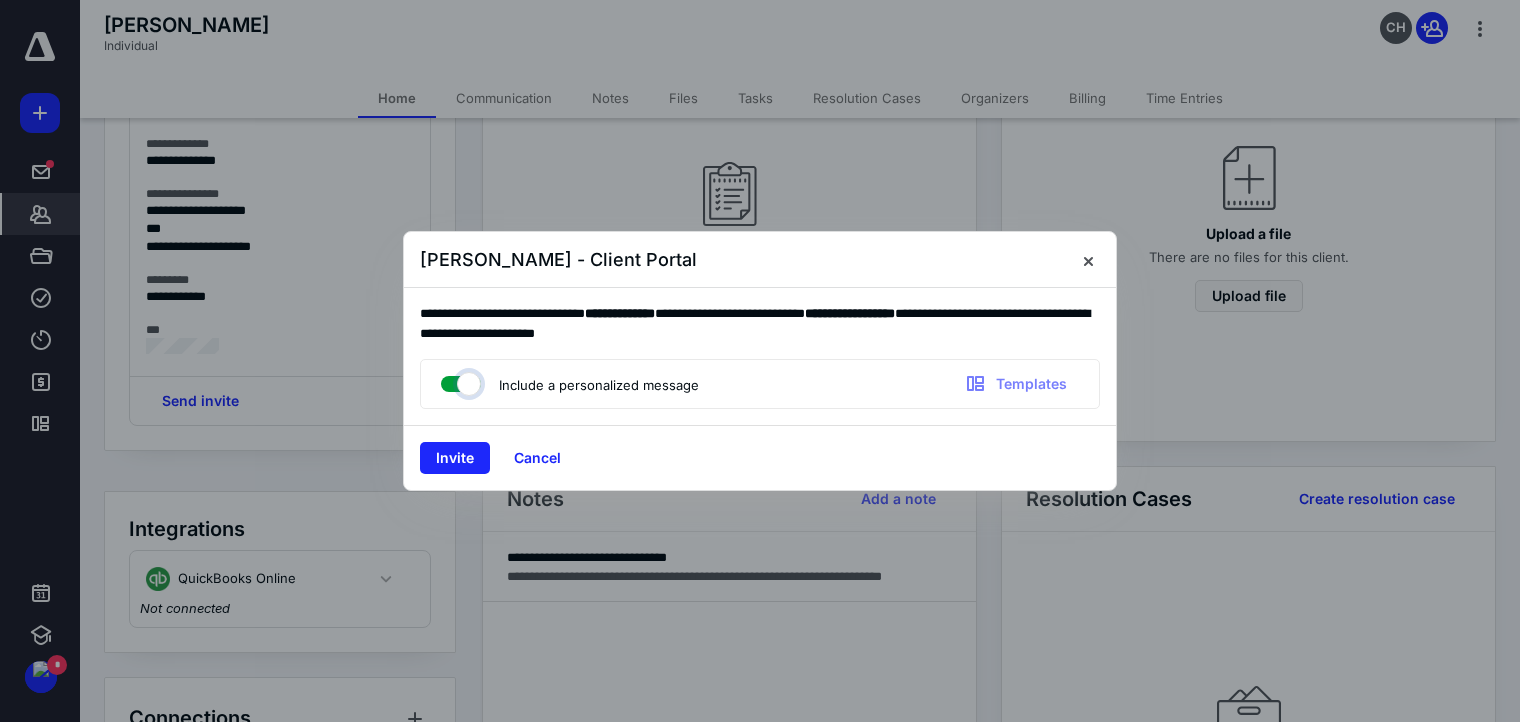 checkbox on "true" 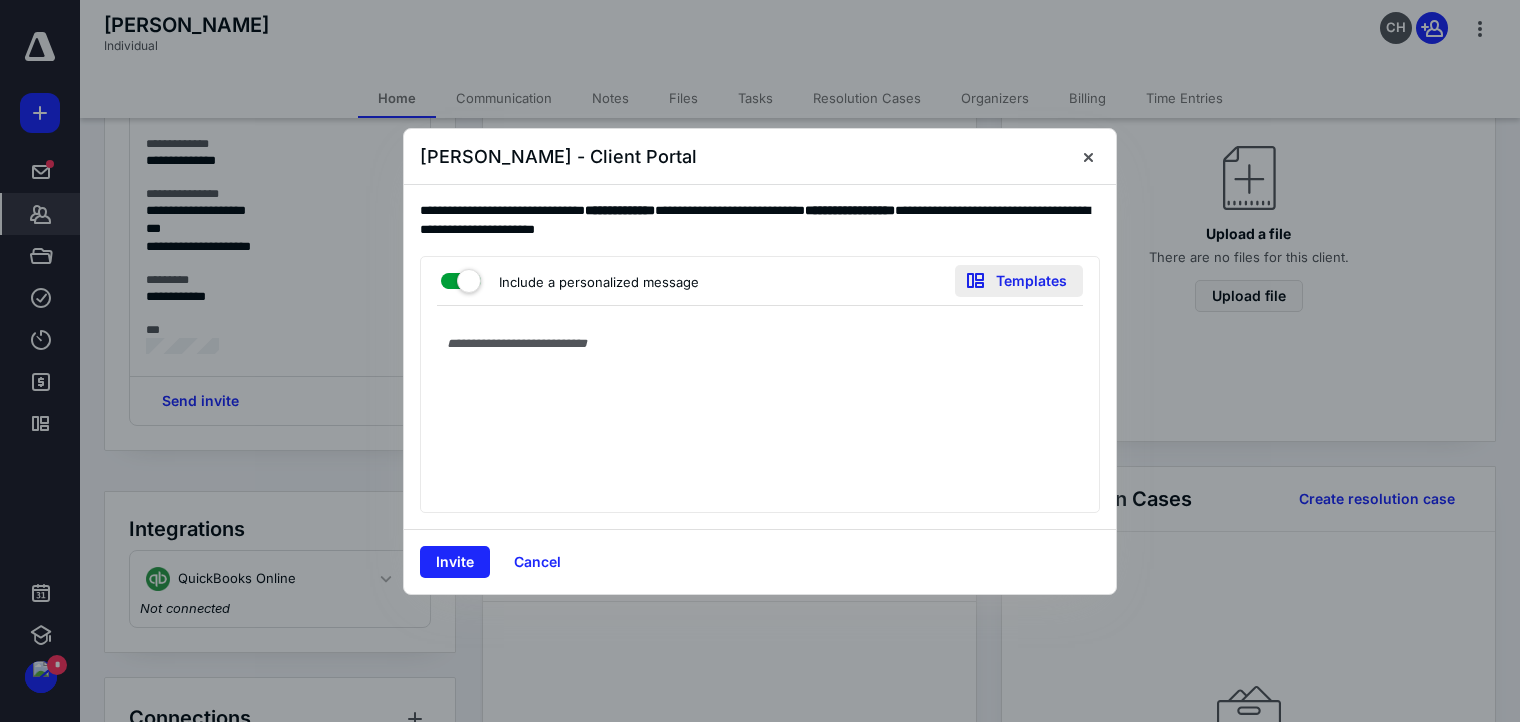 click on "Templates" at bounding box center (1019, 281) 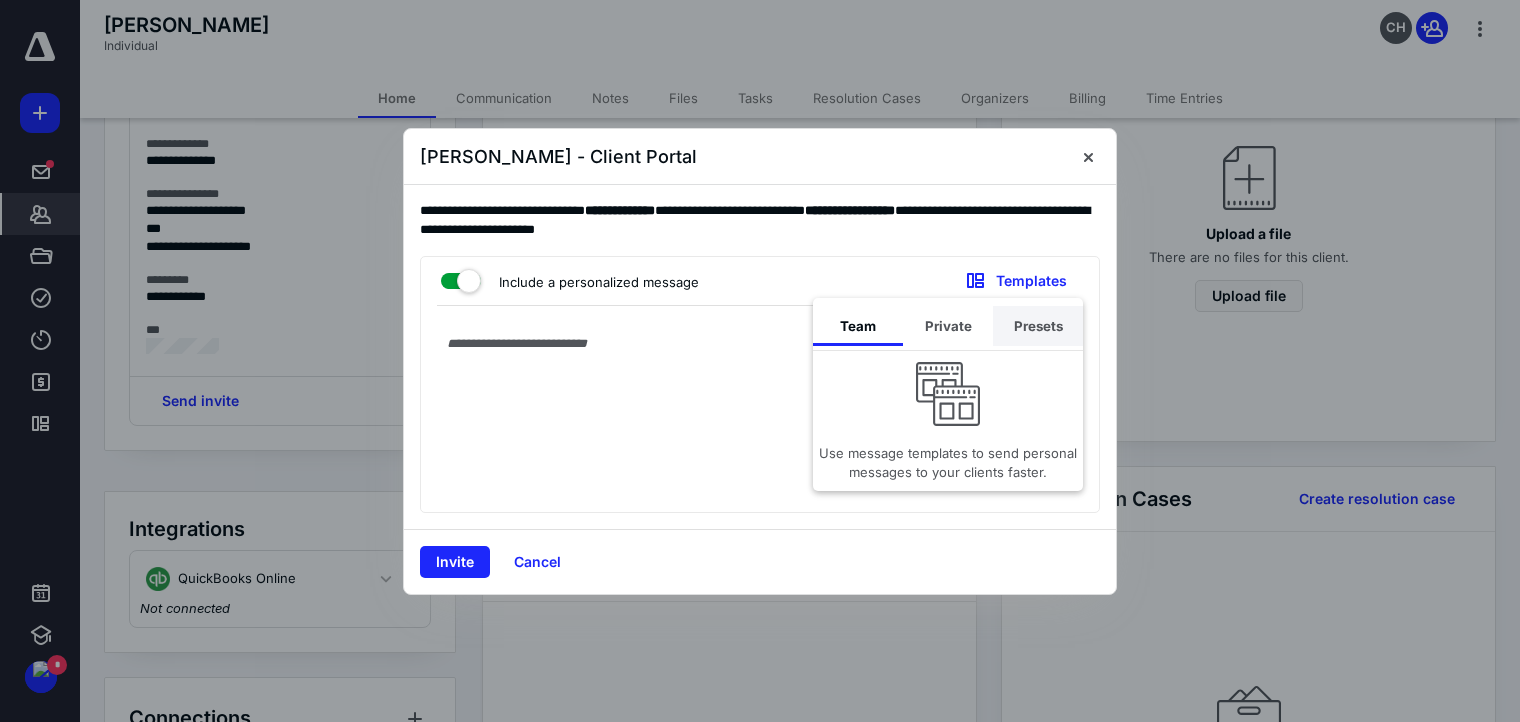 click on "Presets" at bounding box center [1038, 326] 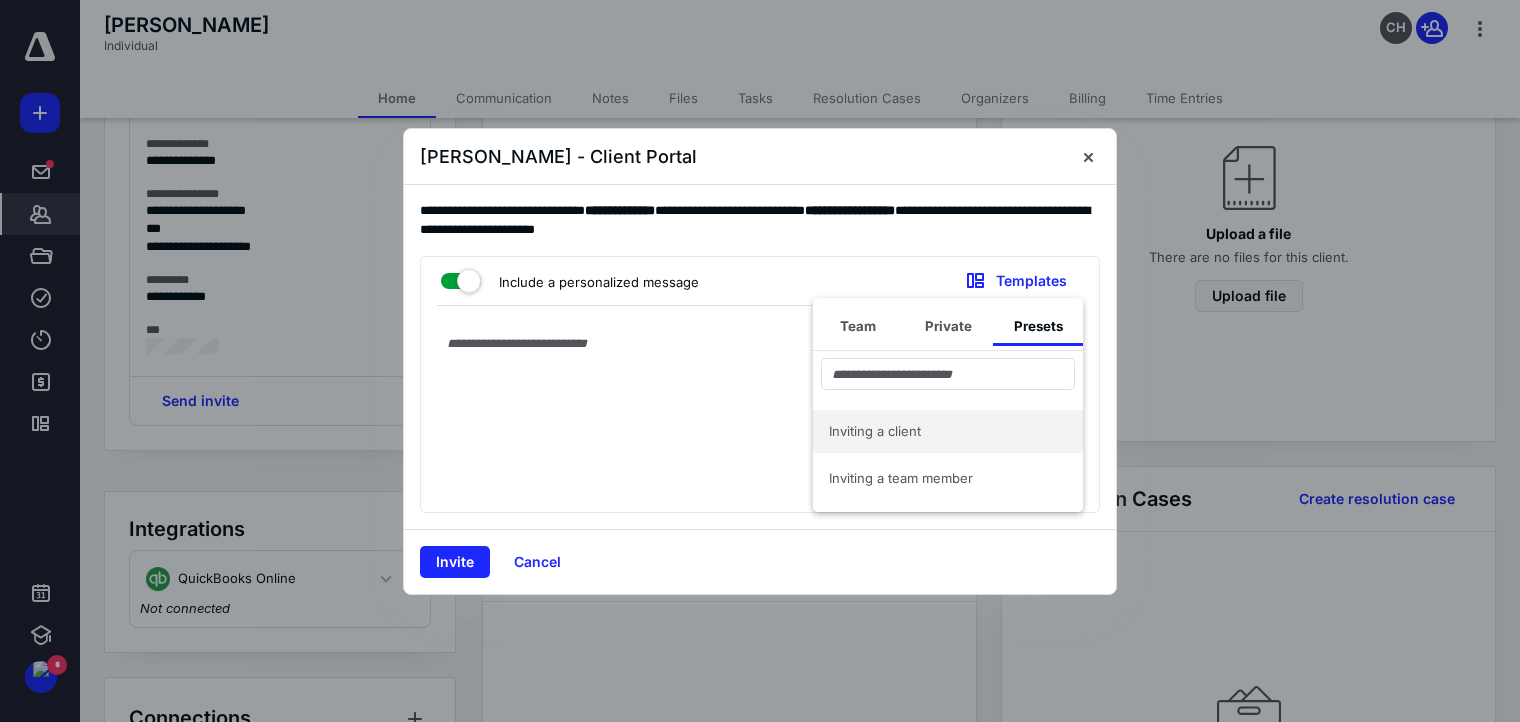 click on "Inviting a client" at bounding box center (936, 431) 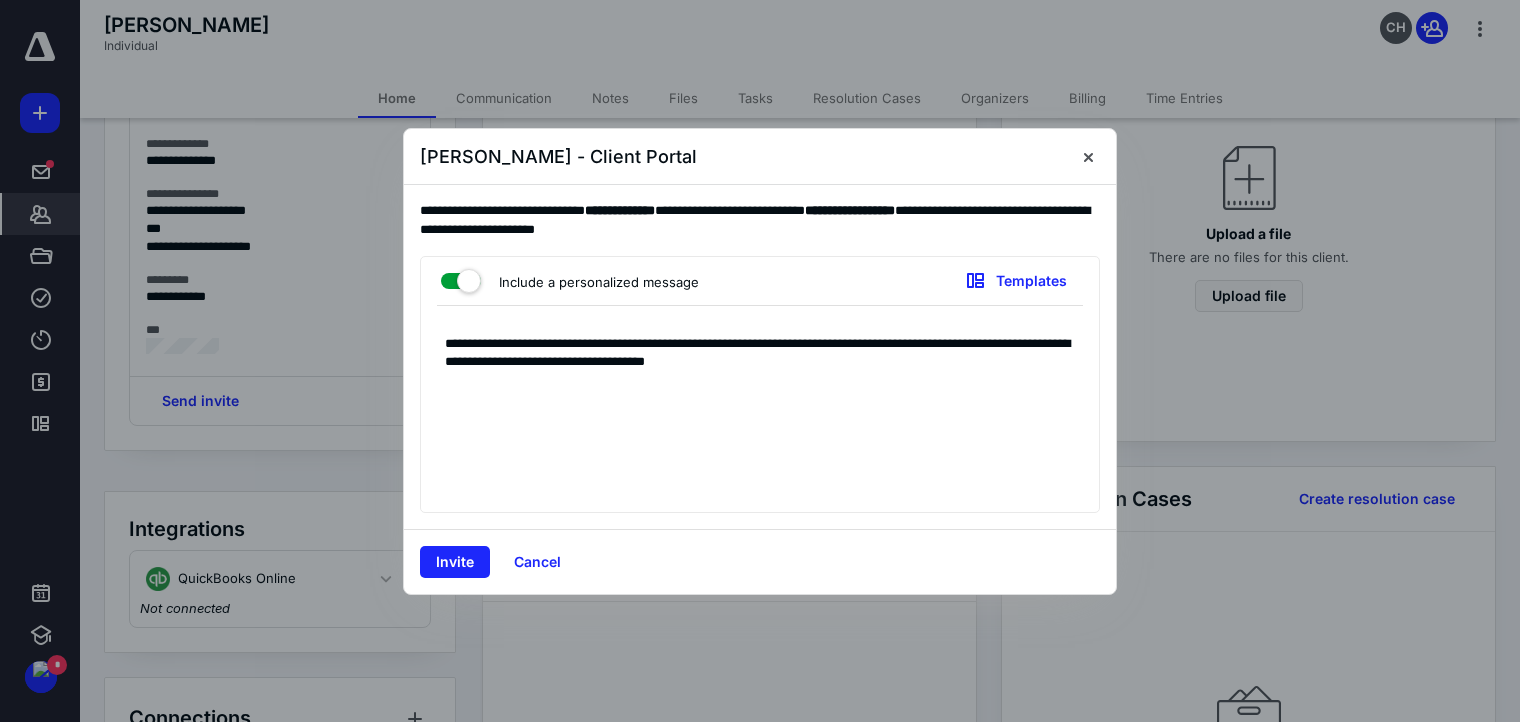 type on "**********" 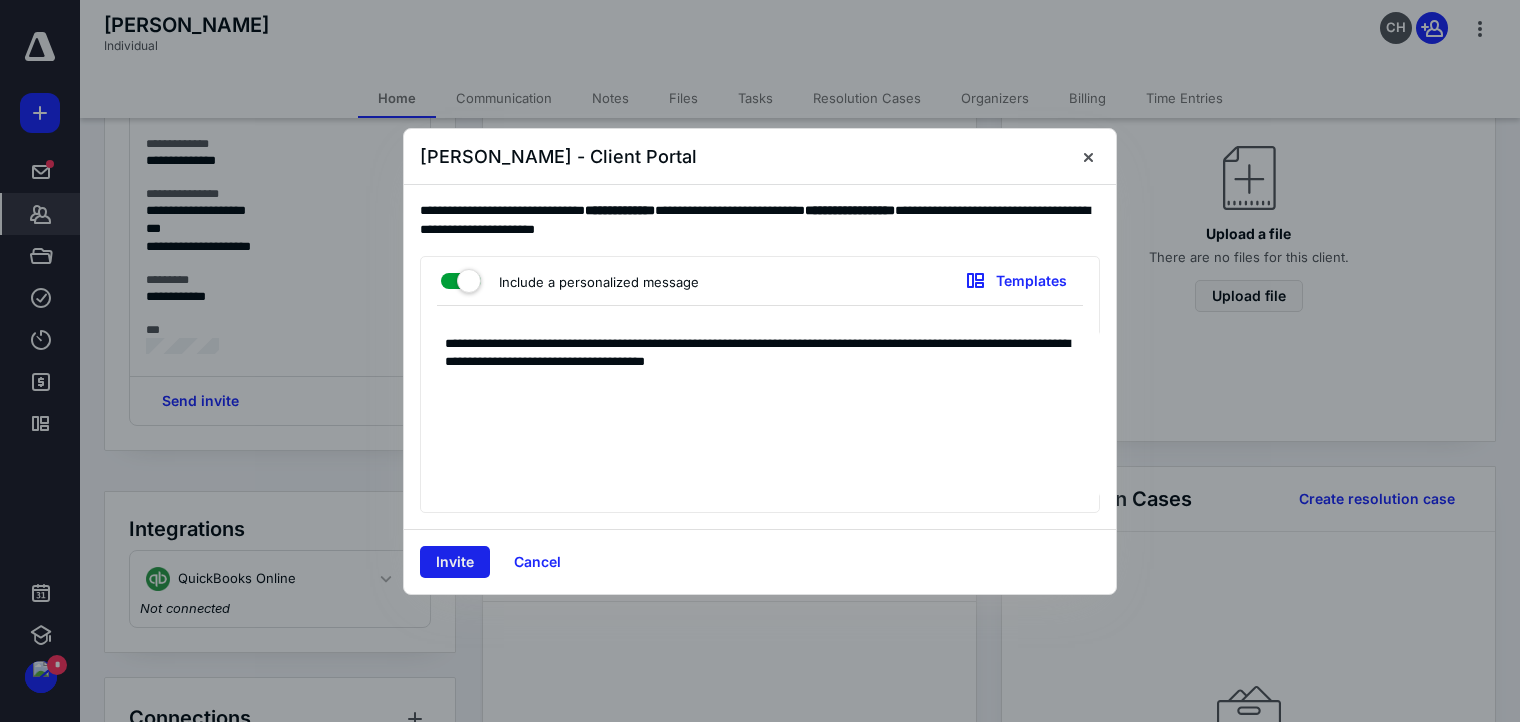 click on "Invite" at bounding box center (455, 562) 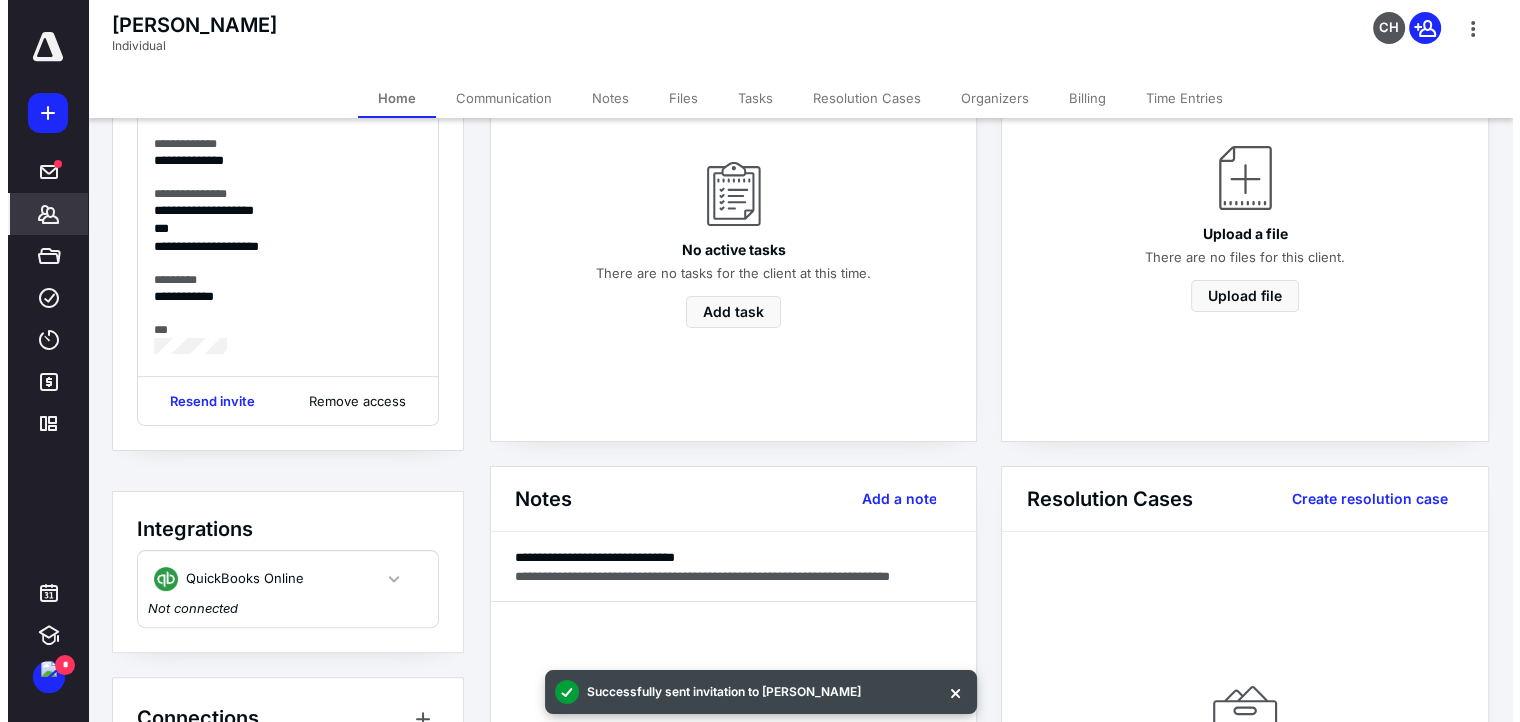 scroll, scrollTop: 561, scrollLeft: 0, axis: vertical 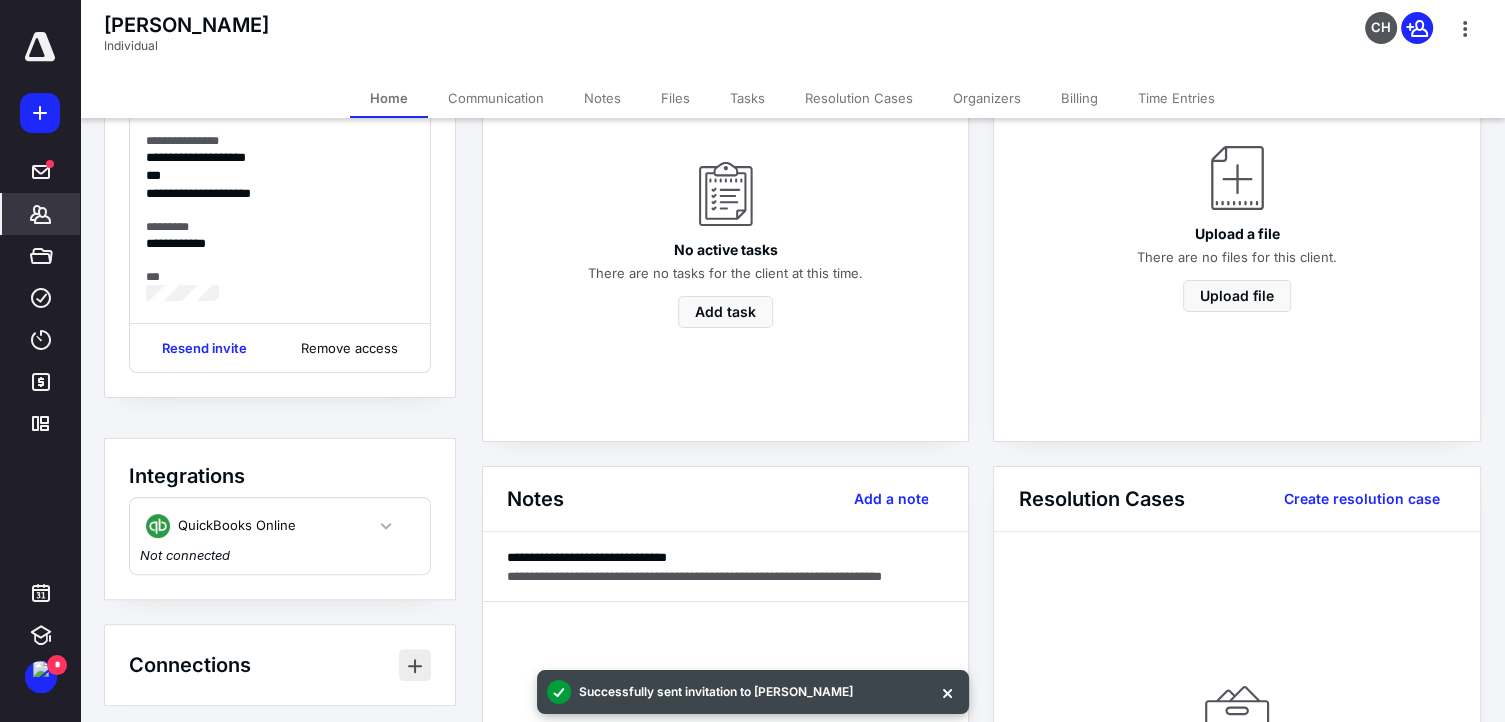 click at bounding box center [415, 665] 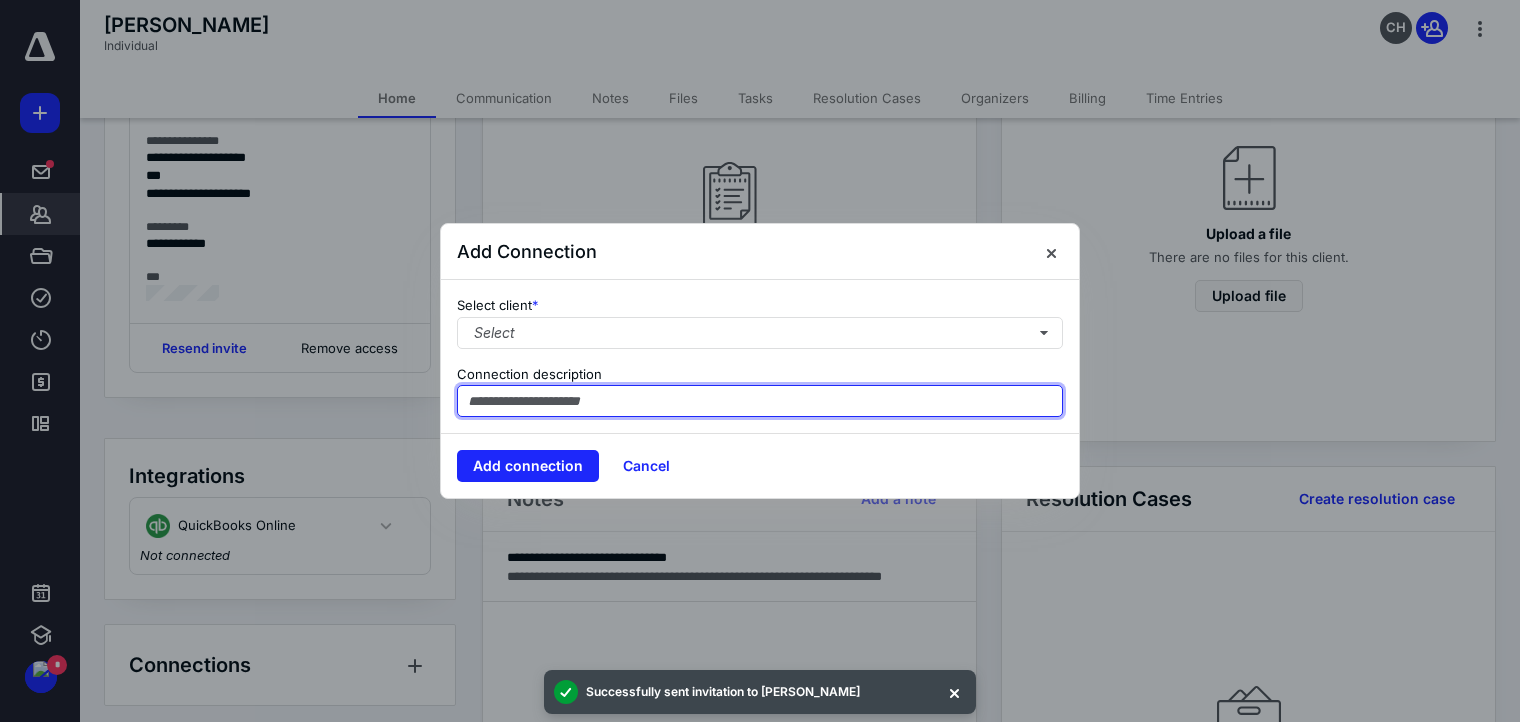 click at bounding box center (760, 401) 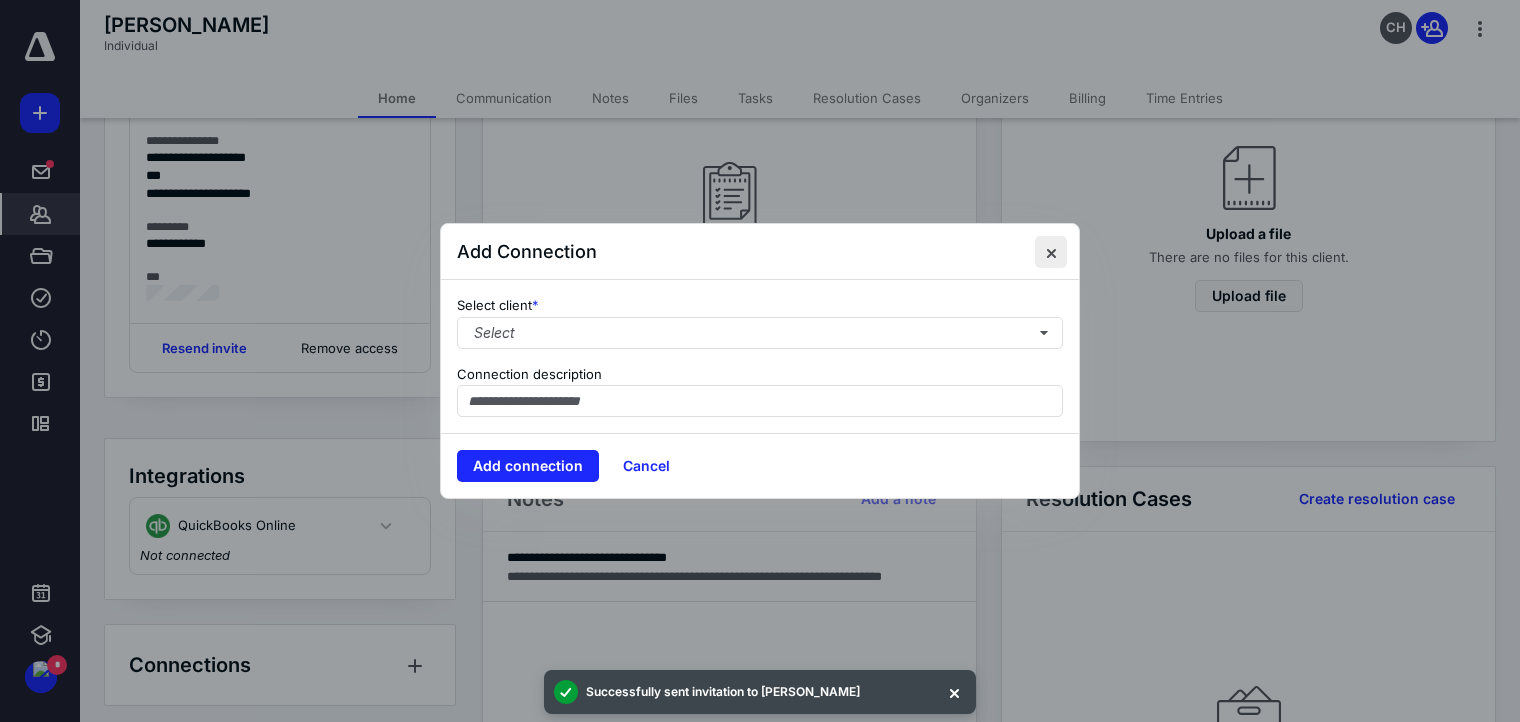 click at bounding box center [1051, 252] 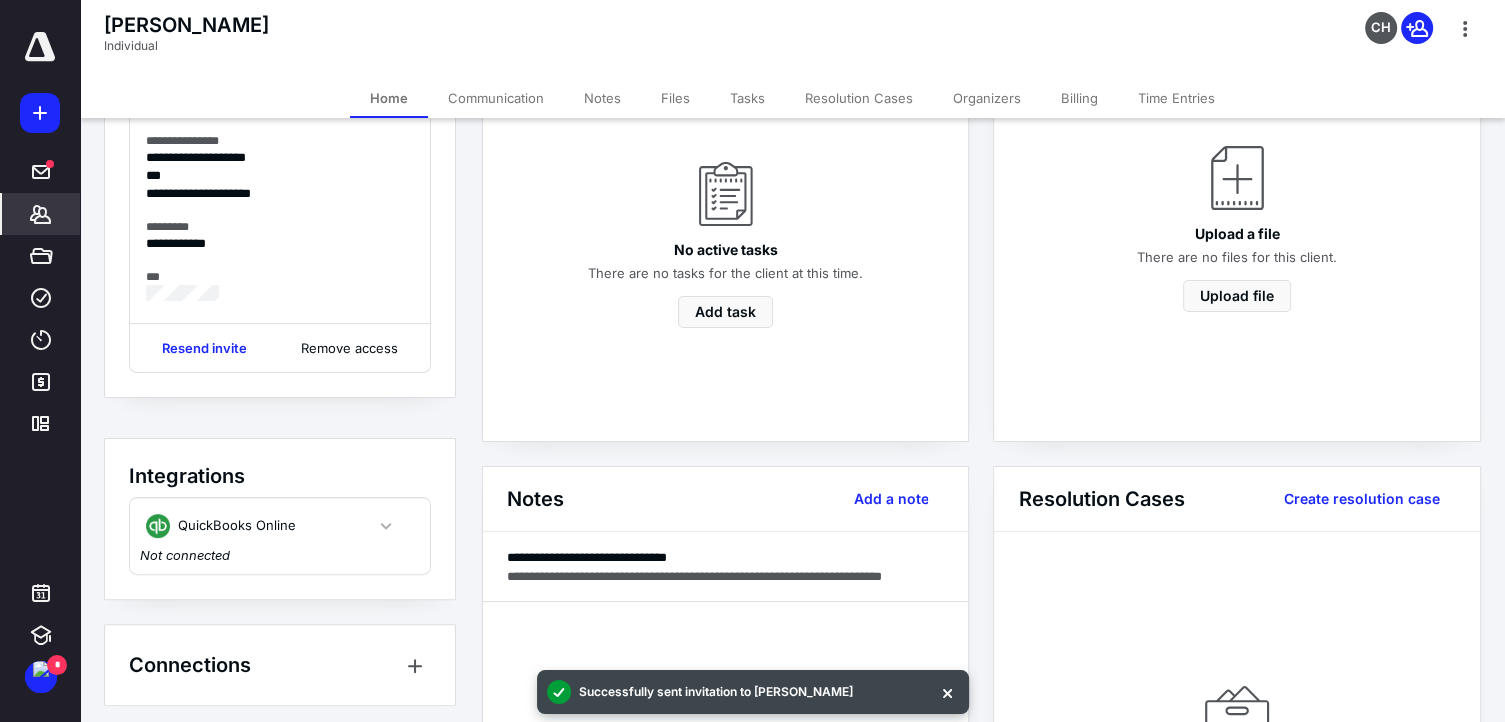 click 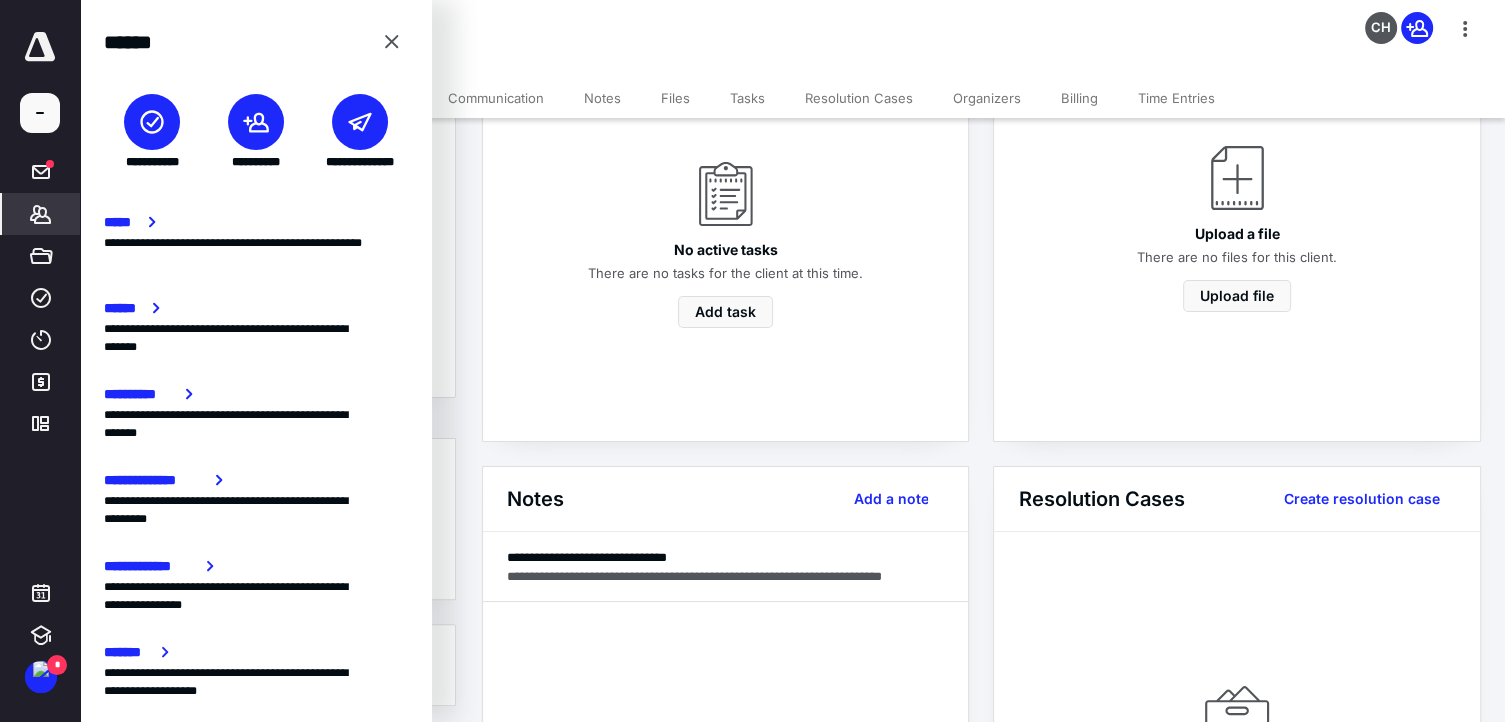 click at bounding box center [256, 122] 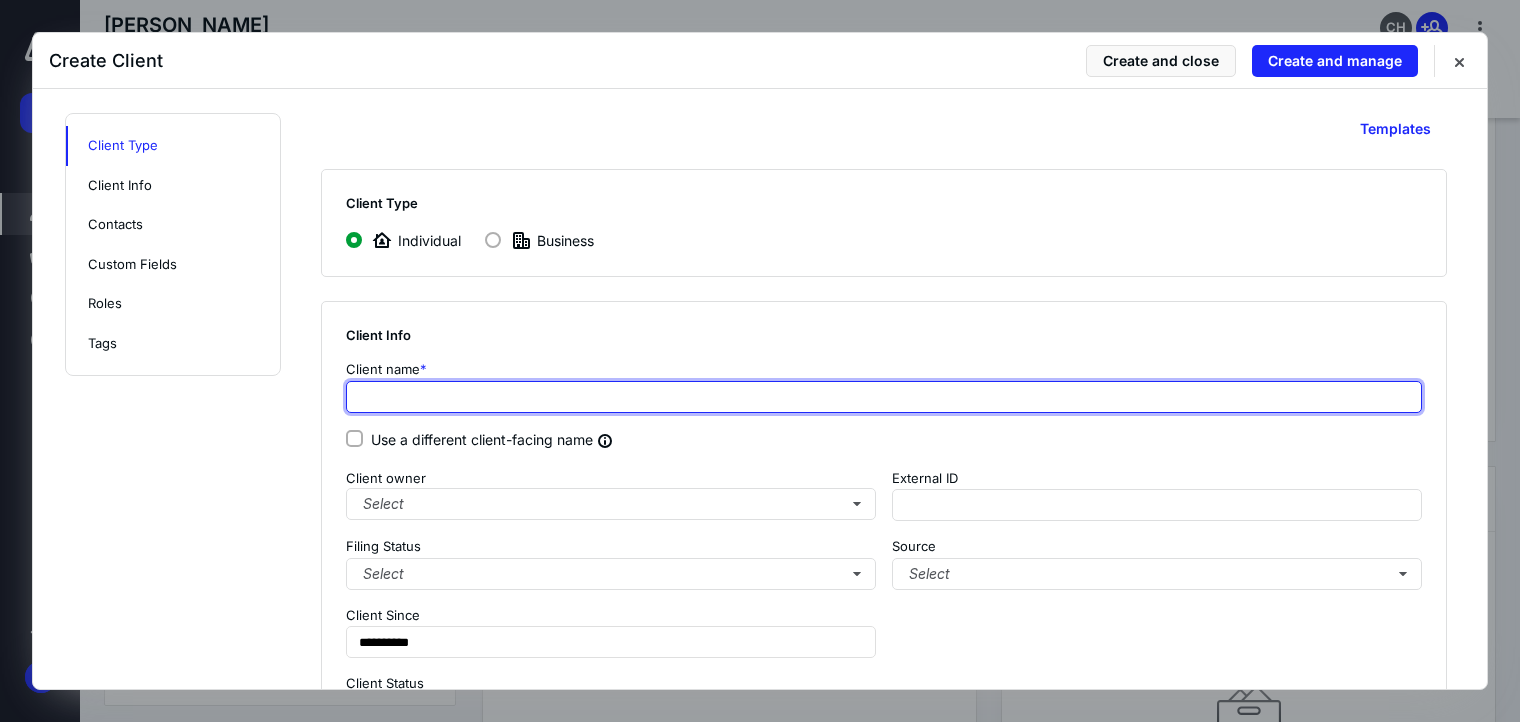 click at bounding box center (884, 397) 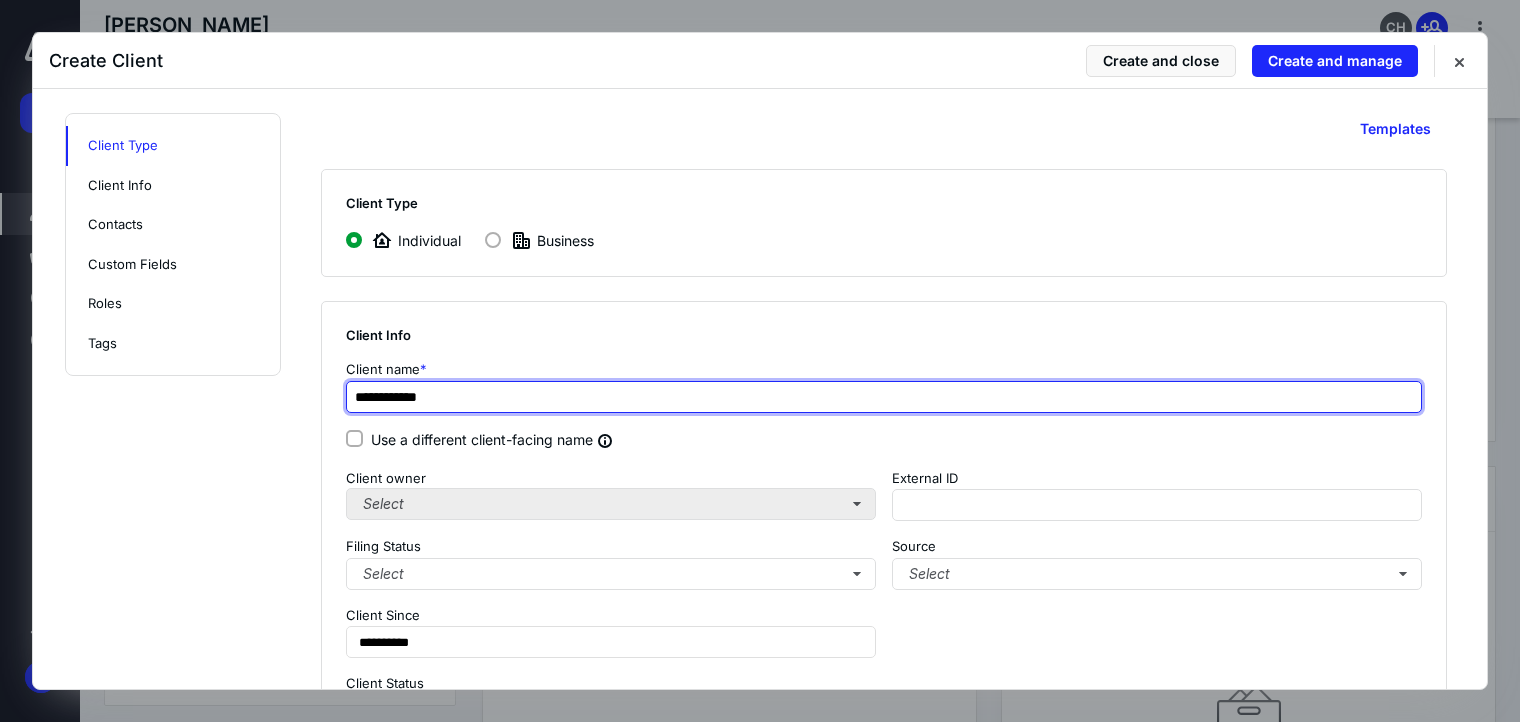 type on "**********" 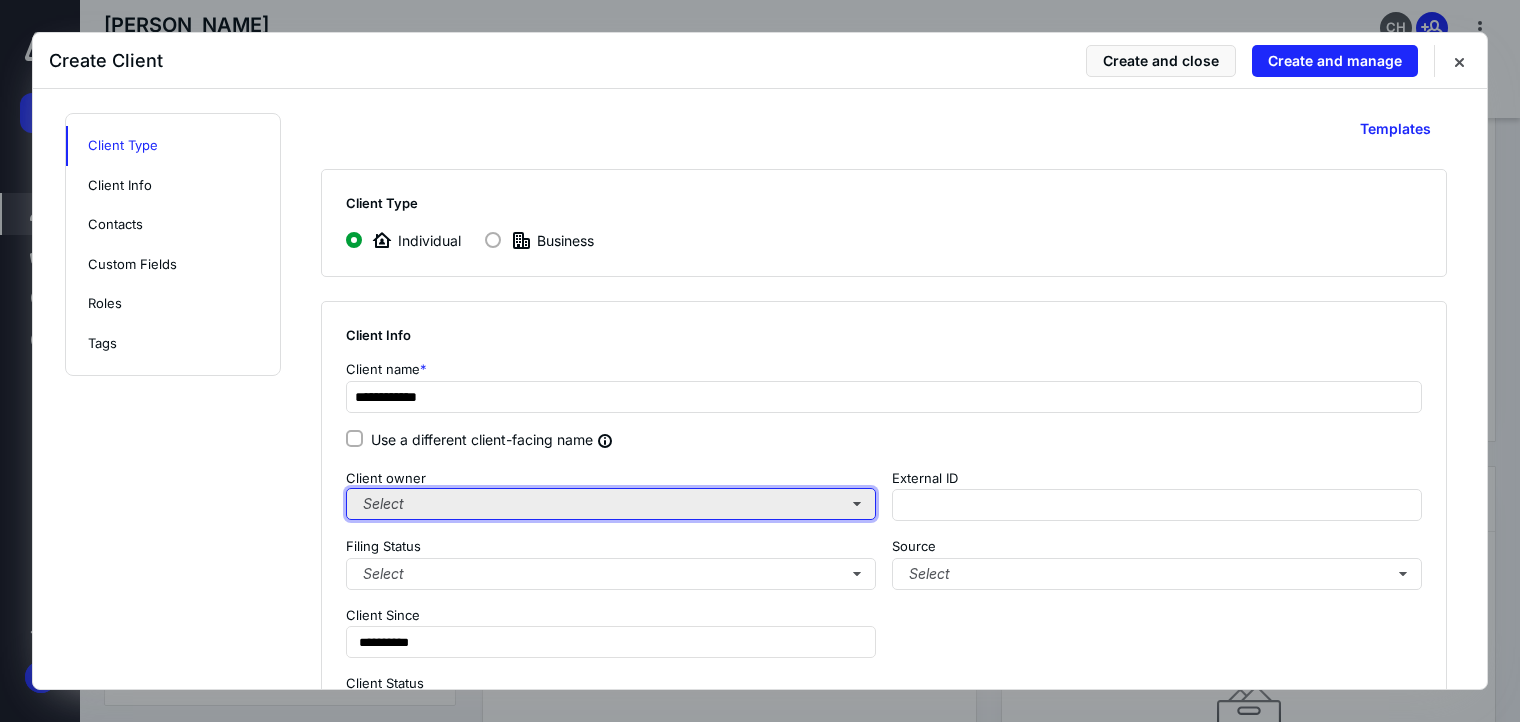 click on "Select" at bounding box center (611, 504) 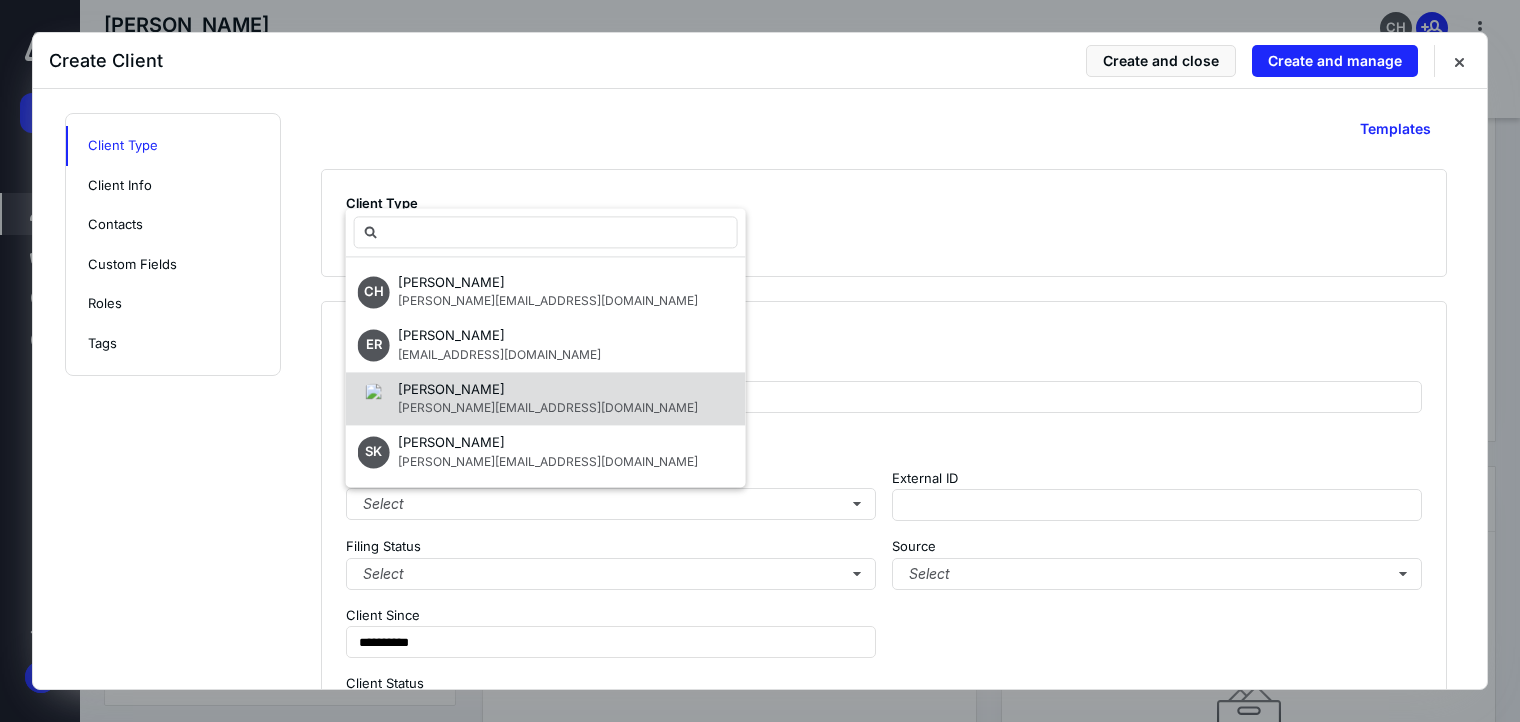 click on "[PERSON_NAME]" at bounding box center (548, 390) 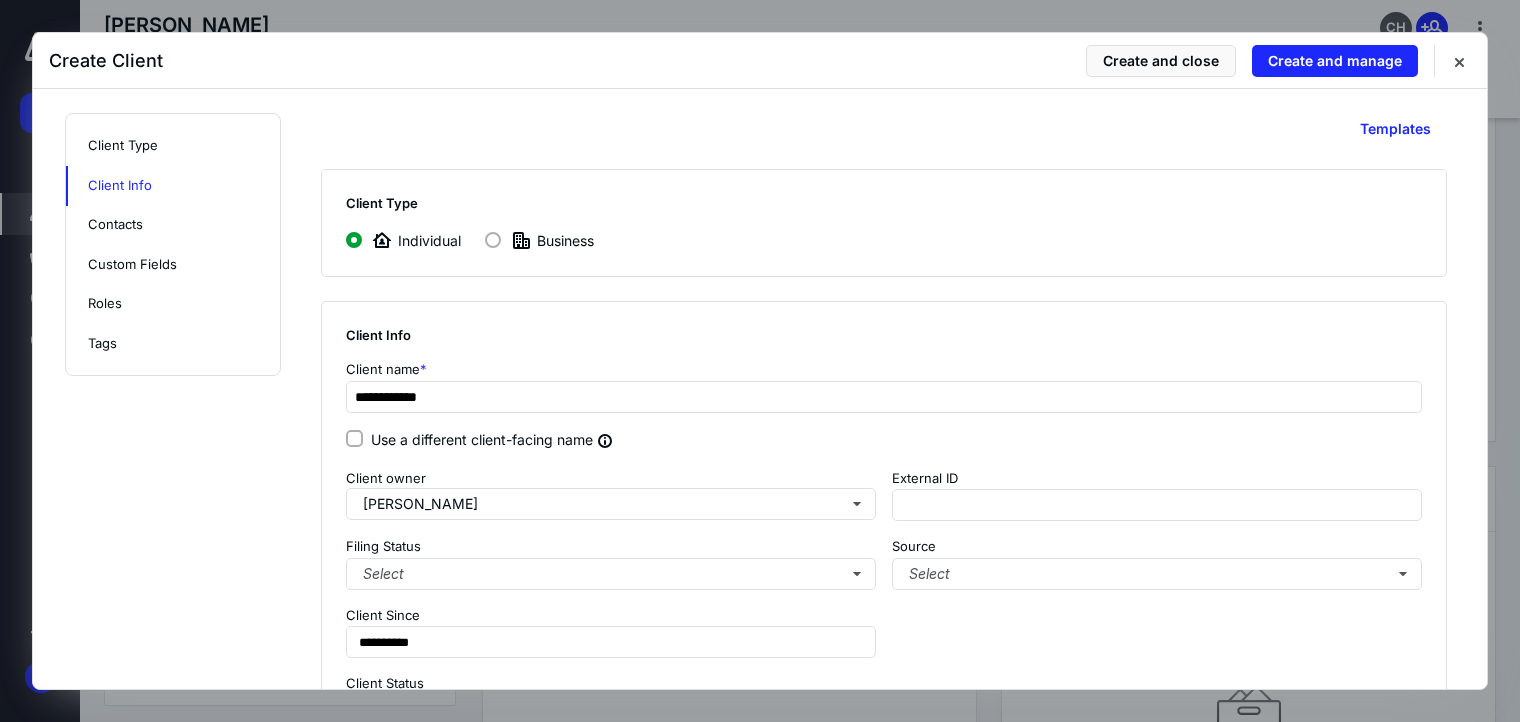 scroll, scrollTop: 300, scrollLeft: 0, axis: vertical 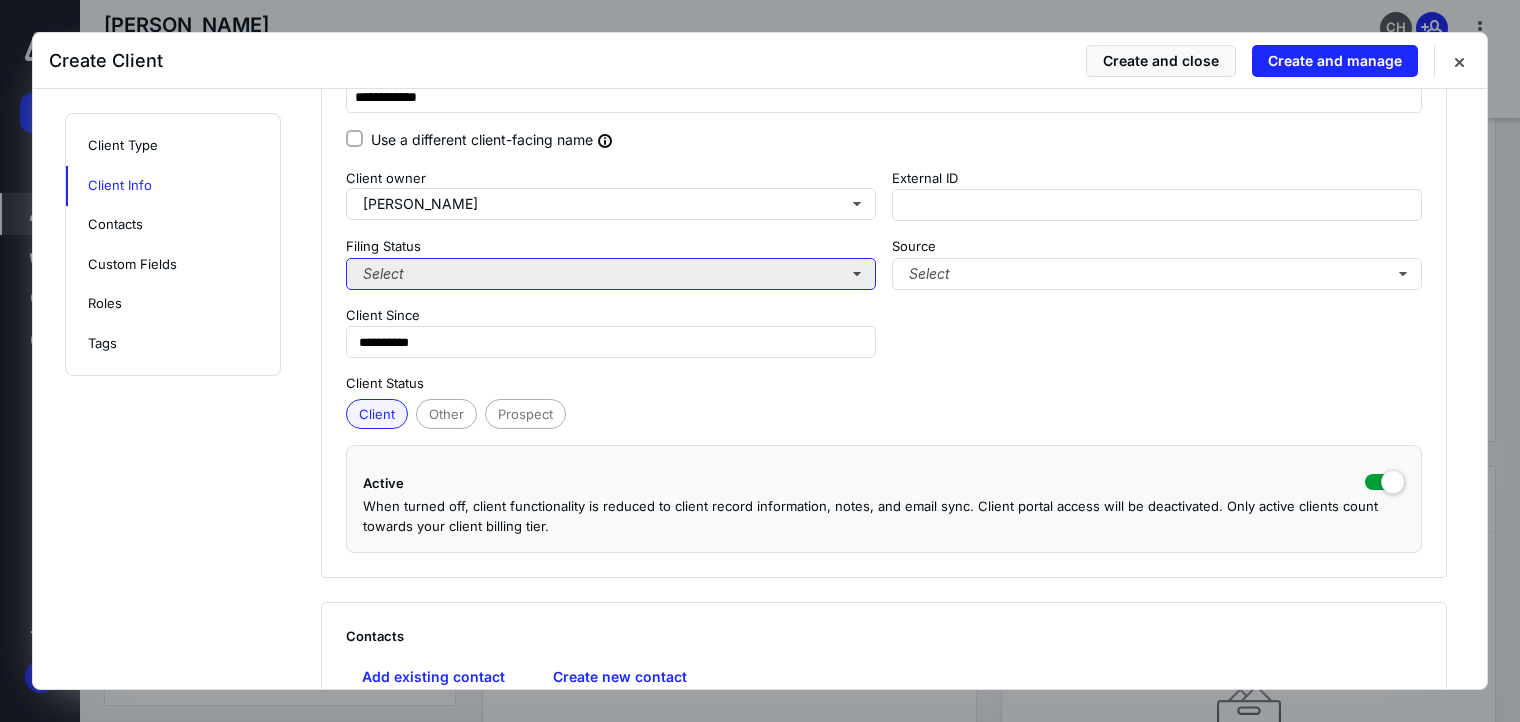 click on "Select" at bounding box center [611, 274] 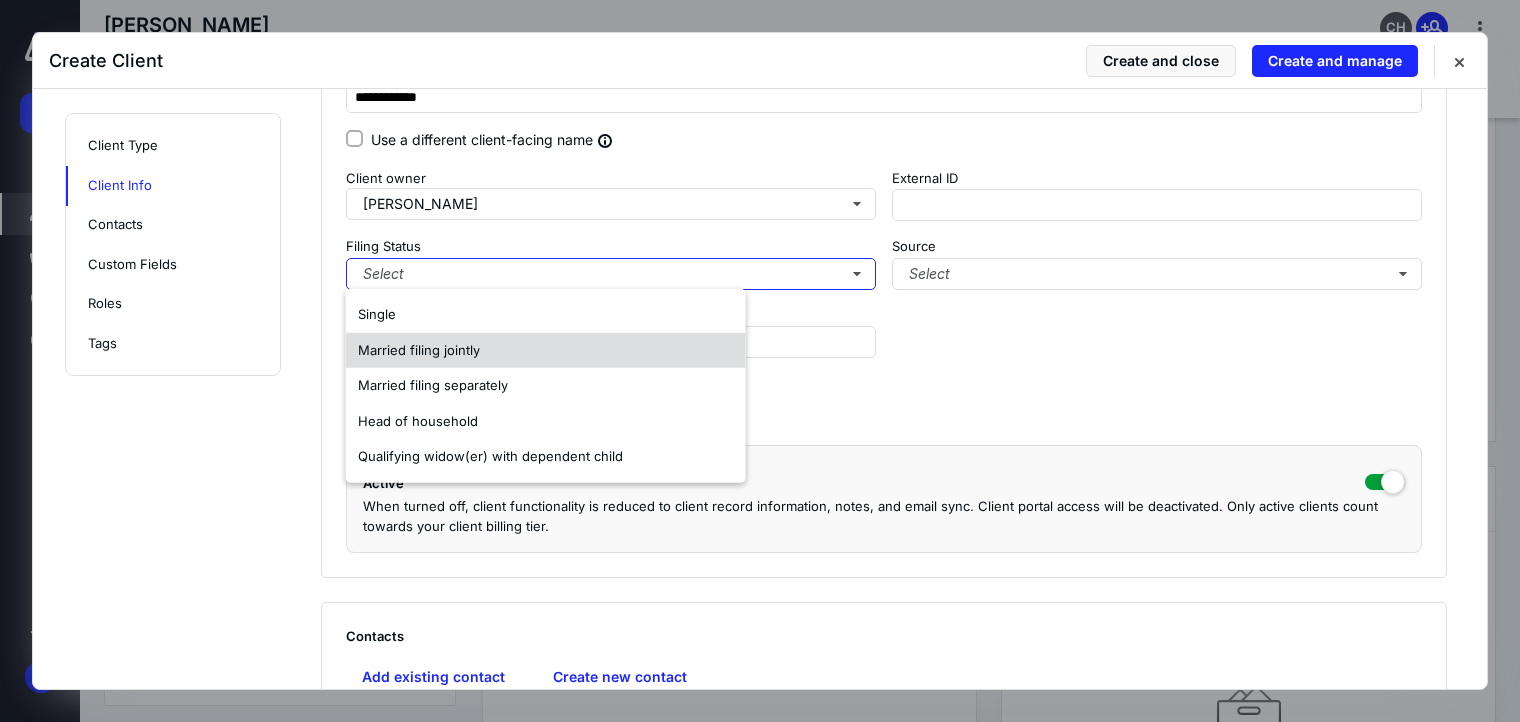 click on "Married filing jointly" at bounding box center (419, 349) 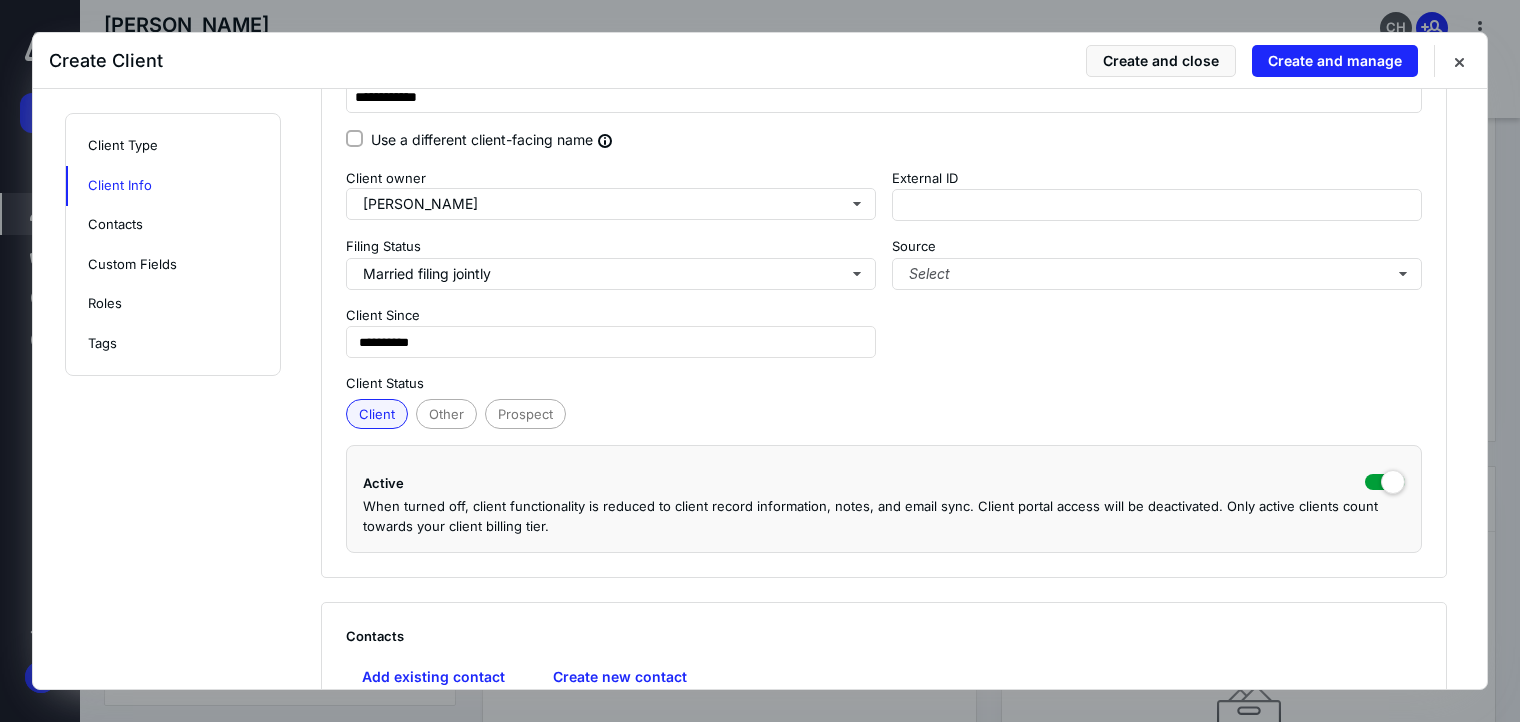 click on "**********" at bounding box center (884, 289) 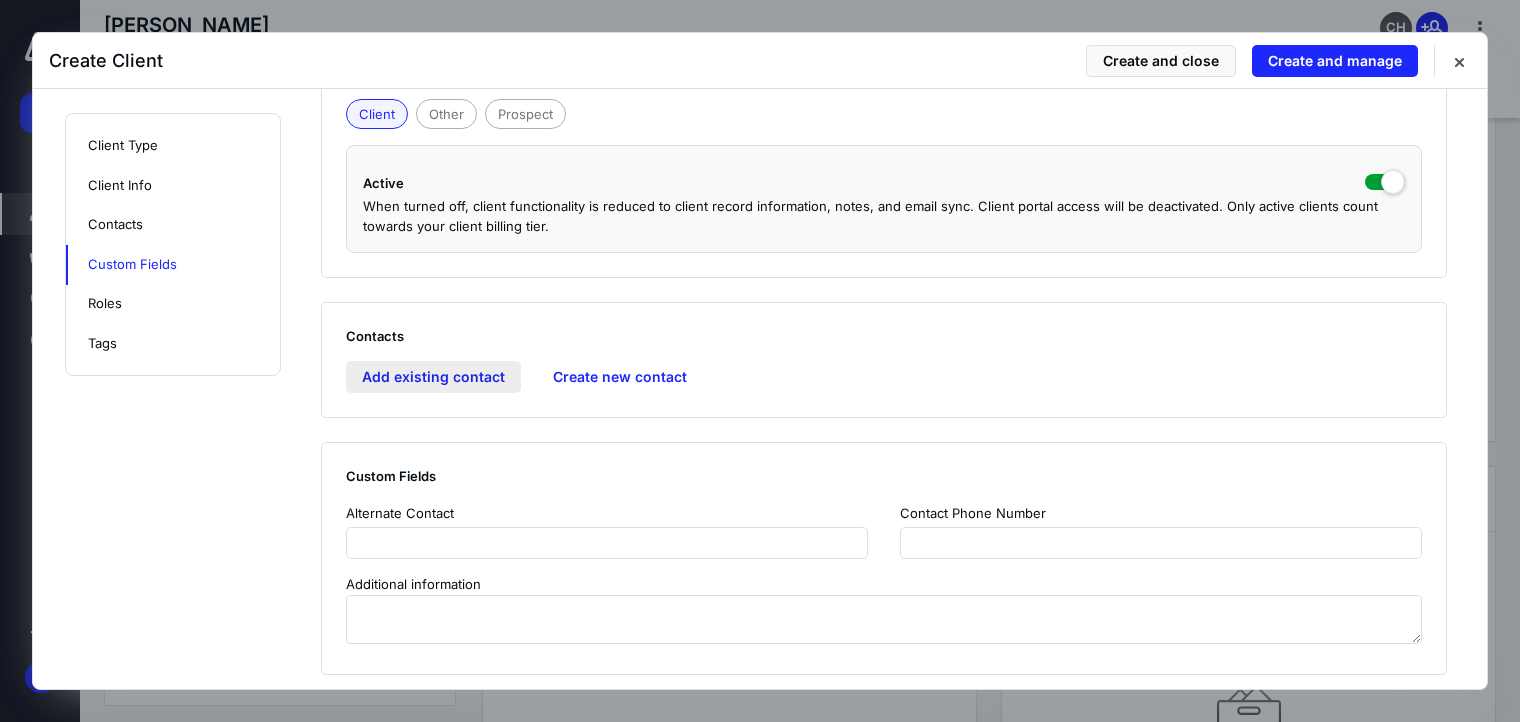 click on "Add existing contact" at bounding box center [433, 377] 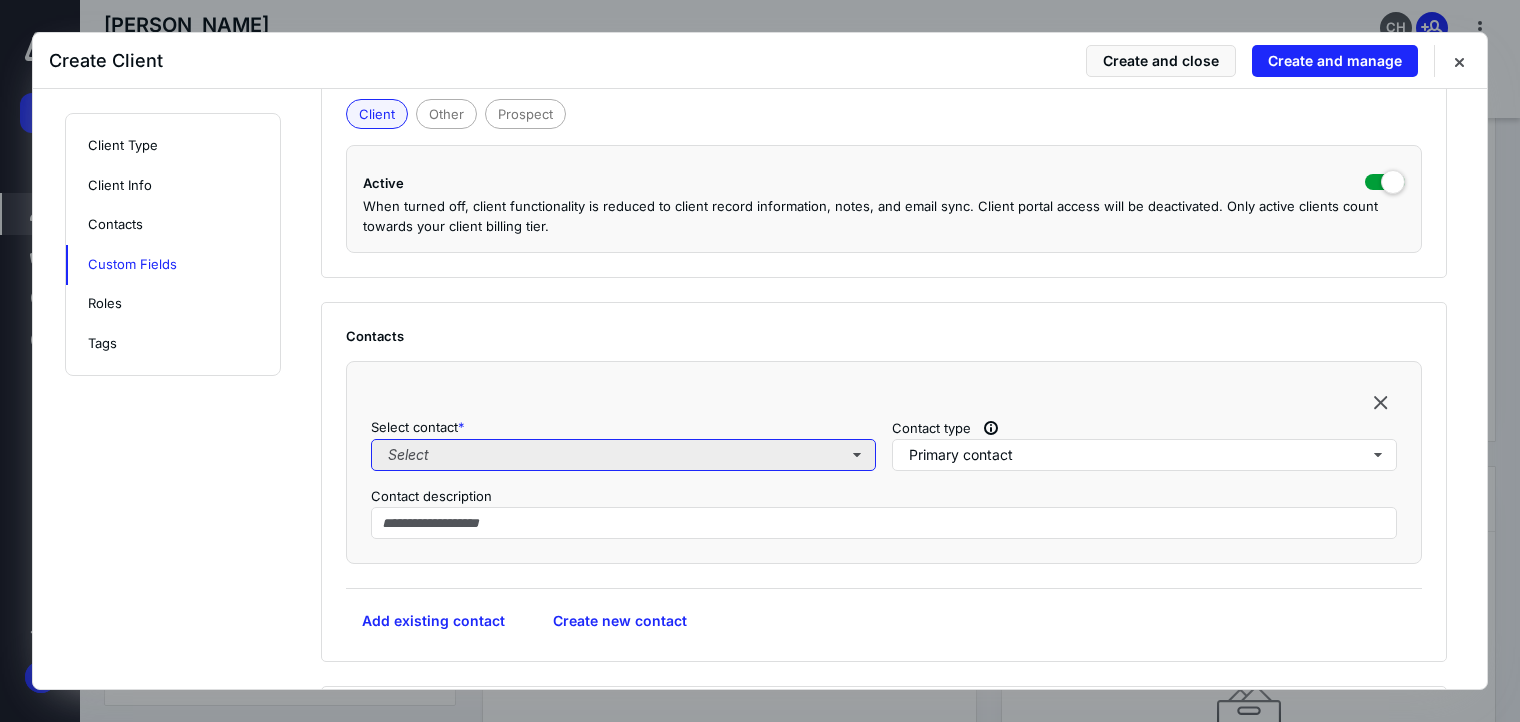 click on "Select" at bounding box center [623, 455] 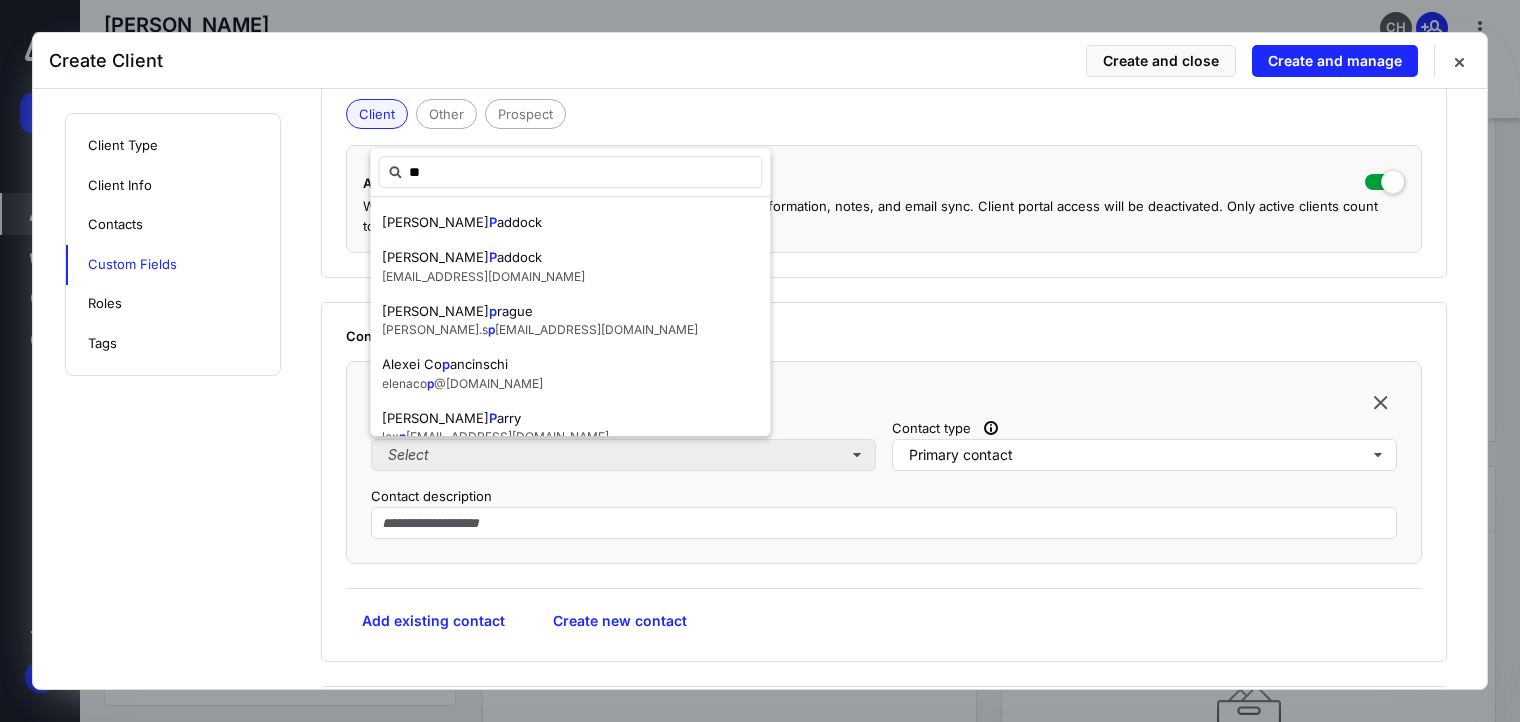type on "***" 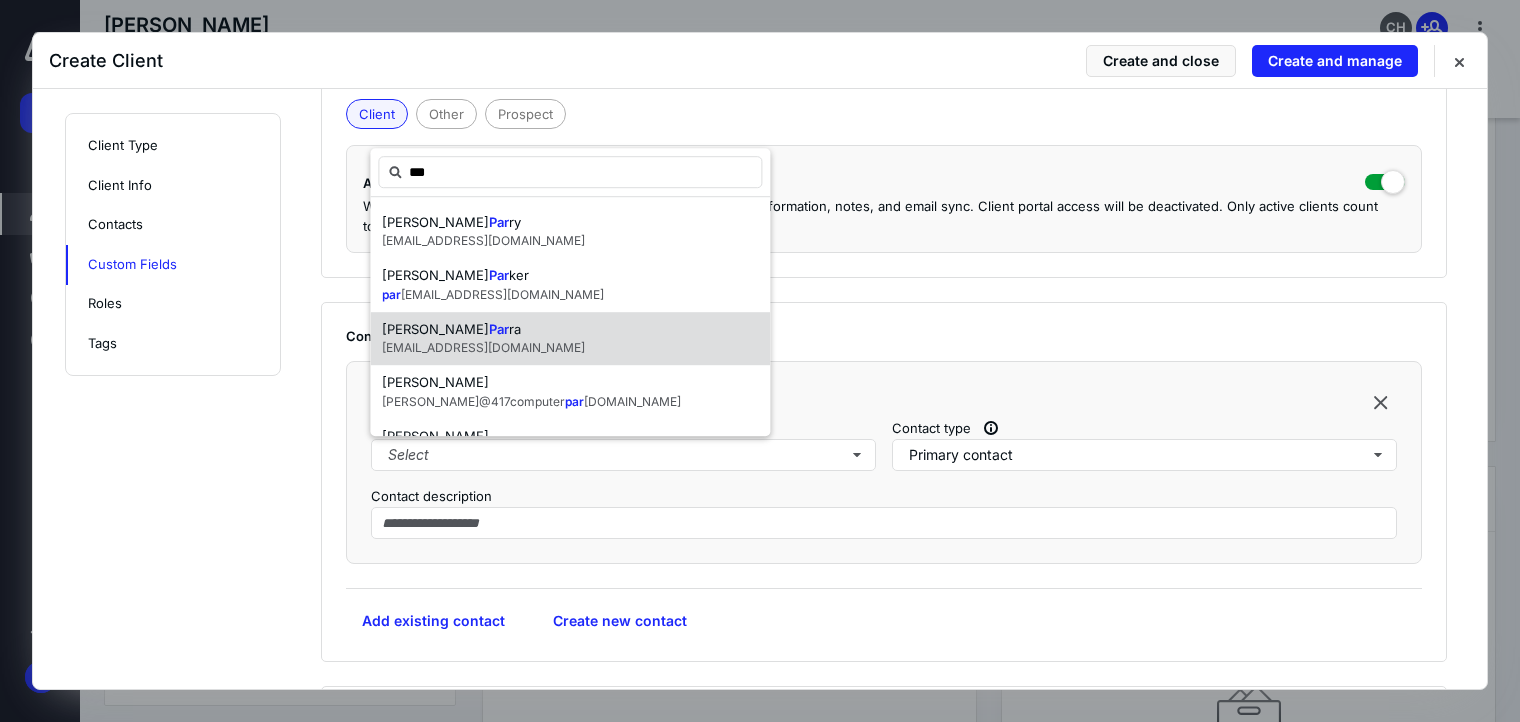 click on "ra" at bounding box center (515, 329) 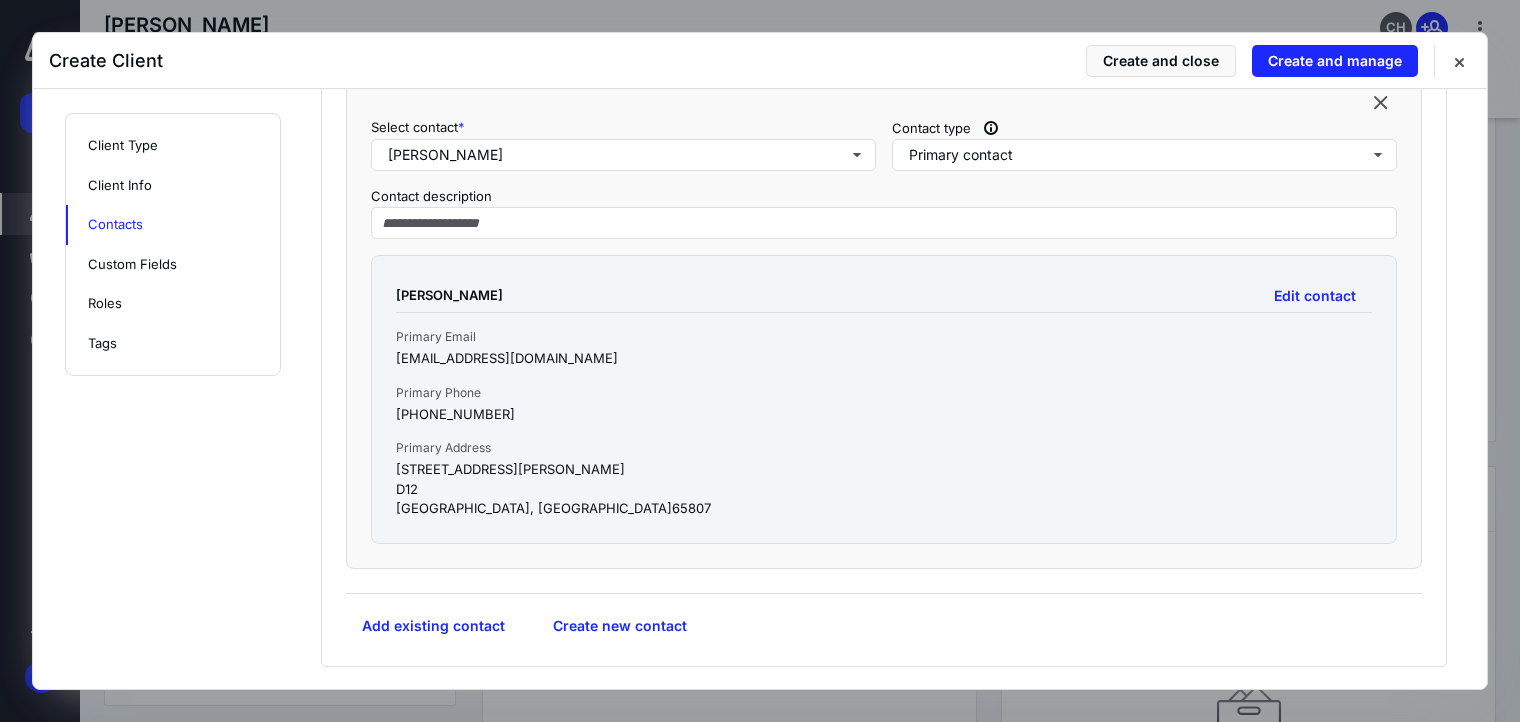 scroll, scrollTop: 1200, scrollLeft: 0, axis: vertical 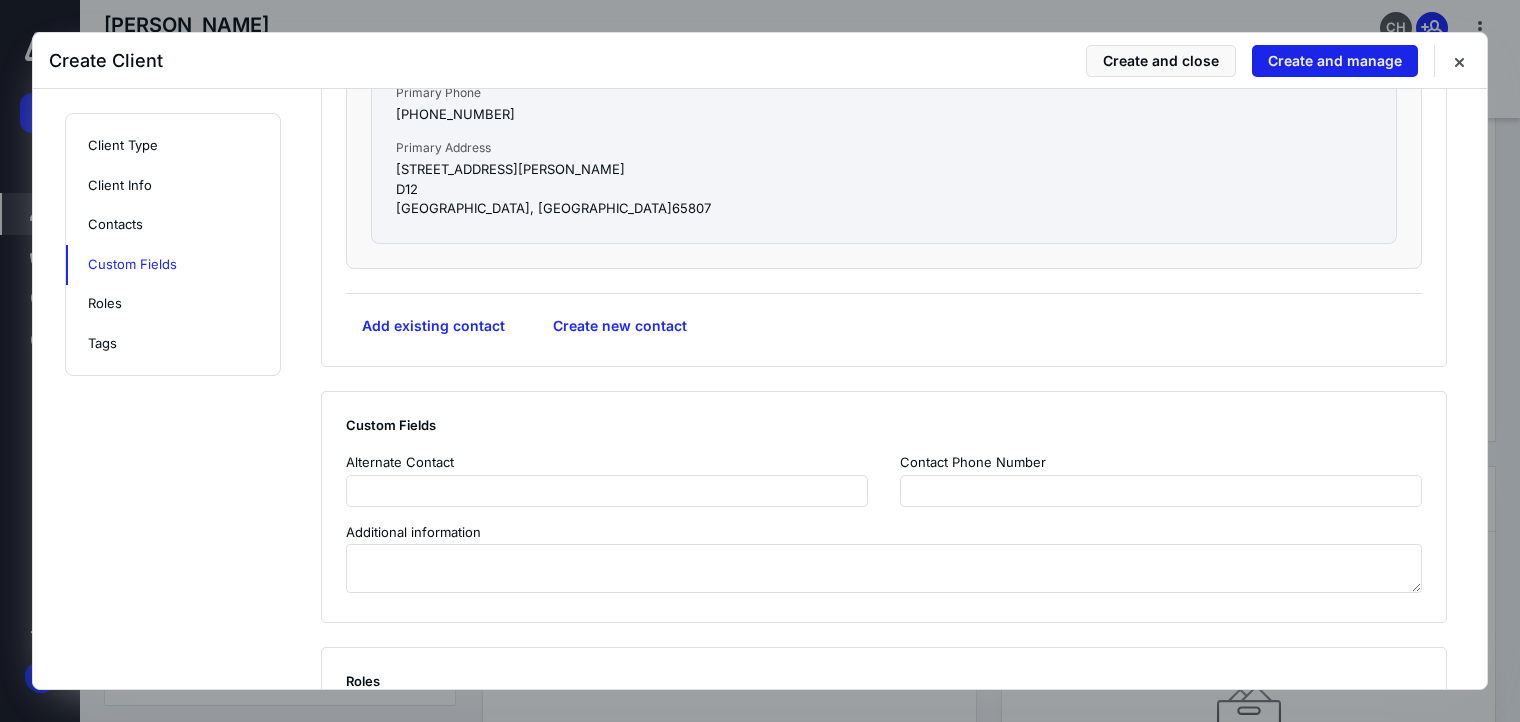 click on "Create and manage" at bounding box center (1335, 61) 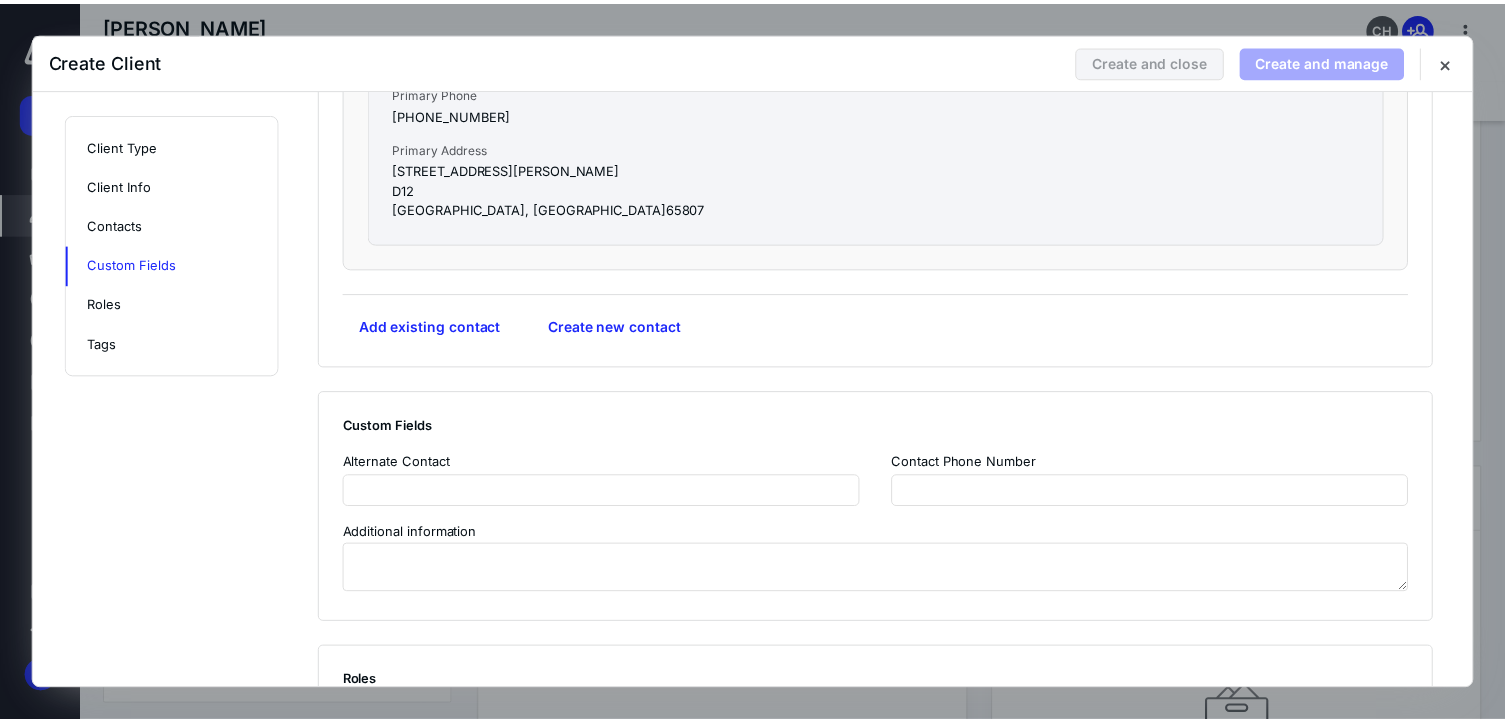 scroll, scrollTop: 0, scrollLeft: 0, axis: both 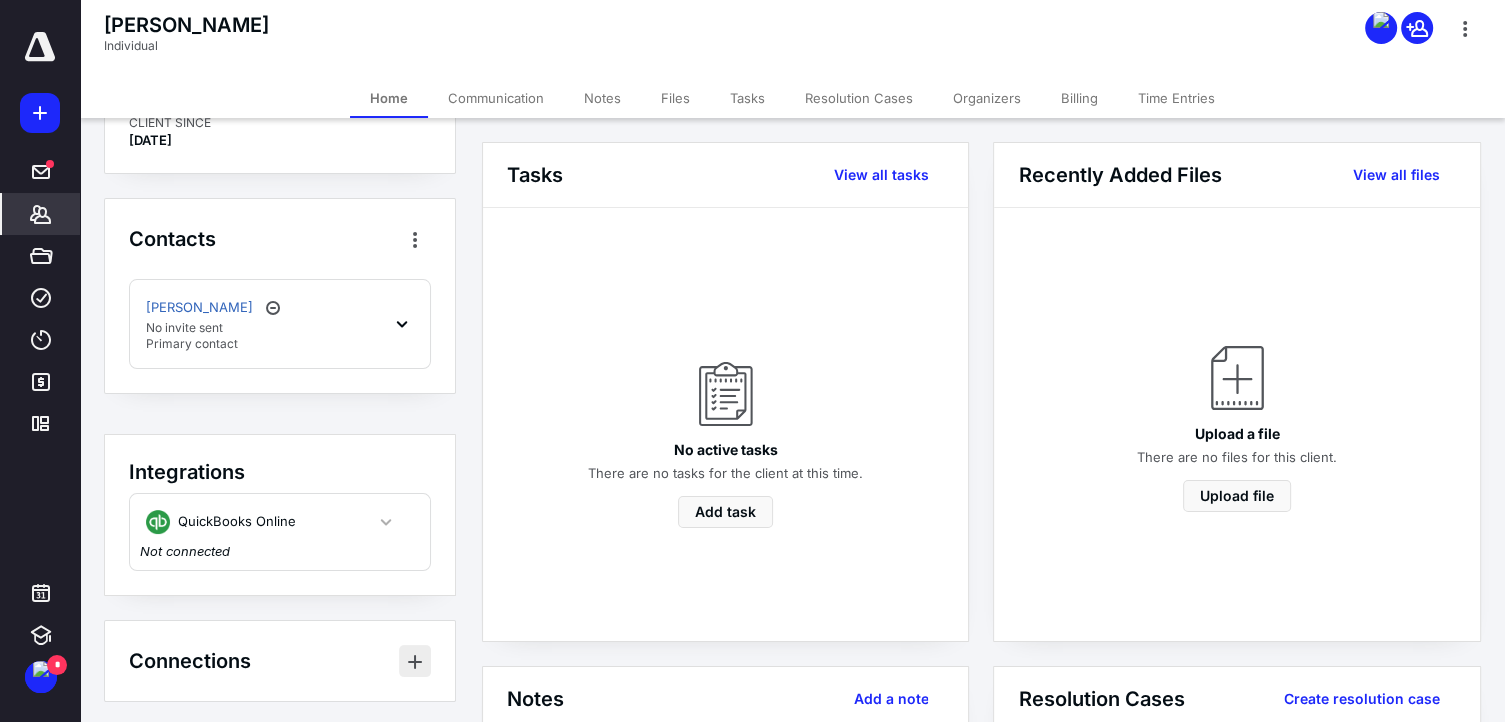 click at bounding box center [415, 661] 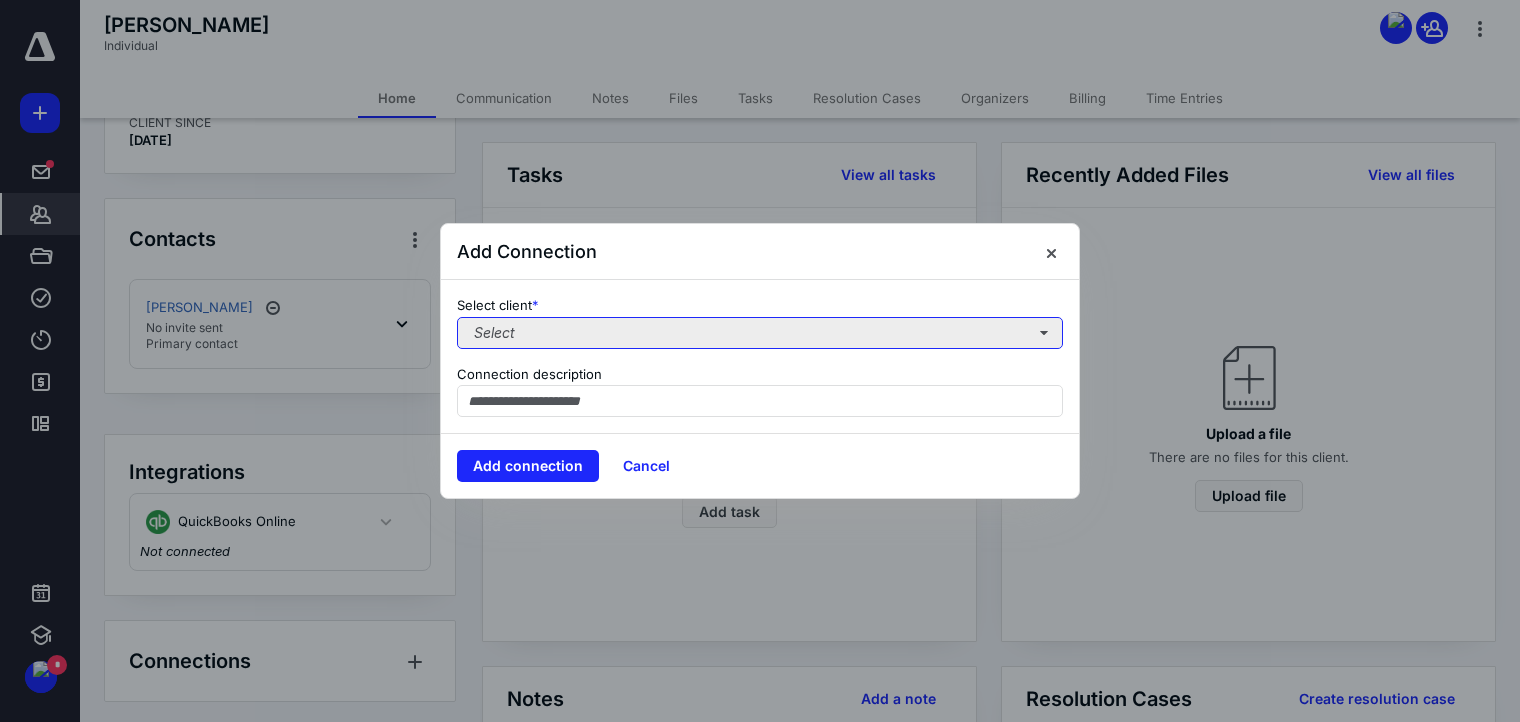 click on "Select" at bounding box center [760, 333] 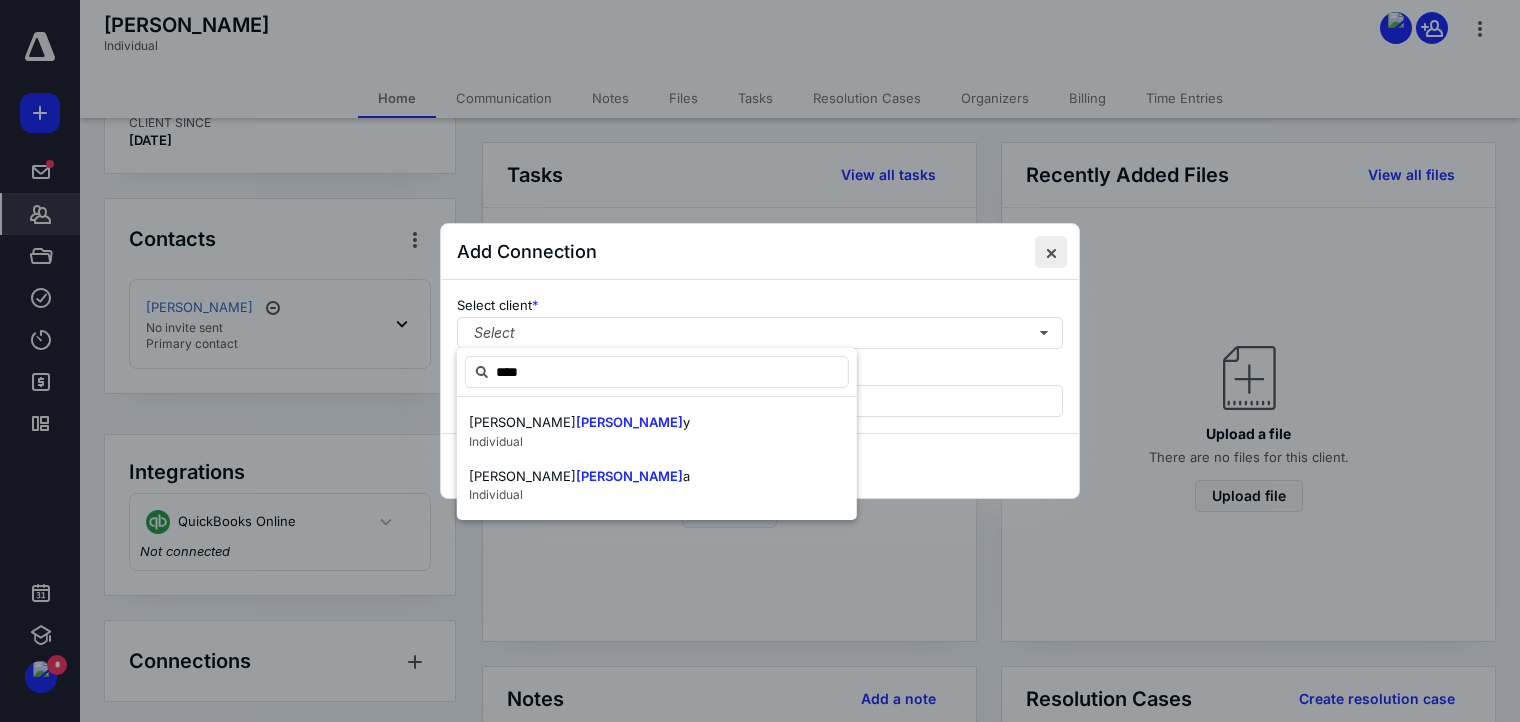 type on "****" 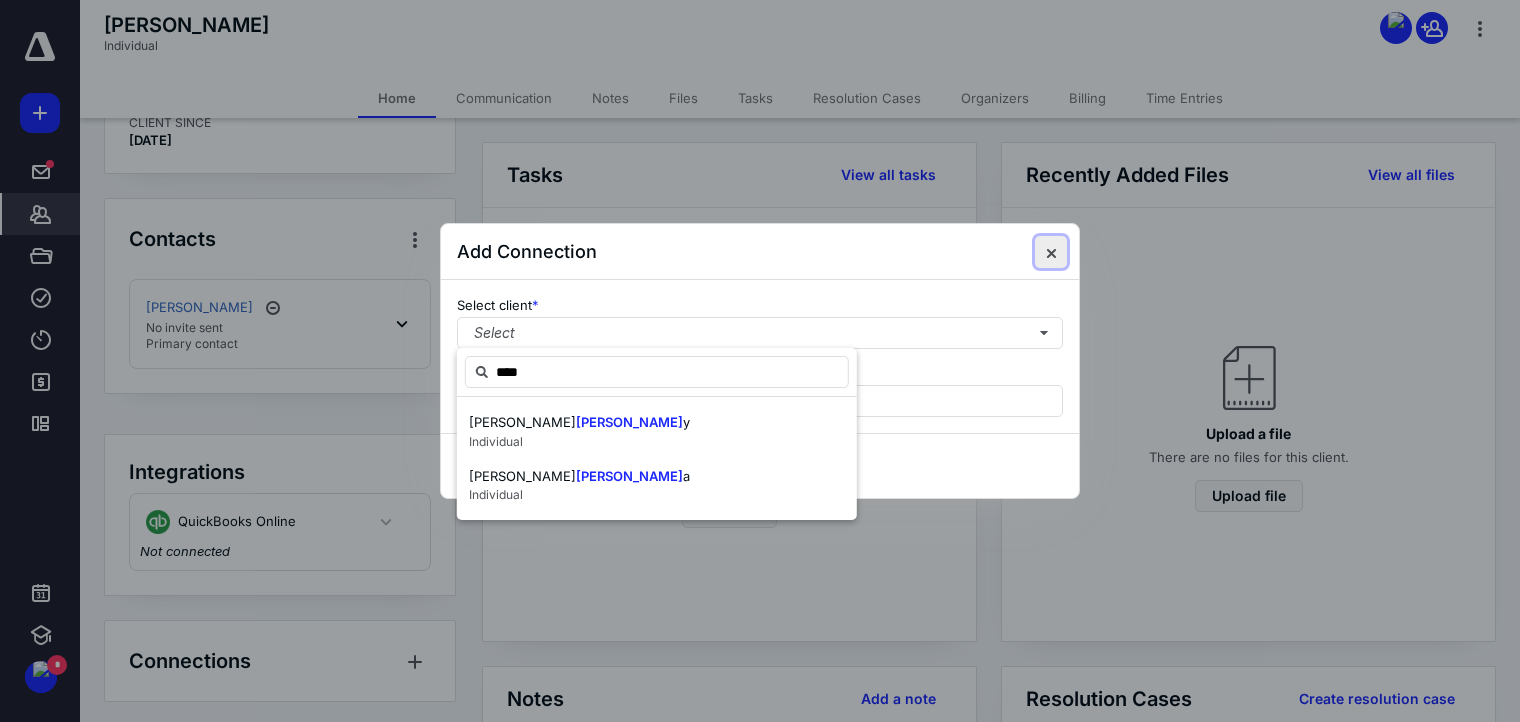 click at bounding box center [1051, 252] 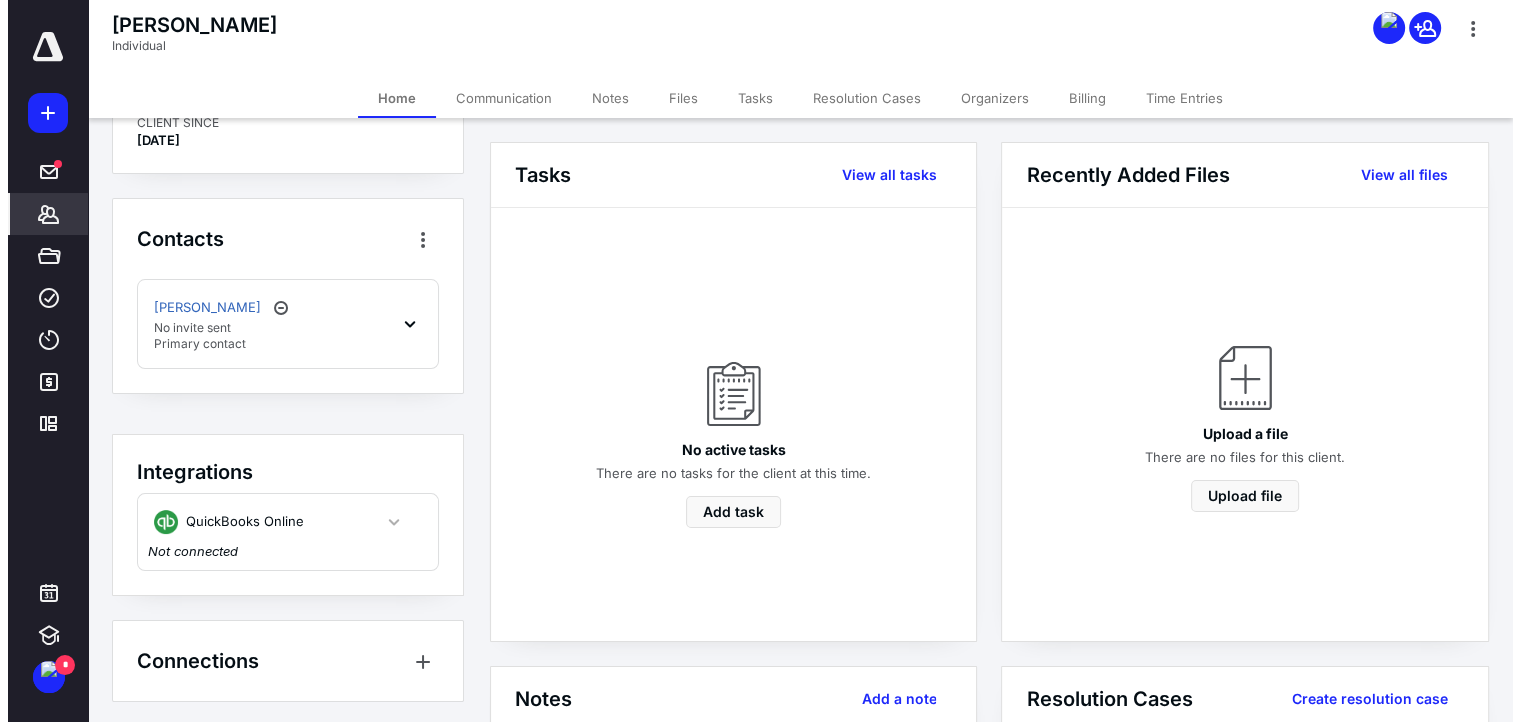 scroll, scrollTop: 0, scrollLeft: 0, axis: both 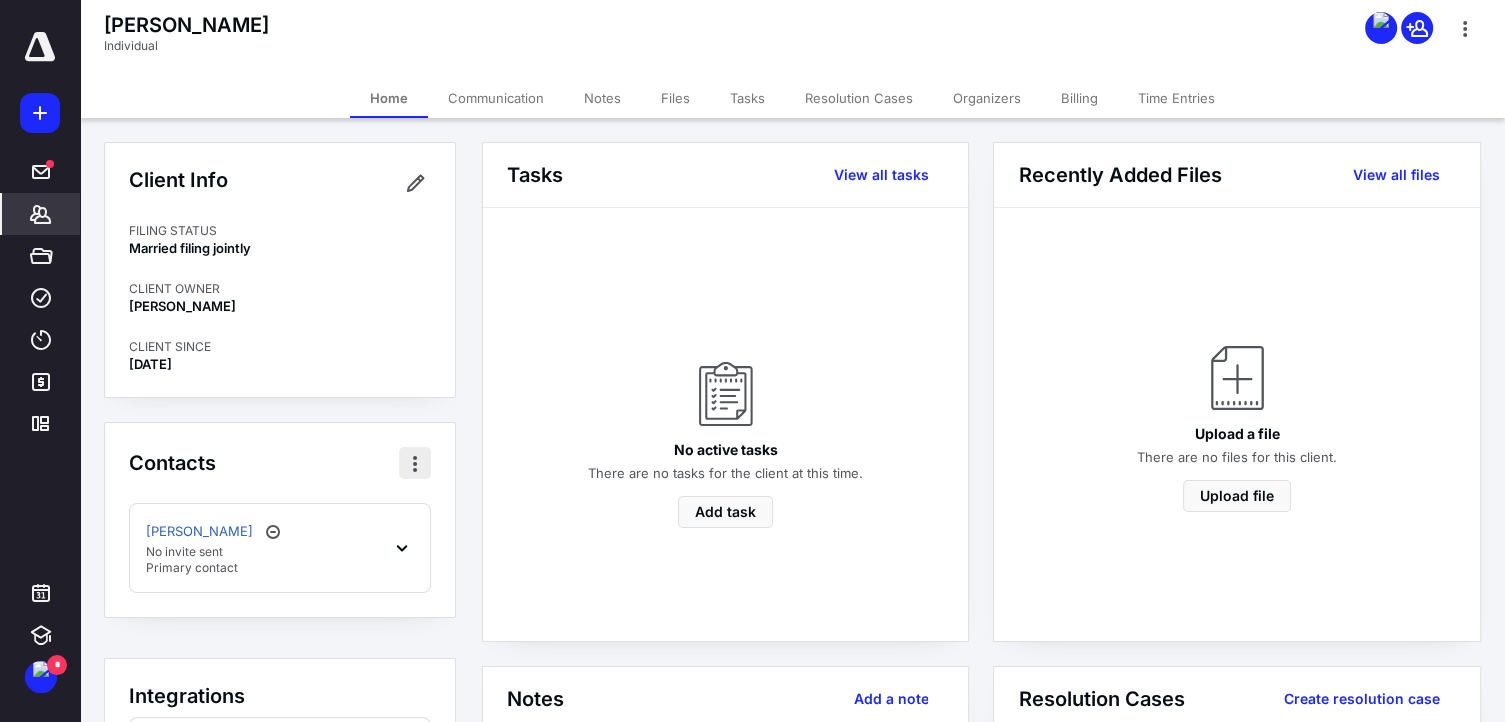 click at bounding box center (415, 463) 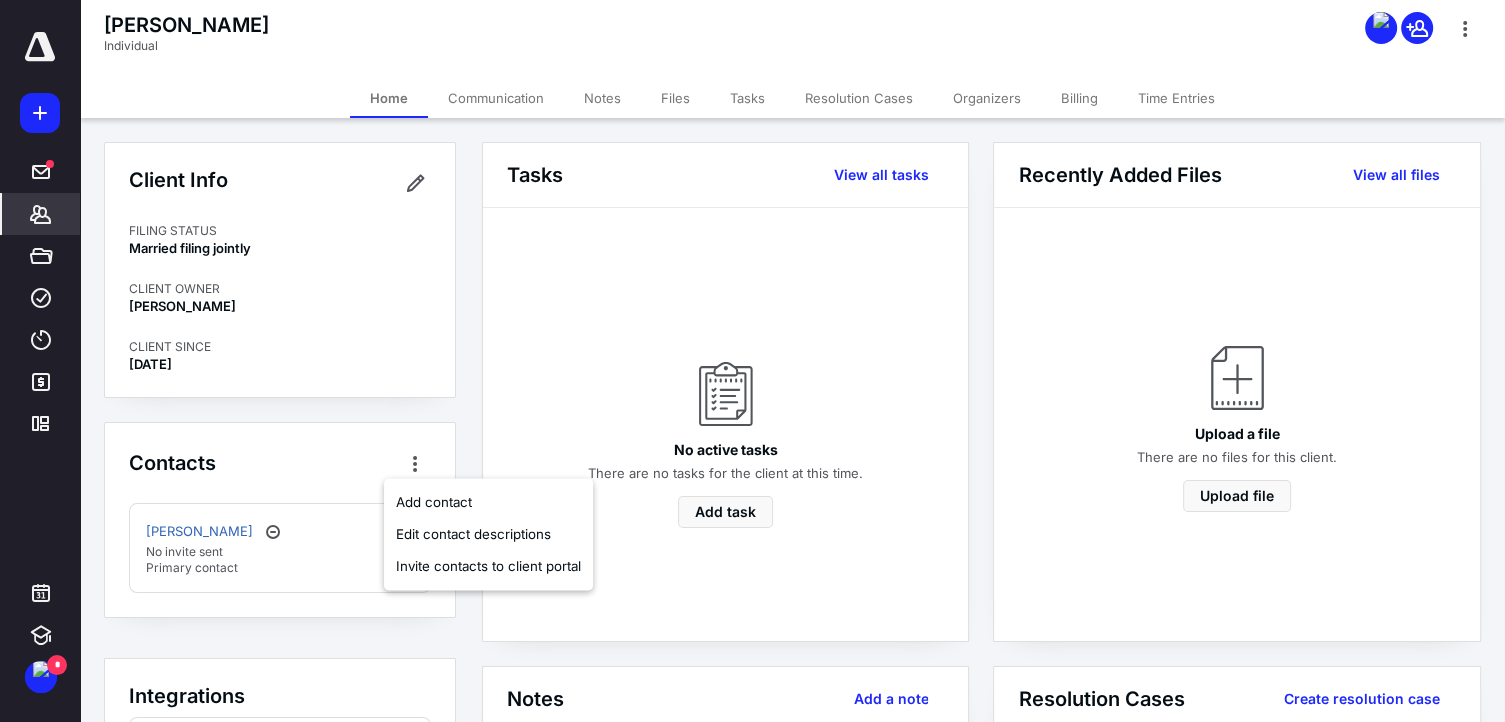 click on "Client Info FILING STATUS Married filing jointly CLIENT OWNER [PERSON_NAME] CLIENT SINCE [DATE]" at bounding box center [280, 270] 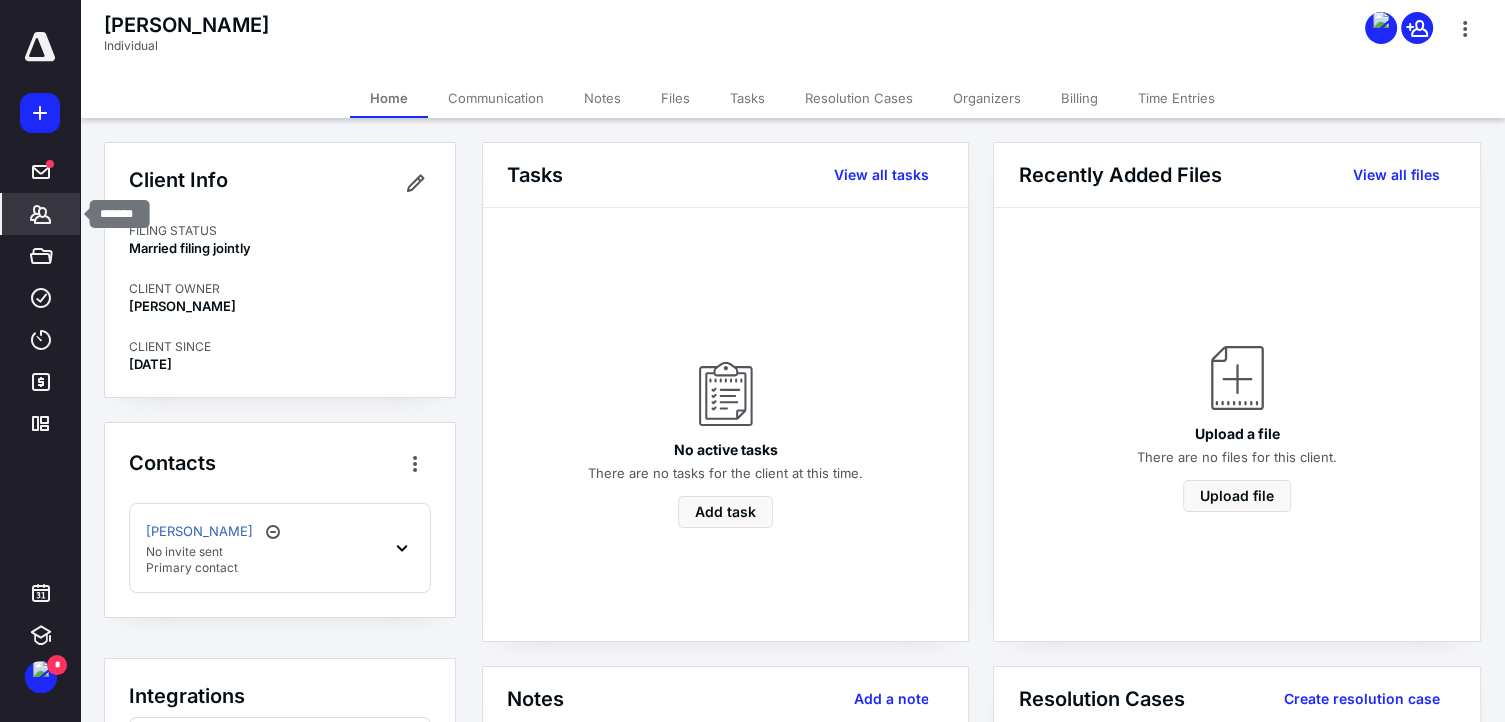 click 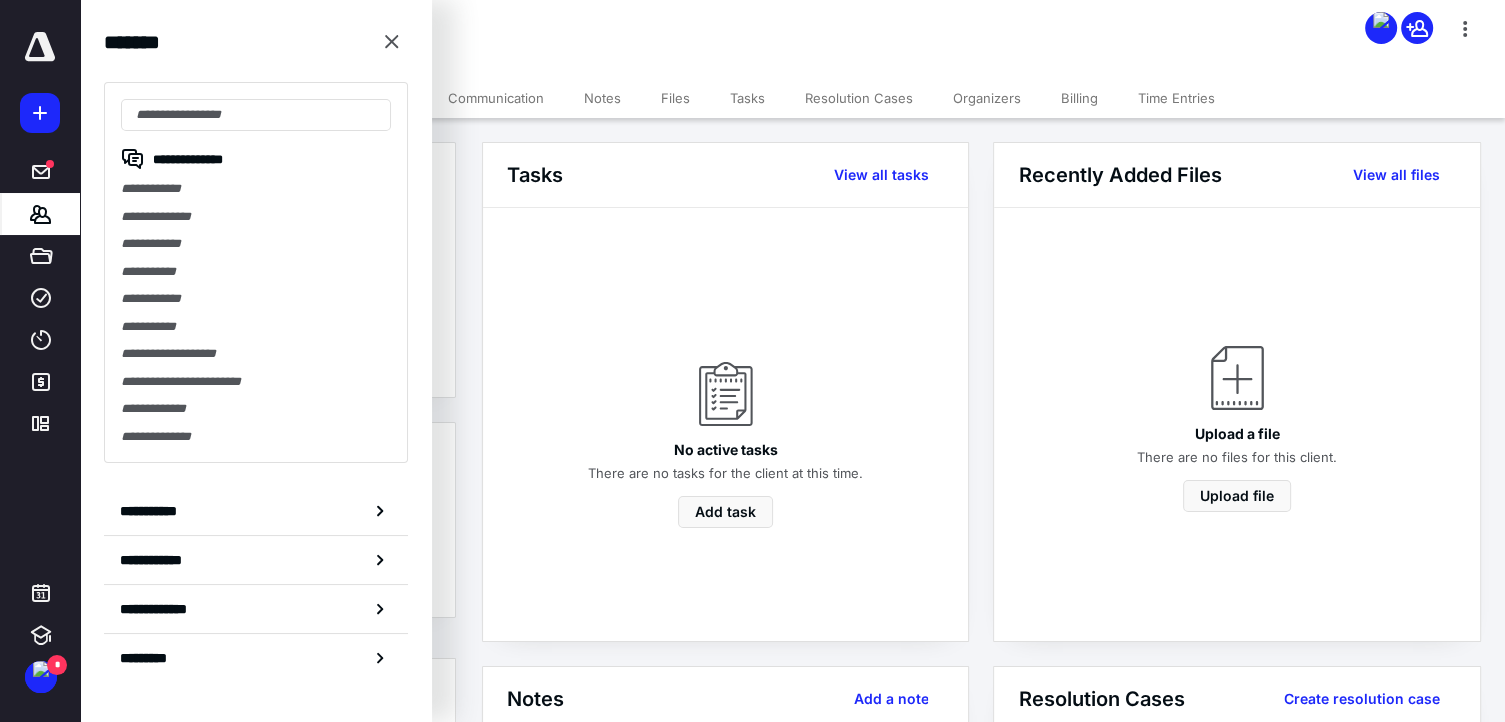 drag, startPoint x: 175, startPoint y: 181, endPoint x: 190, endPoint y: 168, distance: 19.849434 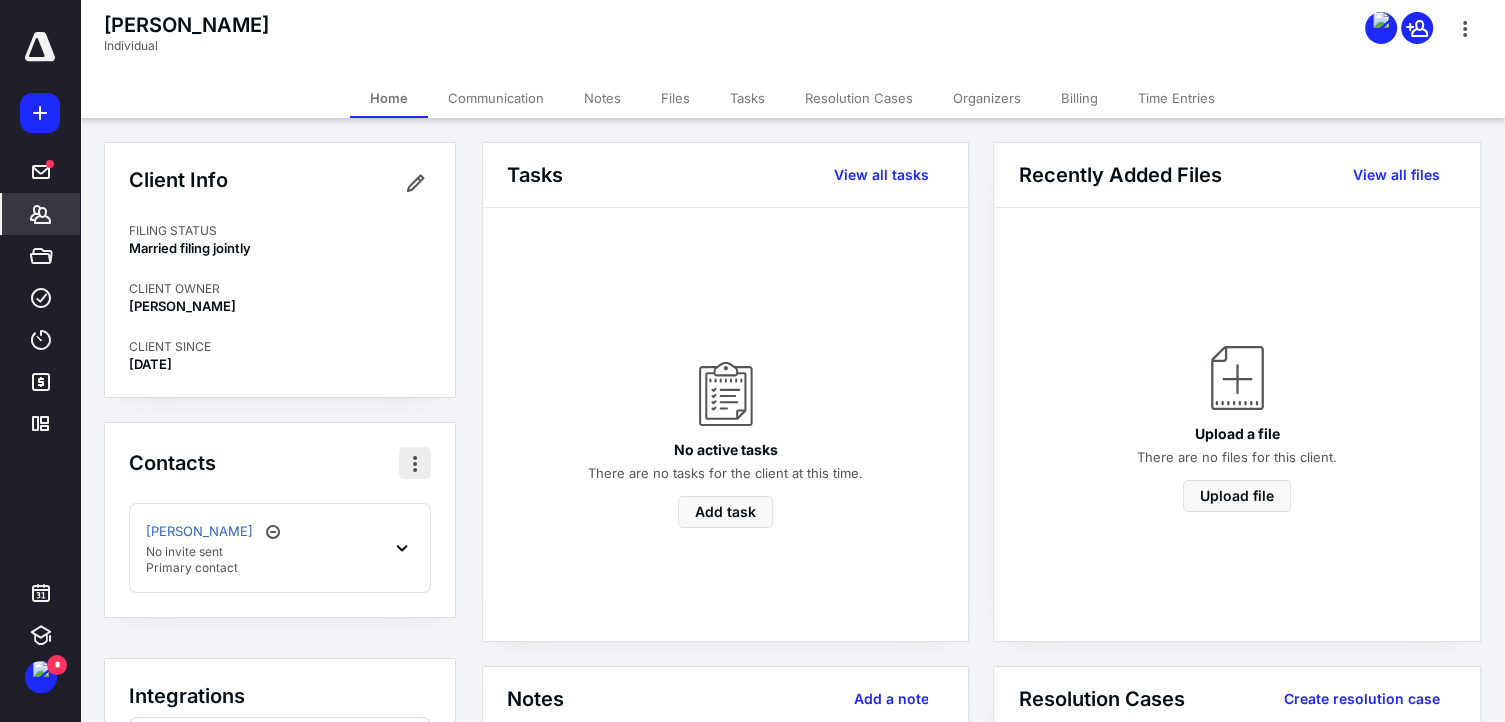 click at bounding box center [415, 463] 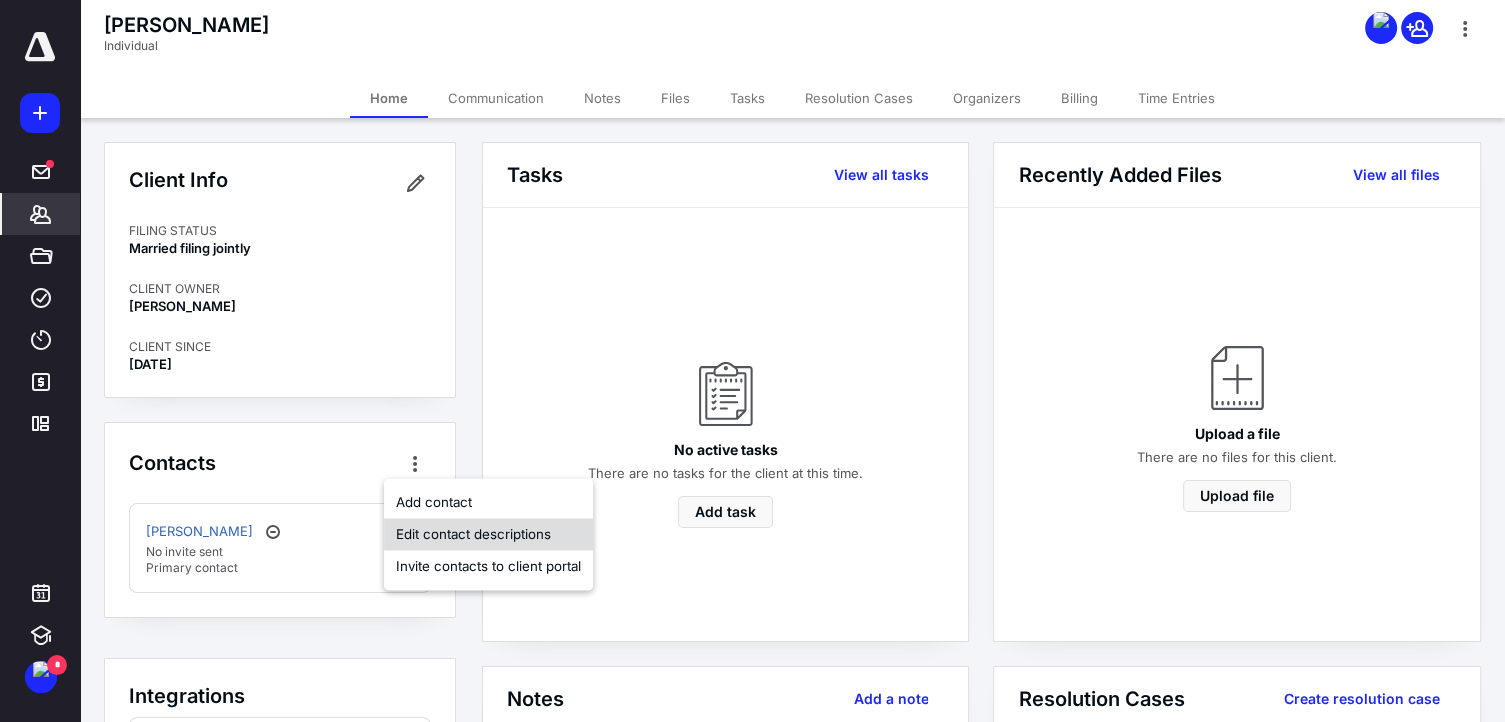 click on "Edit contact descriptions" at bounding box center [488, 534] 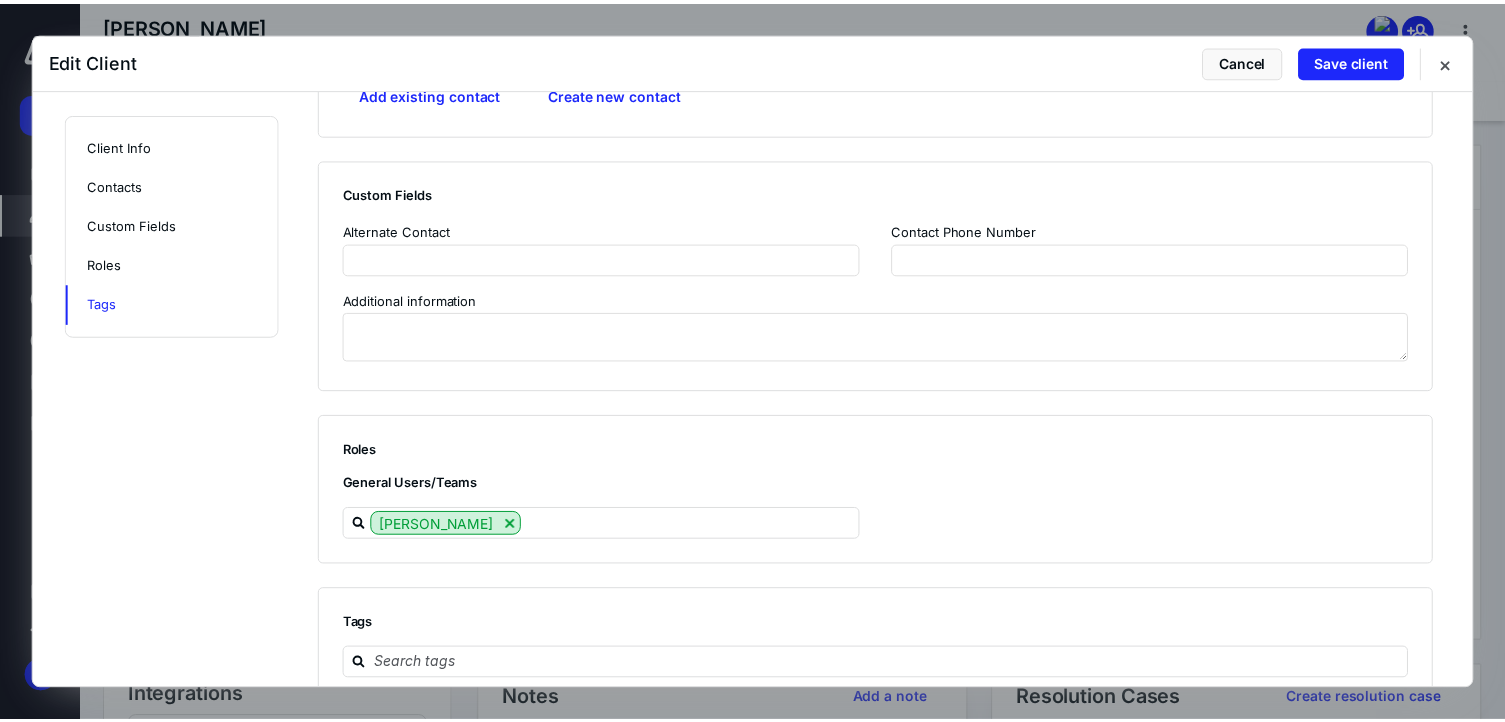 scroll, scrollTop: 1327, scrollLeft: 0, axis: vertical 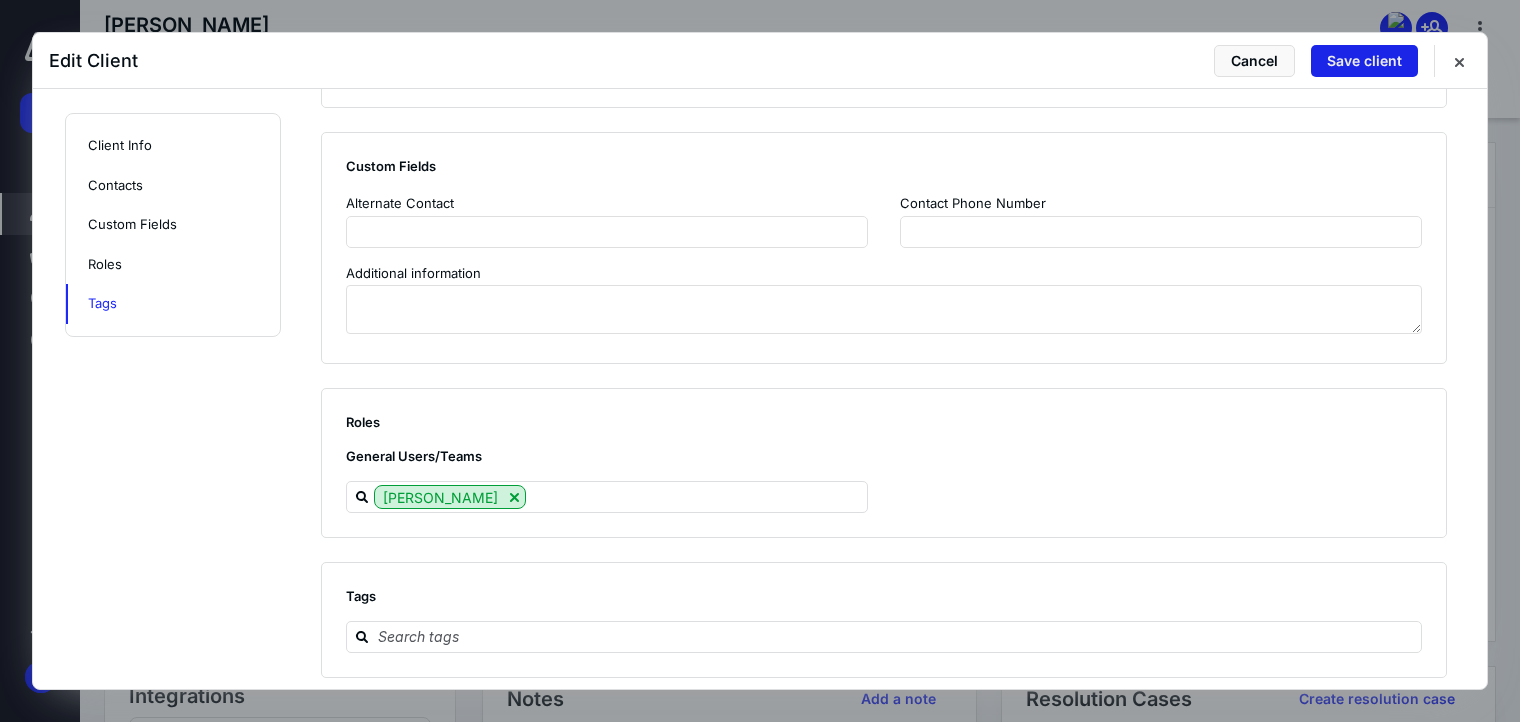 click on "Save client" at bounding box center [1364, 61] 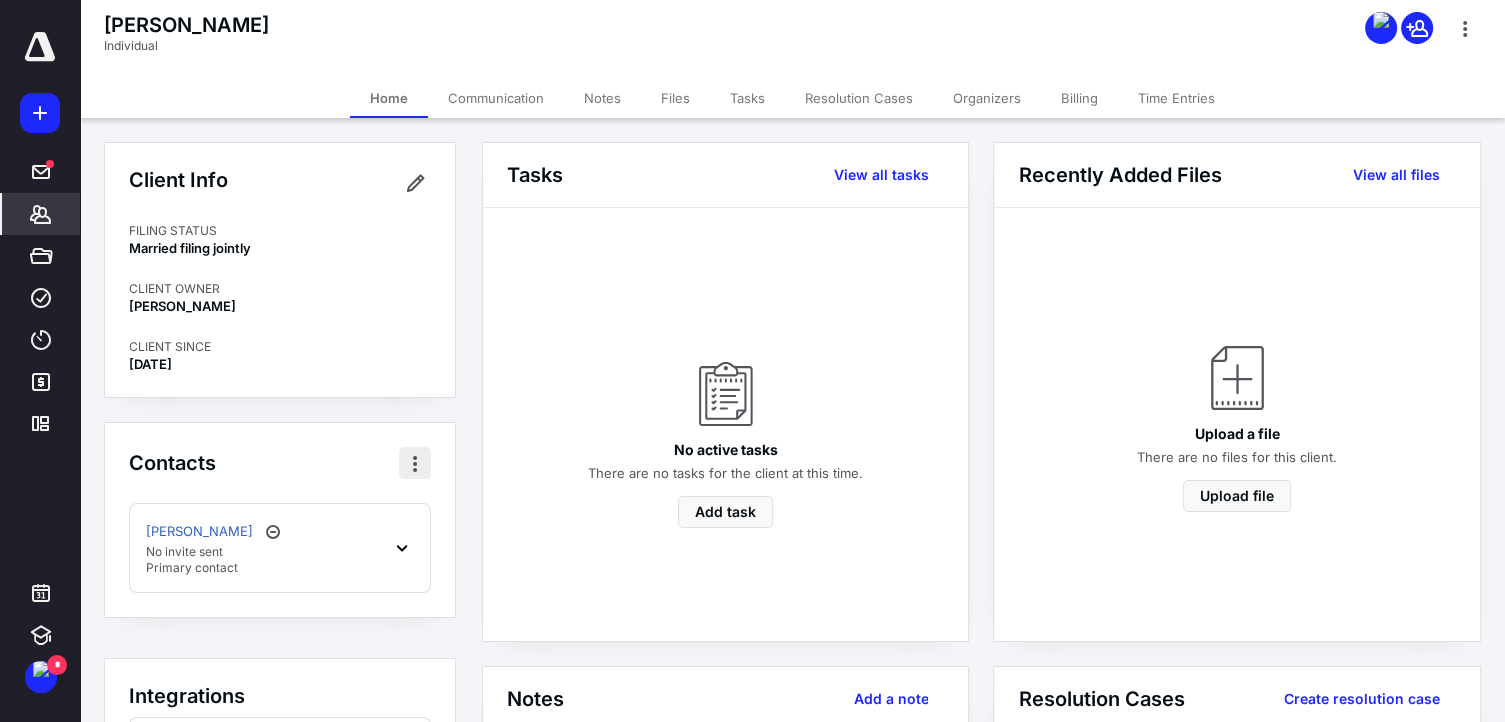 click at bounding box center [415, 463] 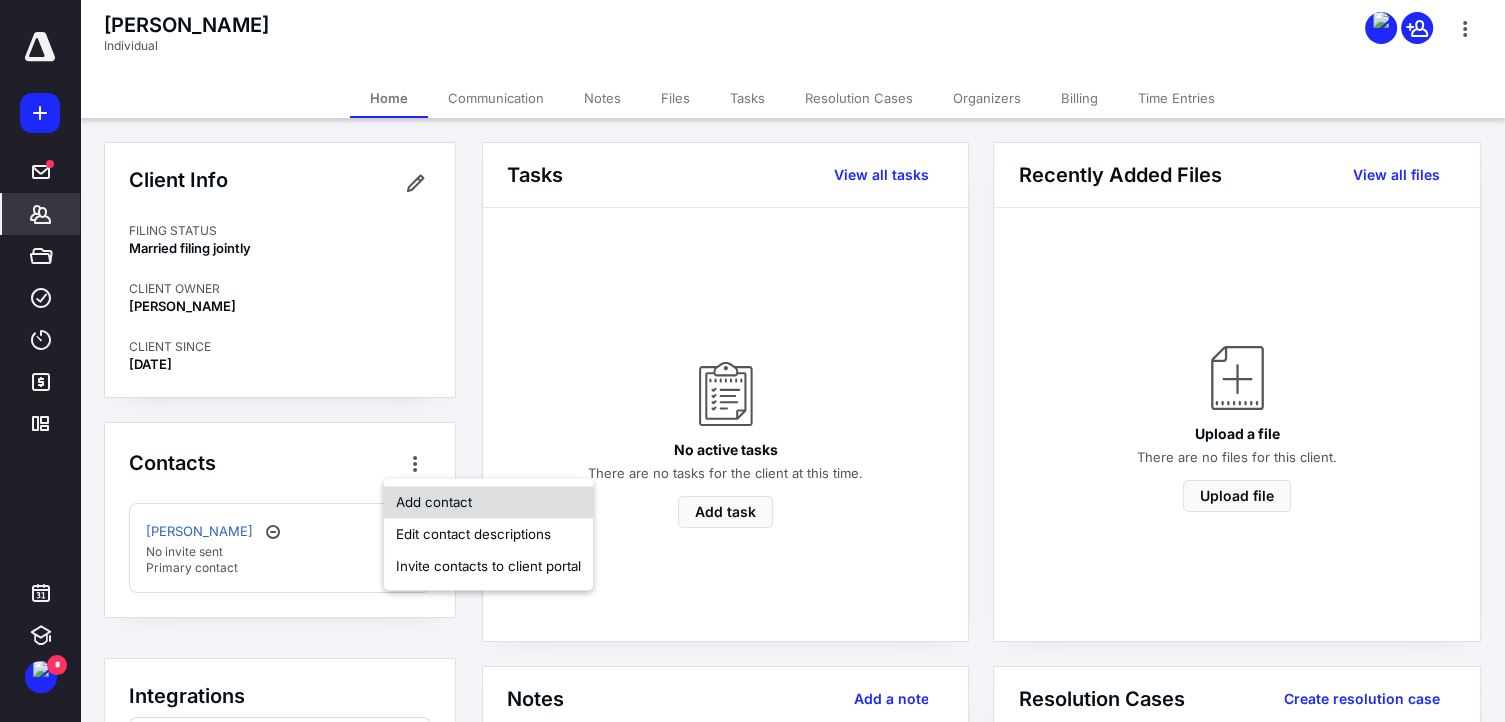 click on "Add contact" at bounding box center (488, 502) 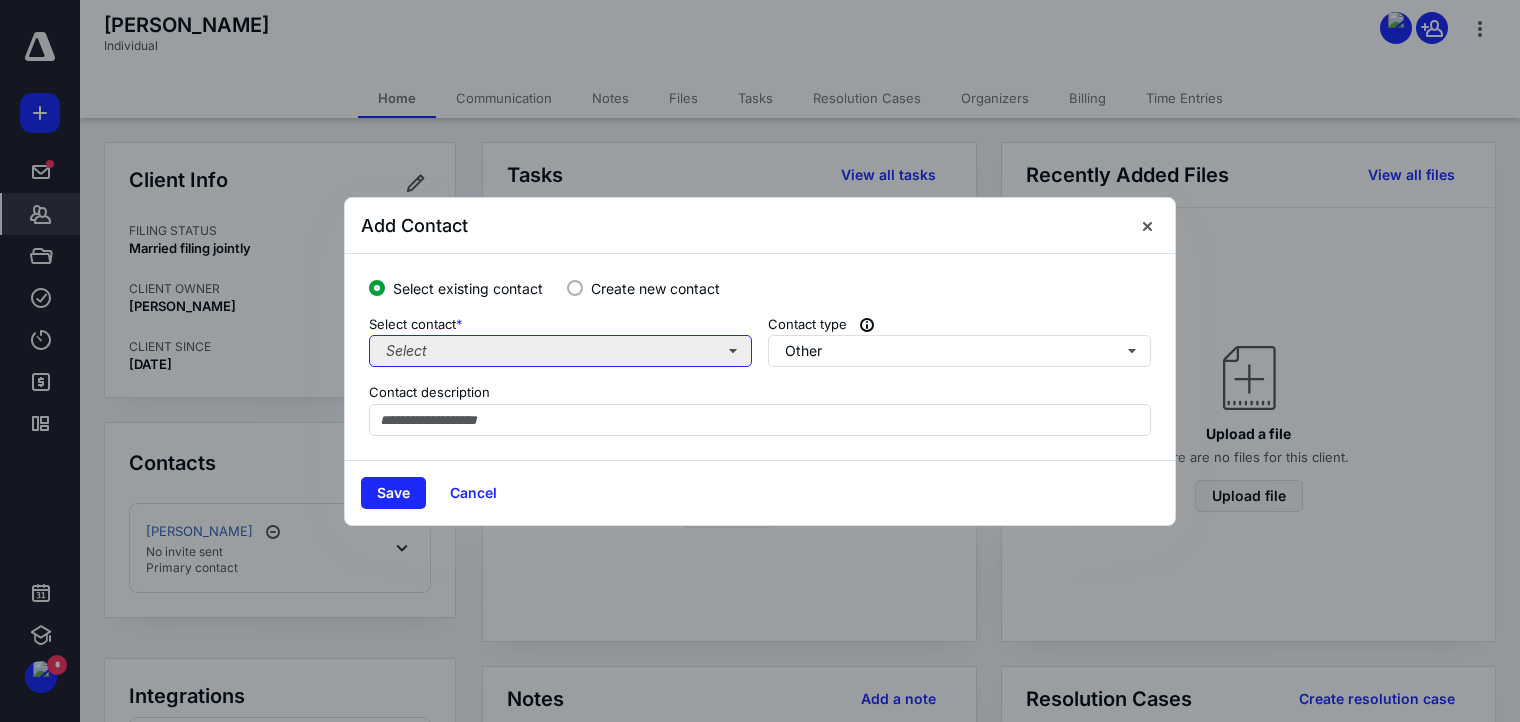 click on "Select" at bounding box center (560, 351) 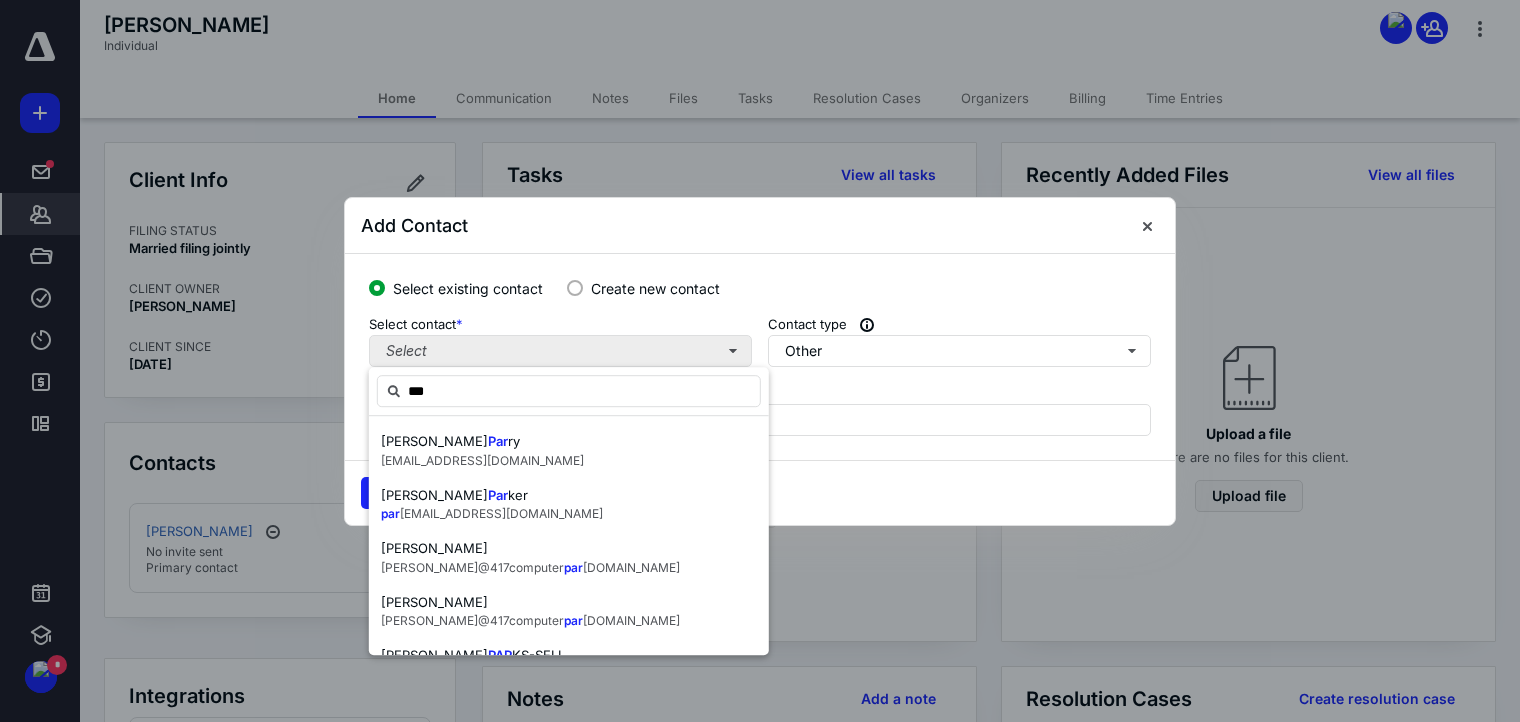 type on "****" 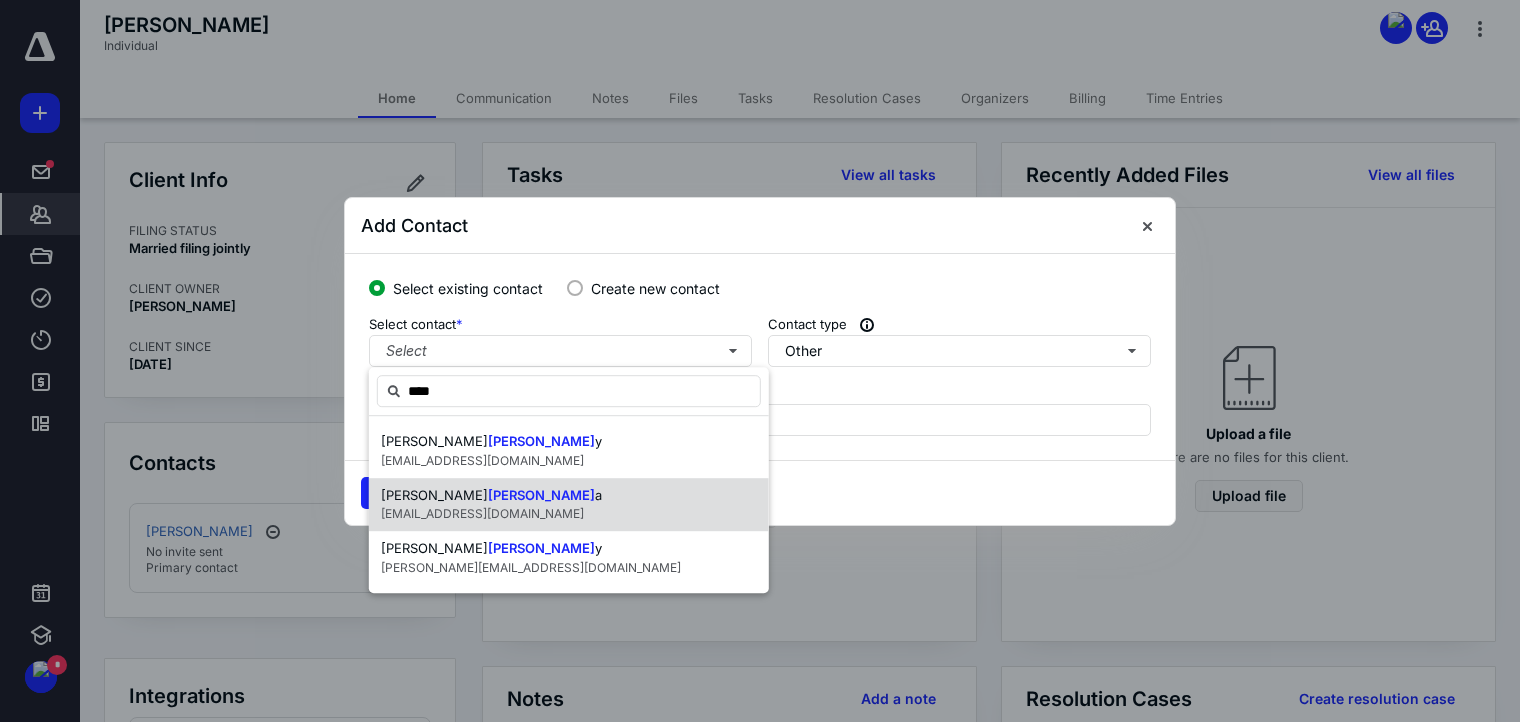 click on "[EMAIL_ADDRESS][DOMAIN_NAME]" at bounding box center [482, 513] 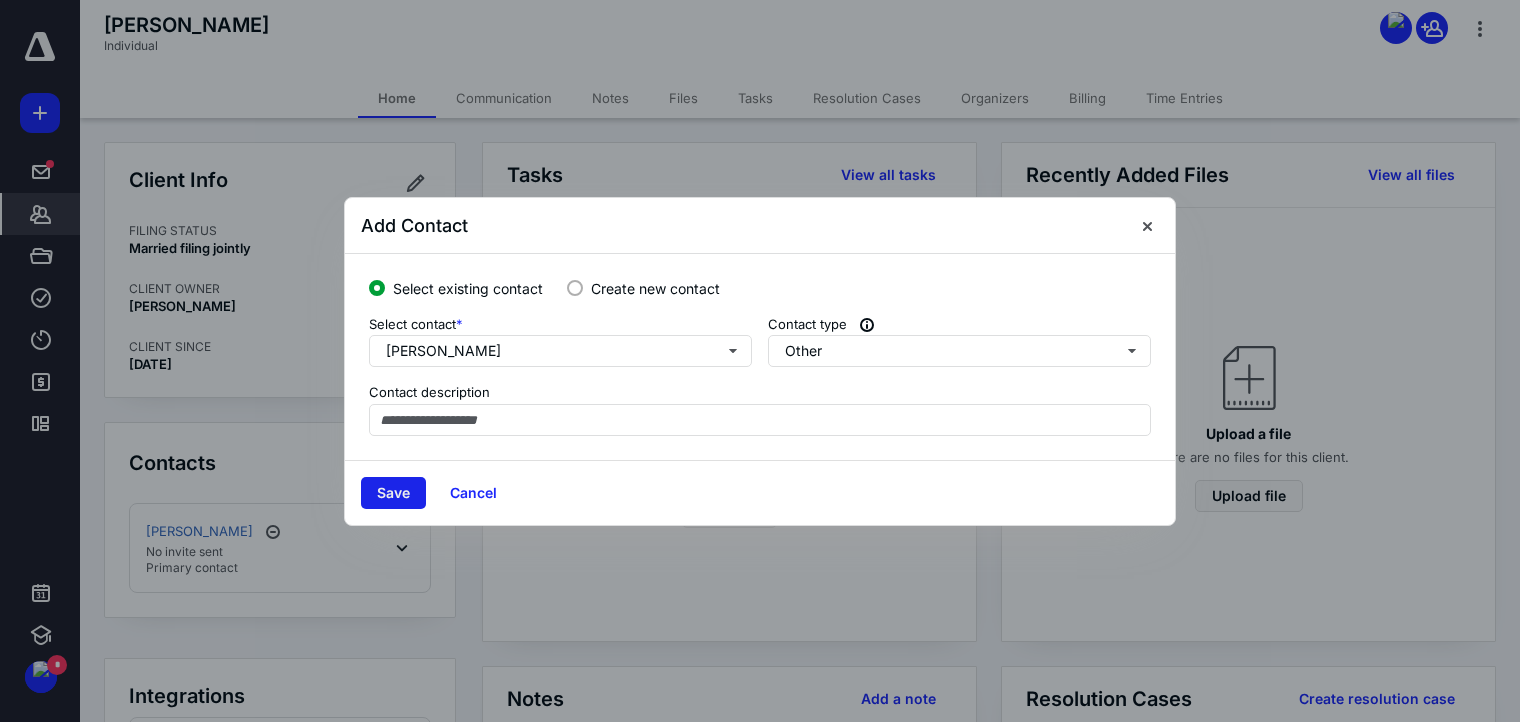click on "Save" at bounding box center (393, 493) 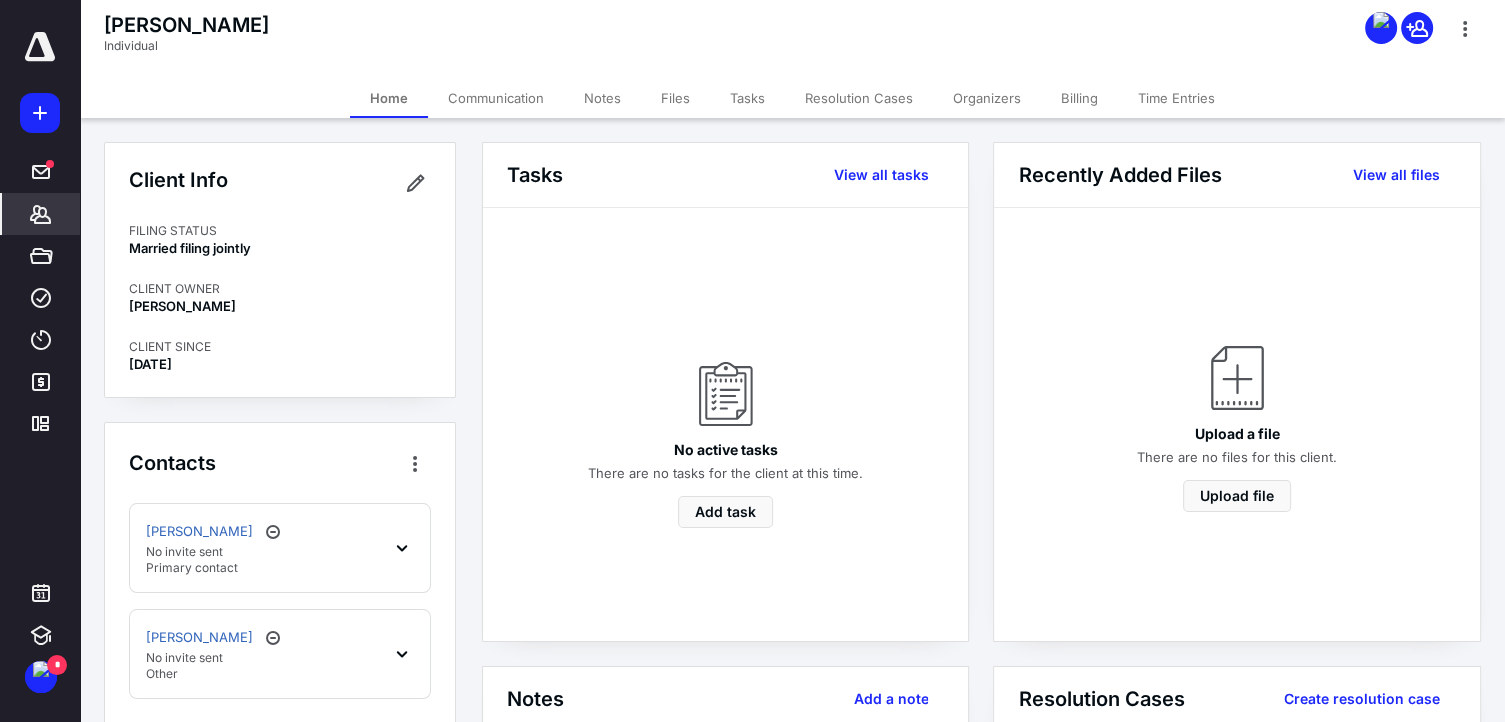 scroll, scrollTop: 100, scrollLeft: 0, axis: vertical 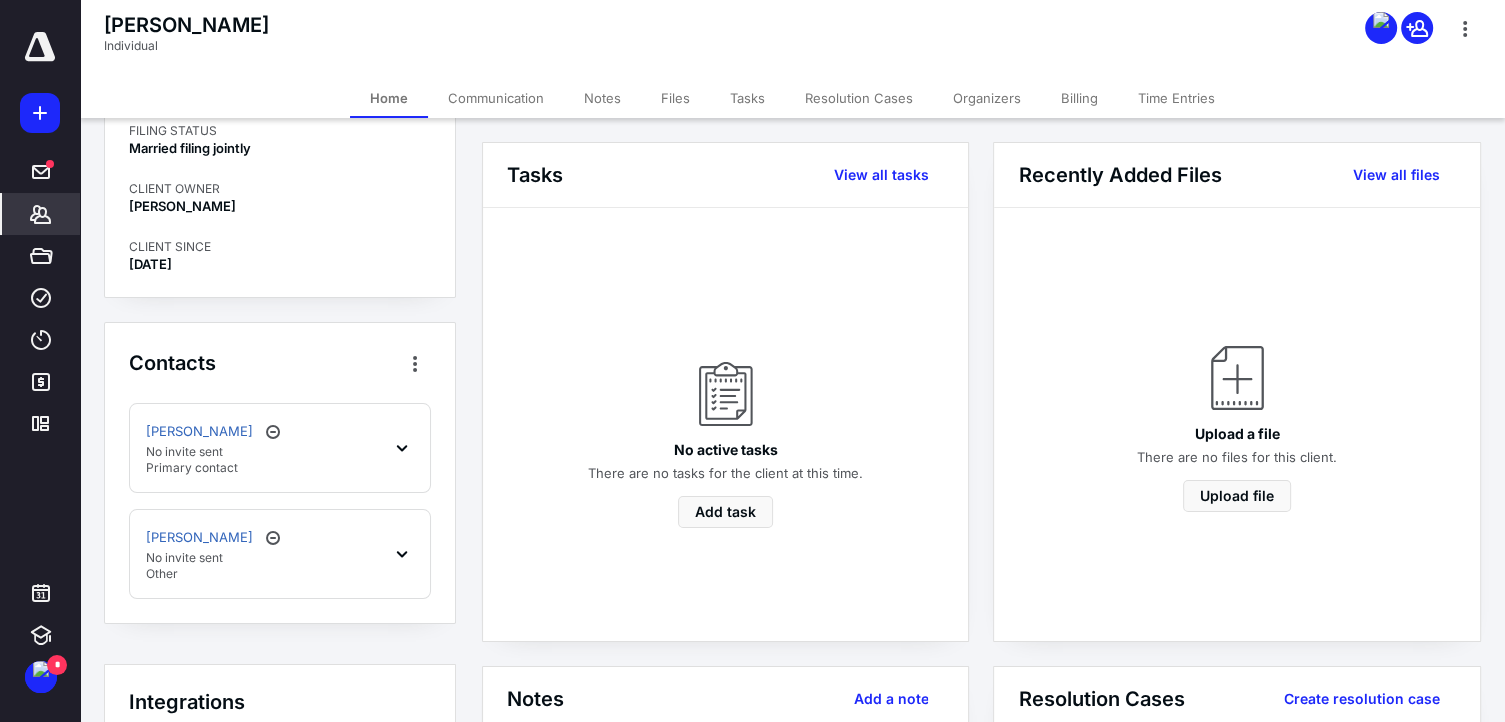 click 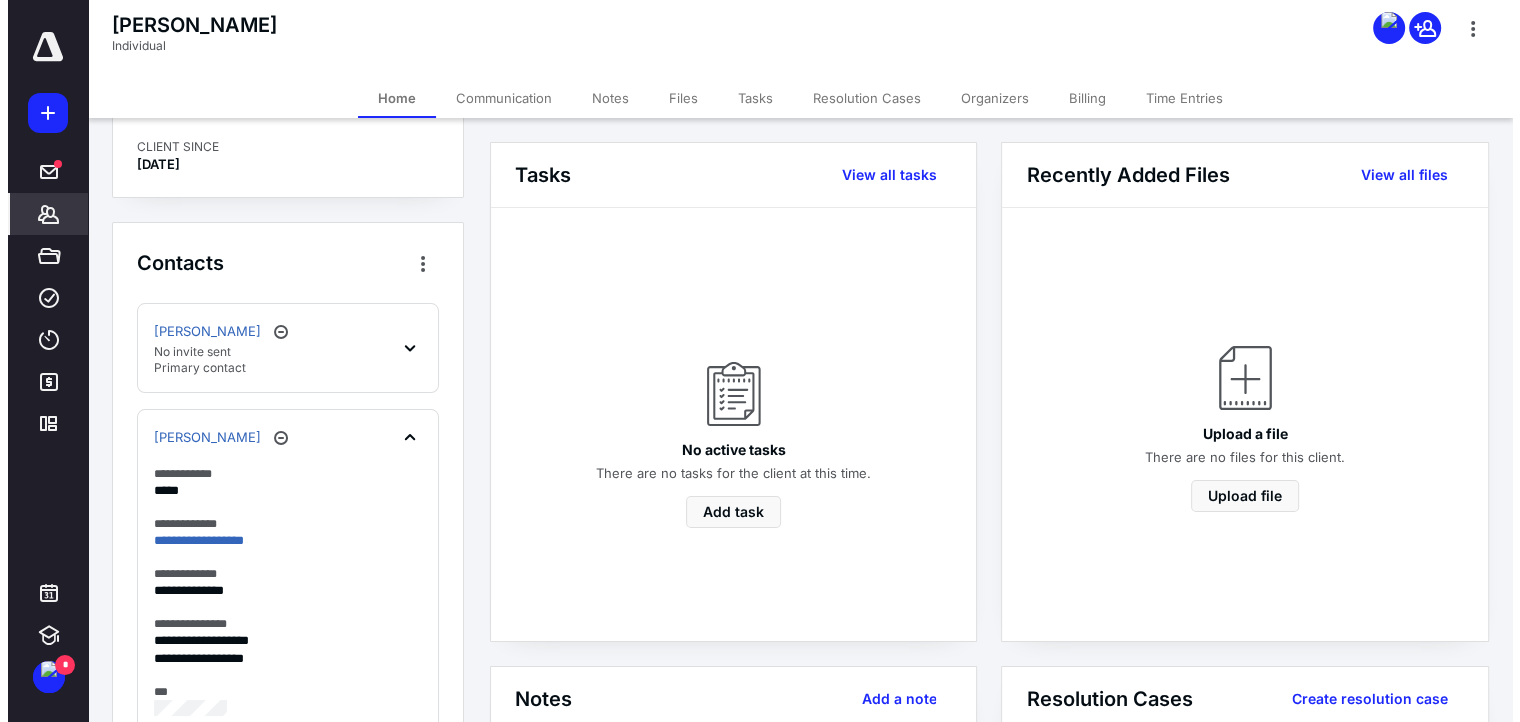 scroll, scrollTop: 300, scrollLeft: 0, axis: vertical 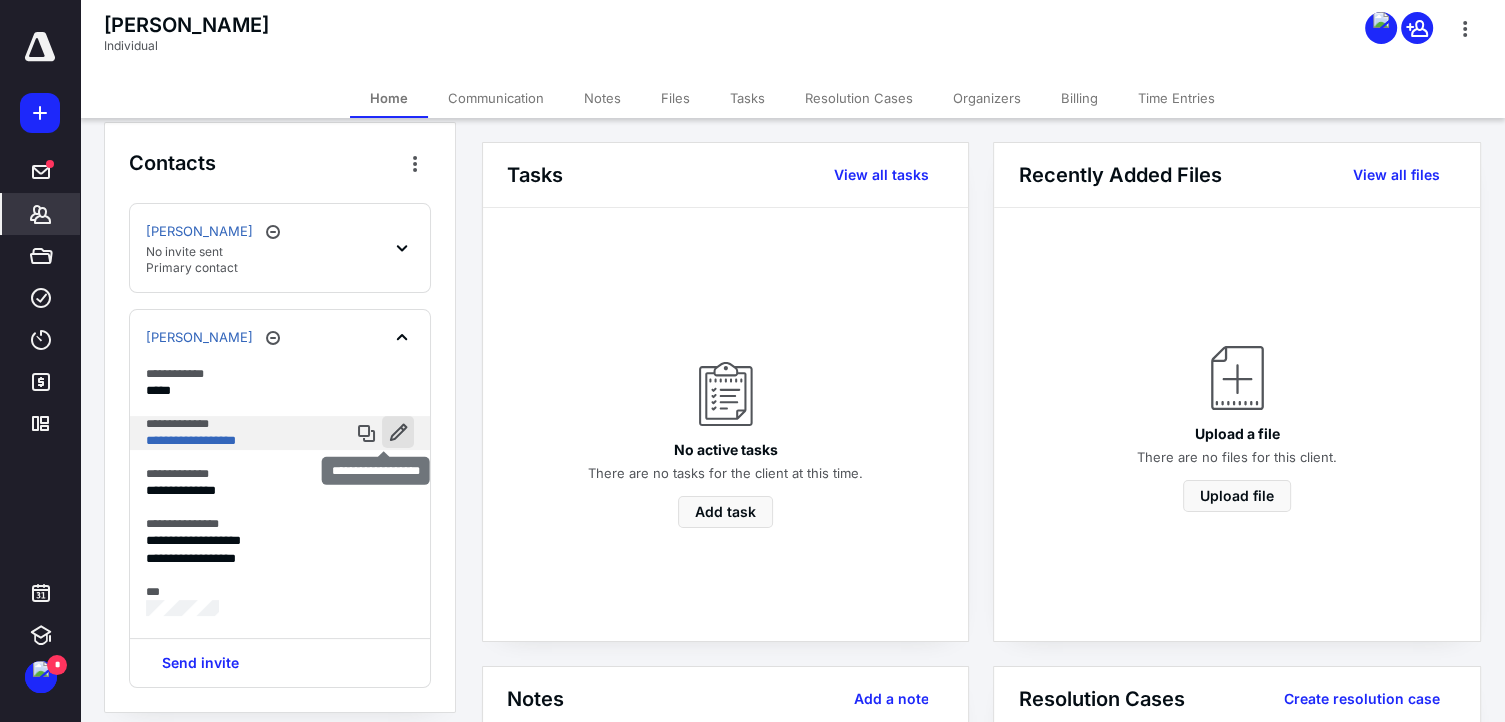 click at bounding box center (398, 432) 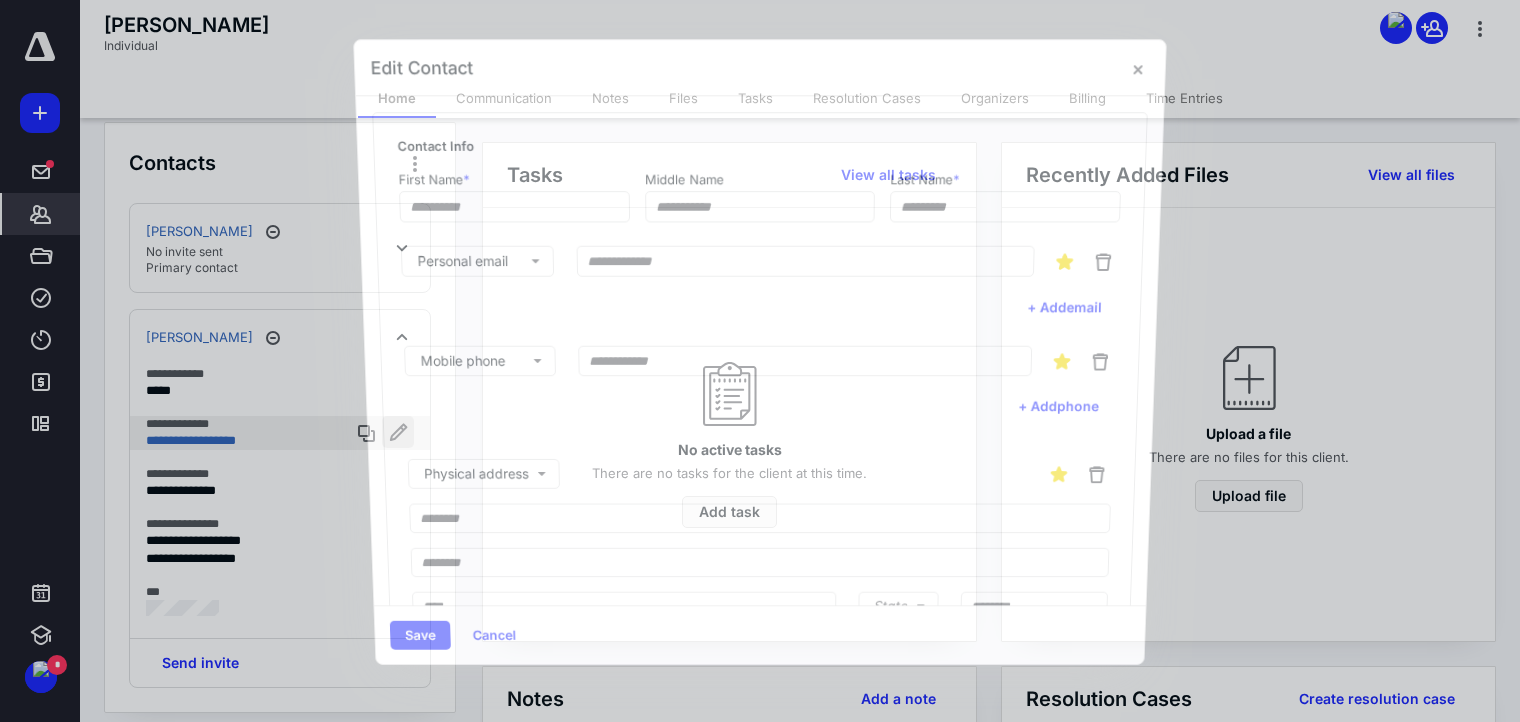 type on "******" 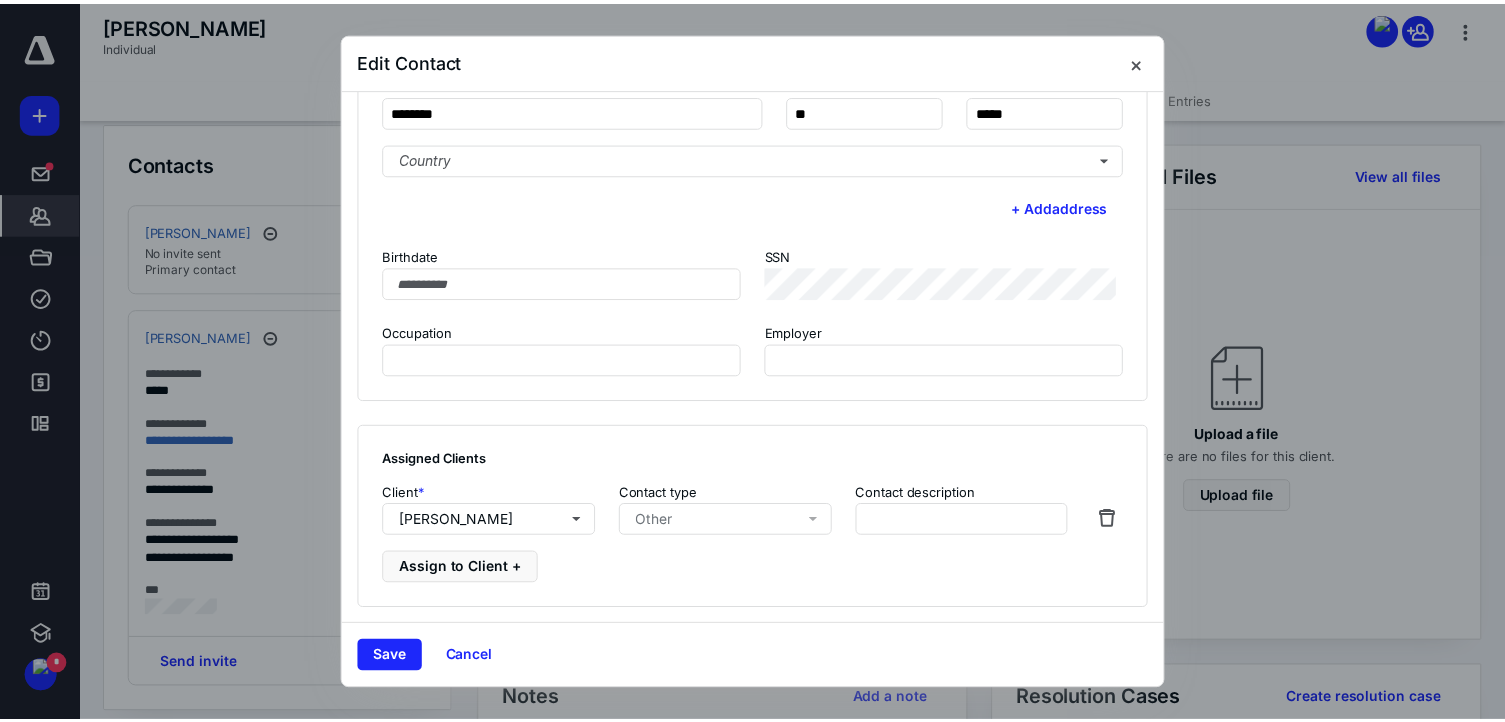 scroll, scrollTop: 314, scrollLeft: 0, axis: vertical 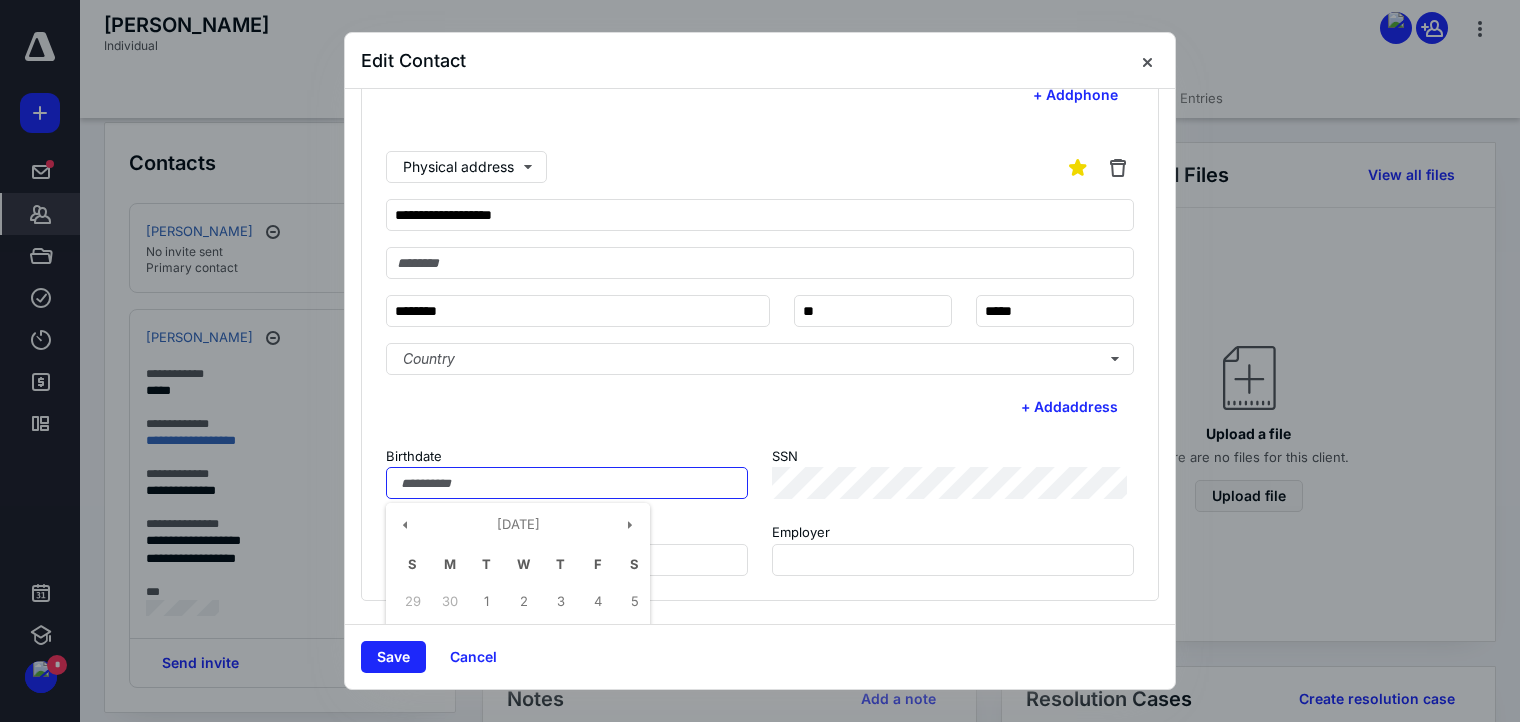 click on "Birthdate" at bounding box center [567, 483] 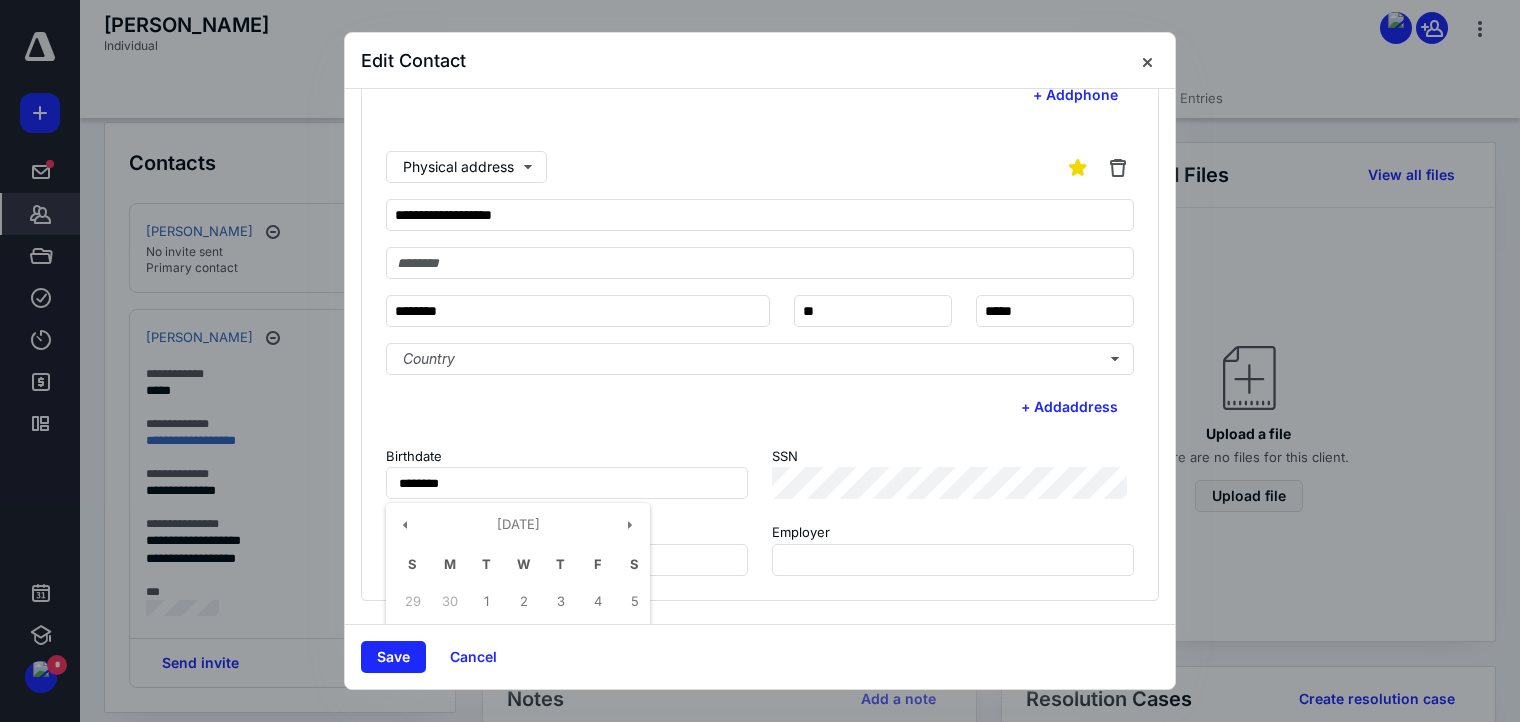 type on "**********" 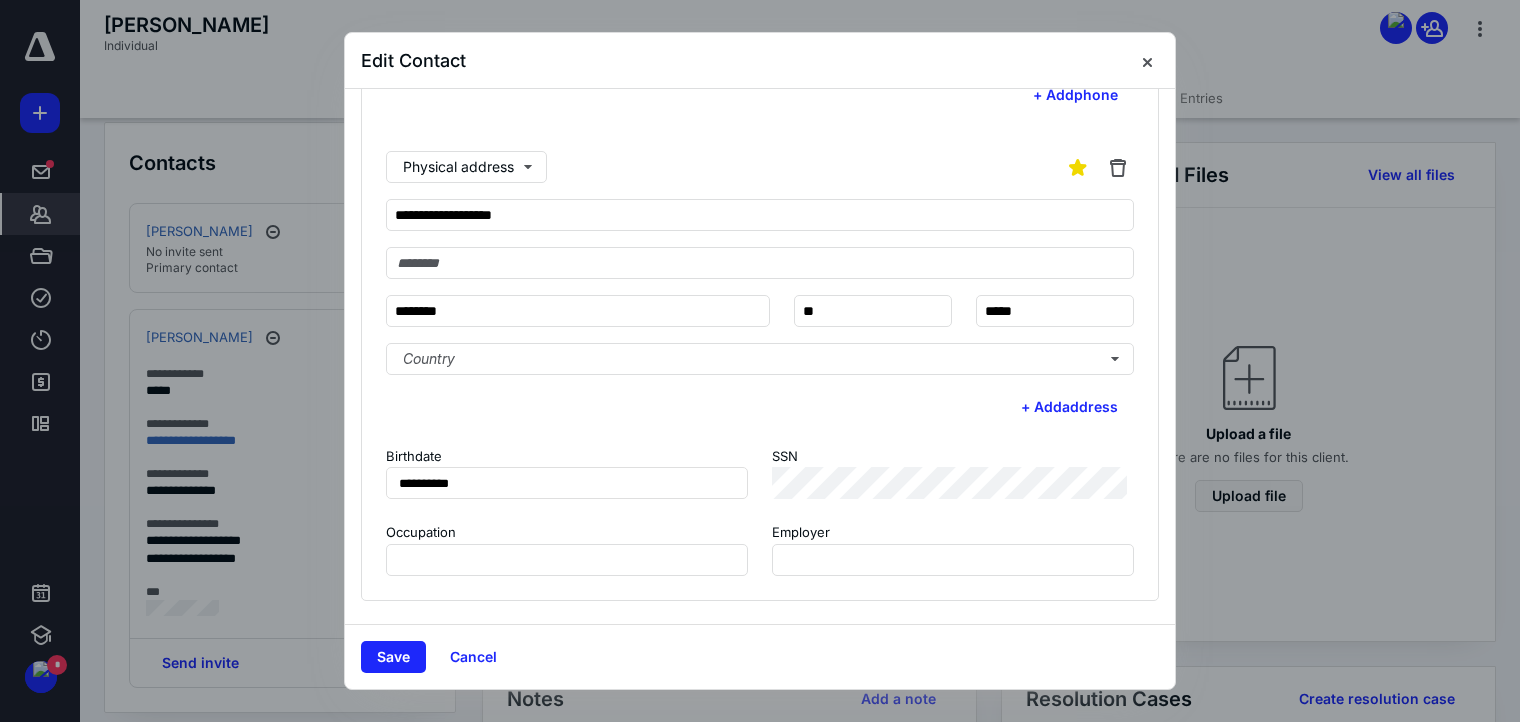 click on "**********" at bounding box center [760, 279] 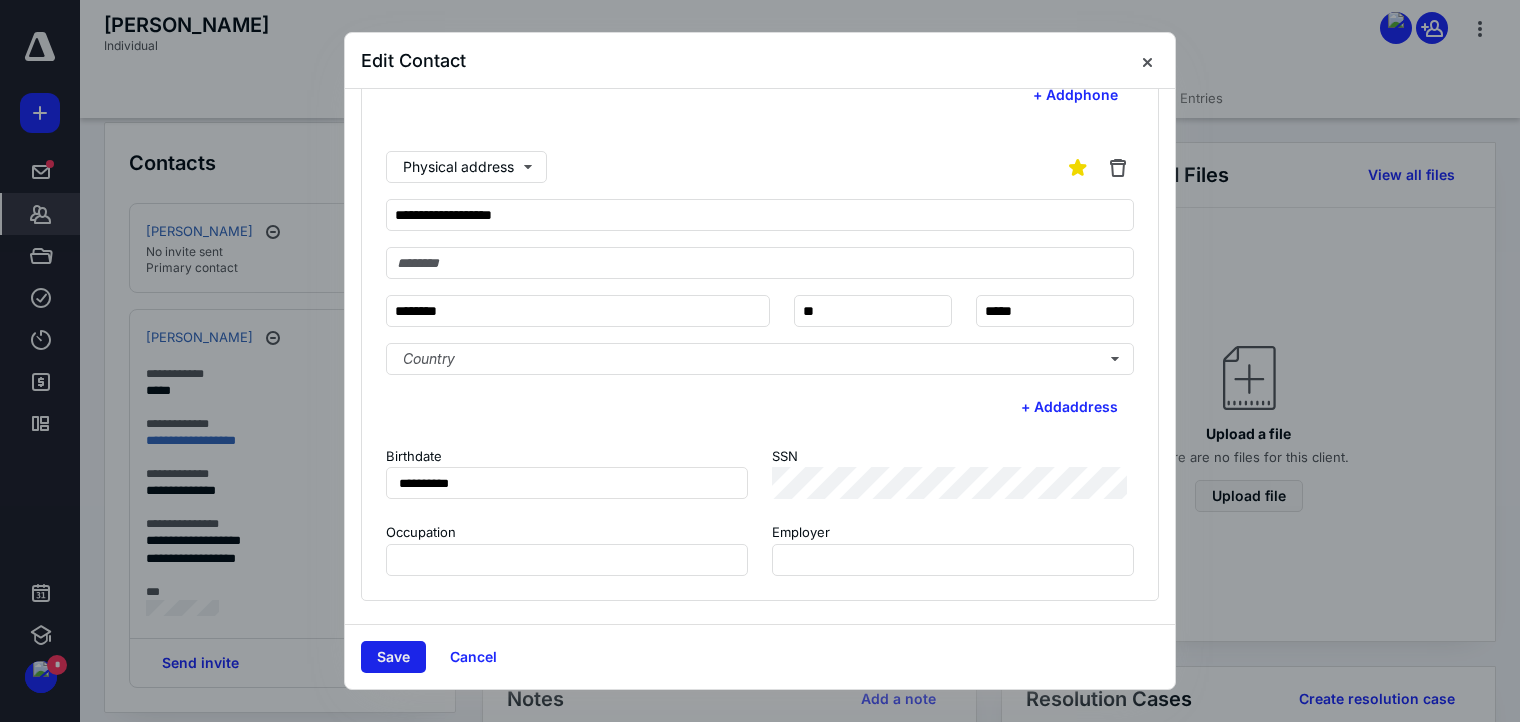 click on "Save" at bounding box center (393, 657) 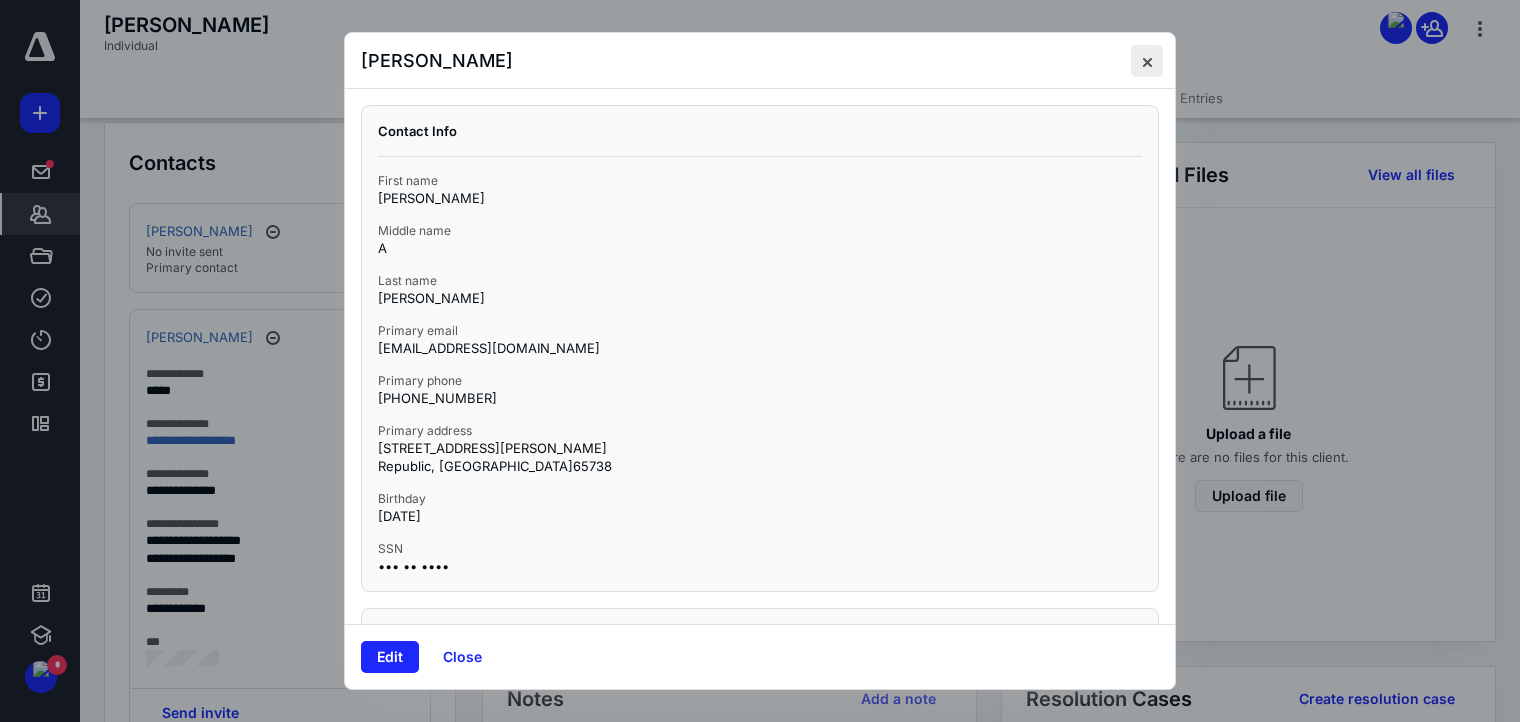 click at bounding box center [1147, 61] 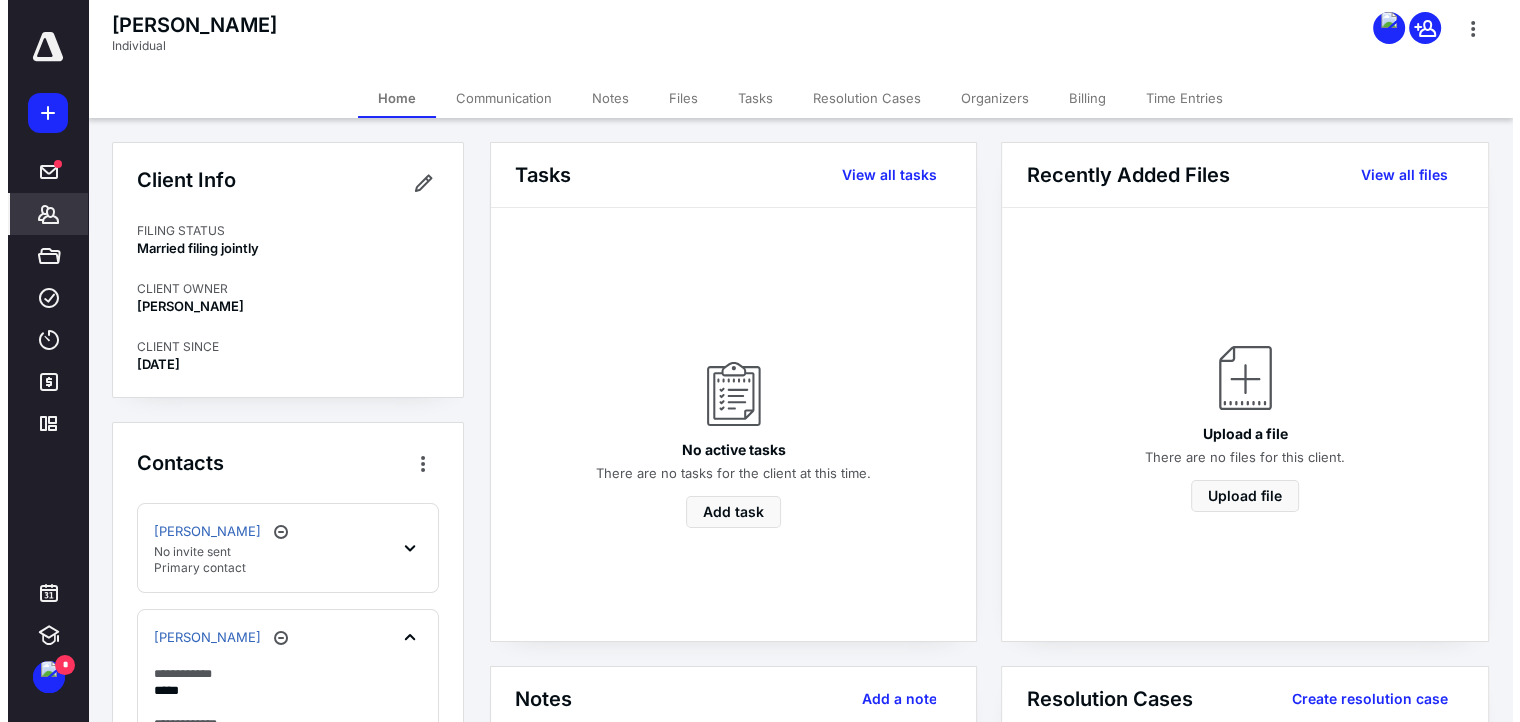 scroll, scrollTop: 100, scrollLeft: 0, axis: vertical 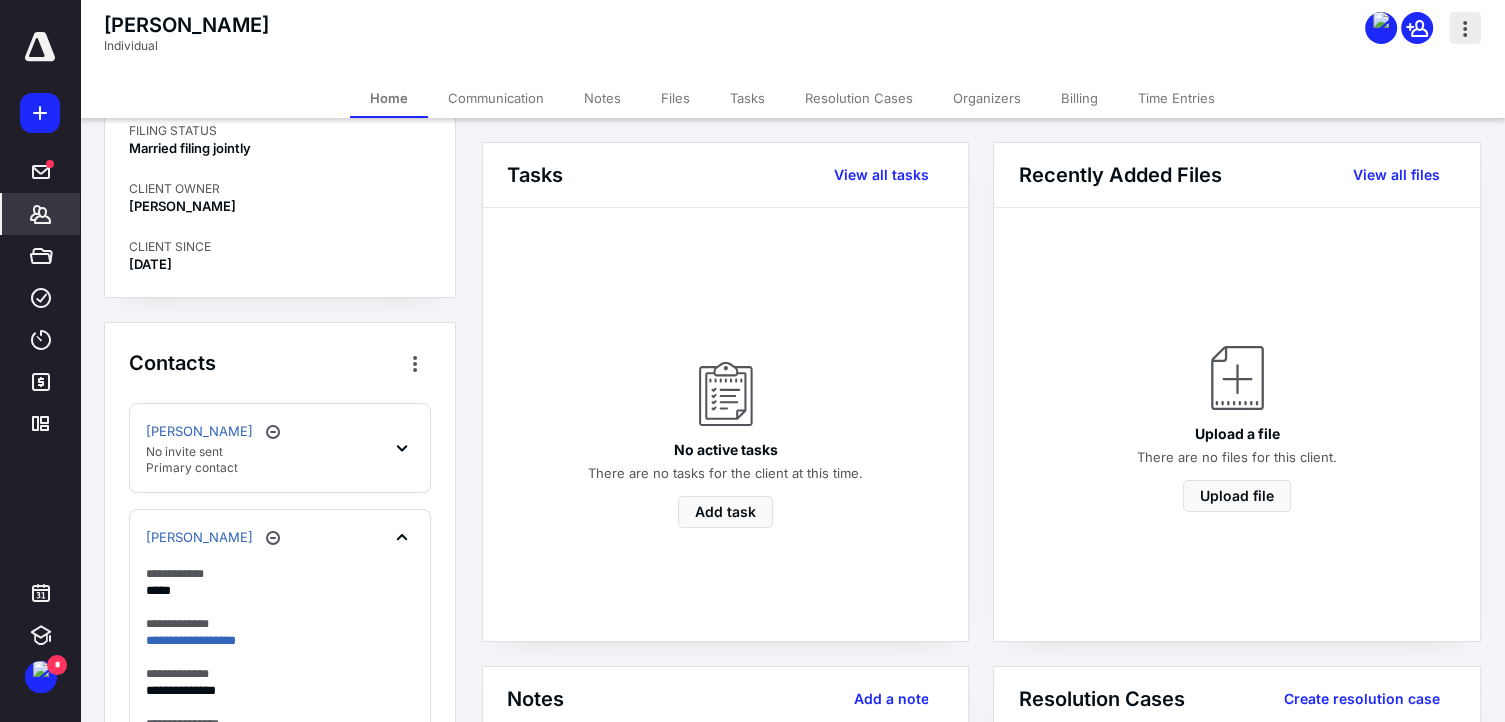 click at bounding box center (1465, 28) 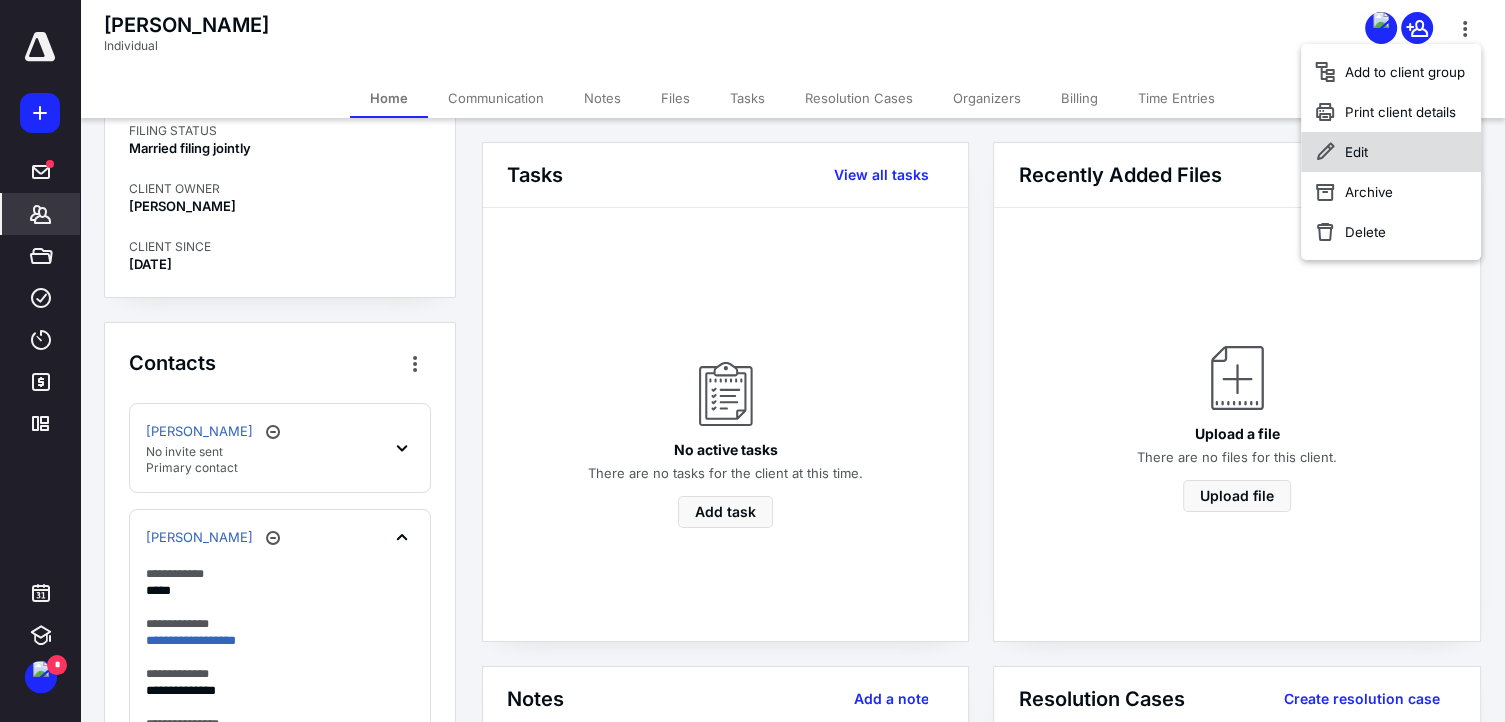click on "Edit" at bounding box center (1391, 152) 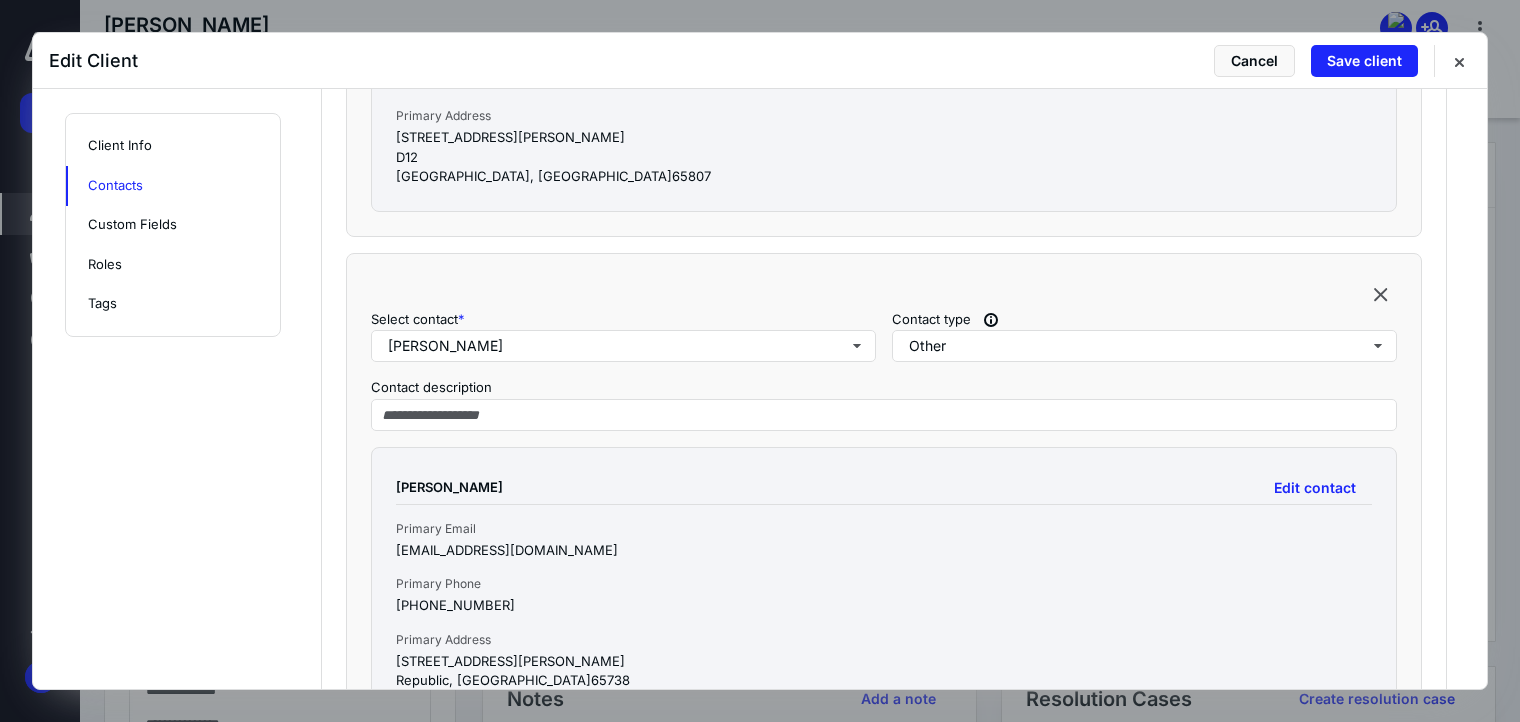 scroll, scrollTop: 1200, scrollLeft: 0, axis: vertical 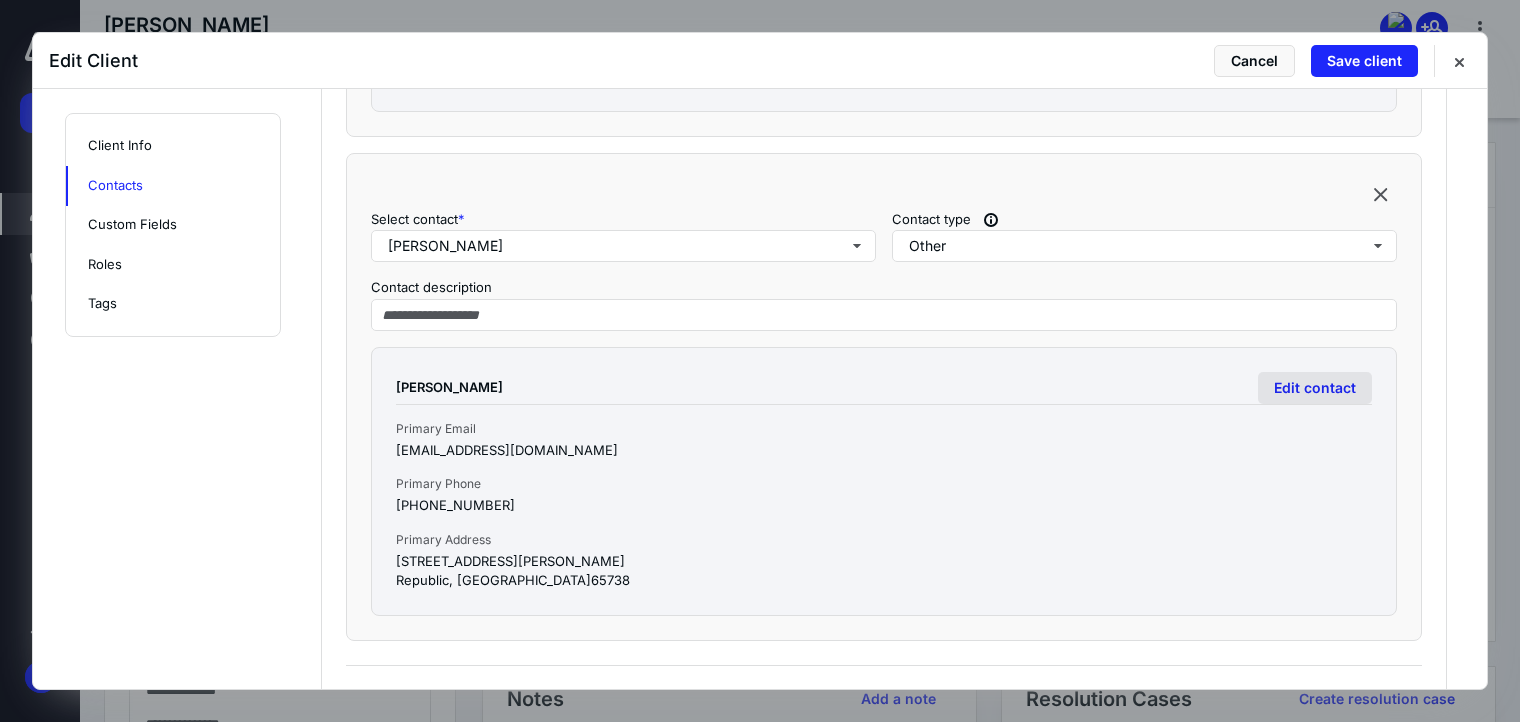 click on "Edit contact" at bounding box center [1315, 388] 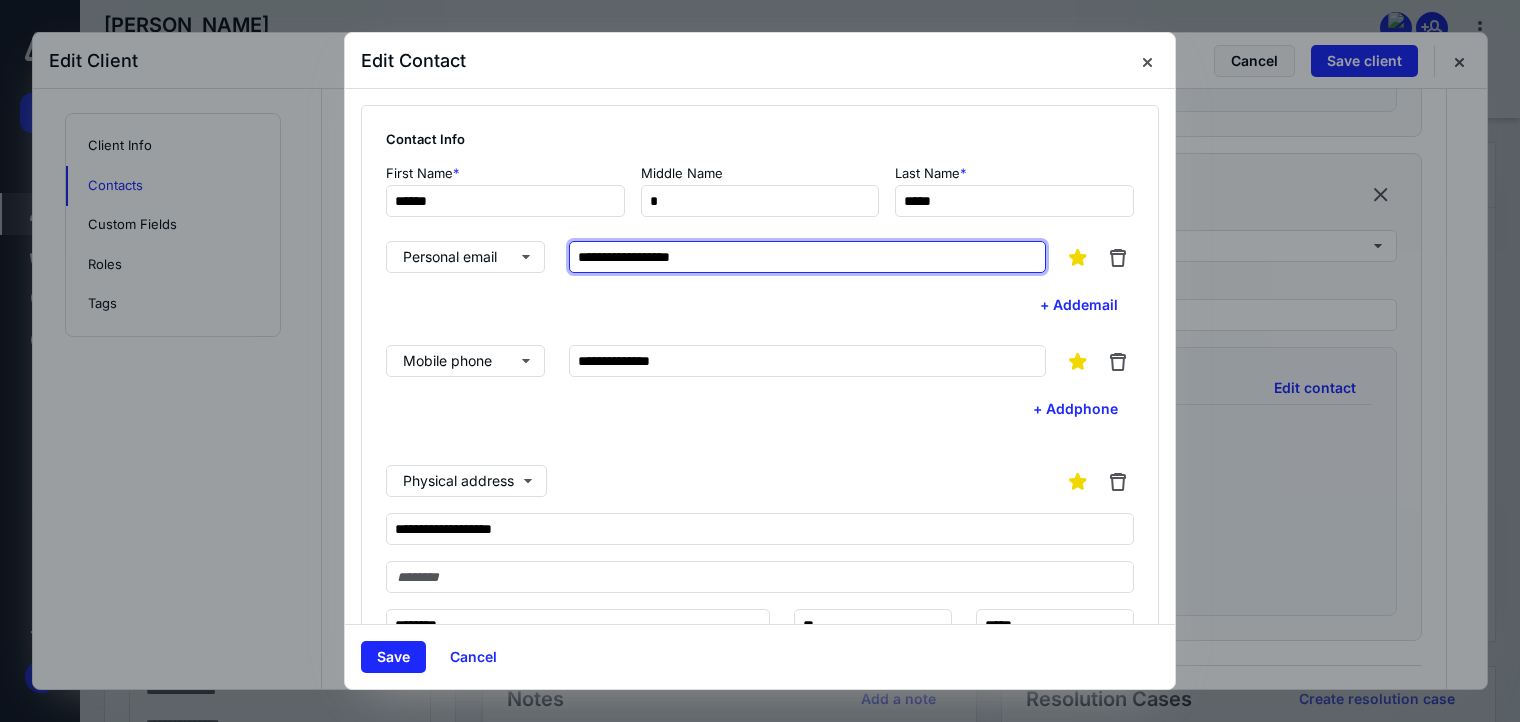 drag, startPoint x: 735, startPoint y: 245, endPoint x: 562, endPoint y: 251, distance: 173.10402 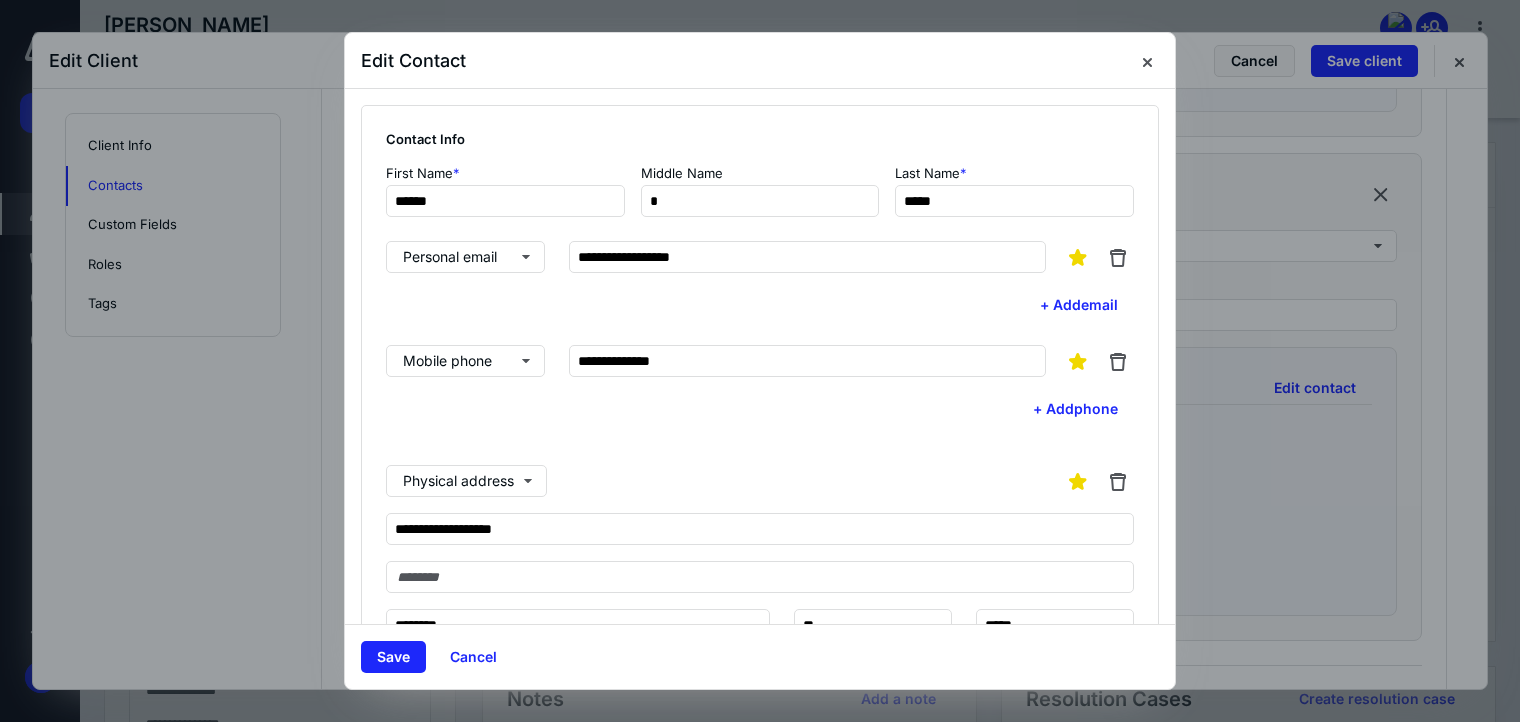 click on "**********" at bounding box center [716, 257] 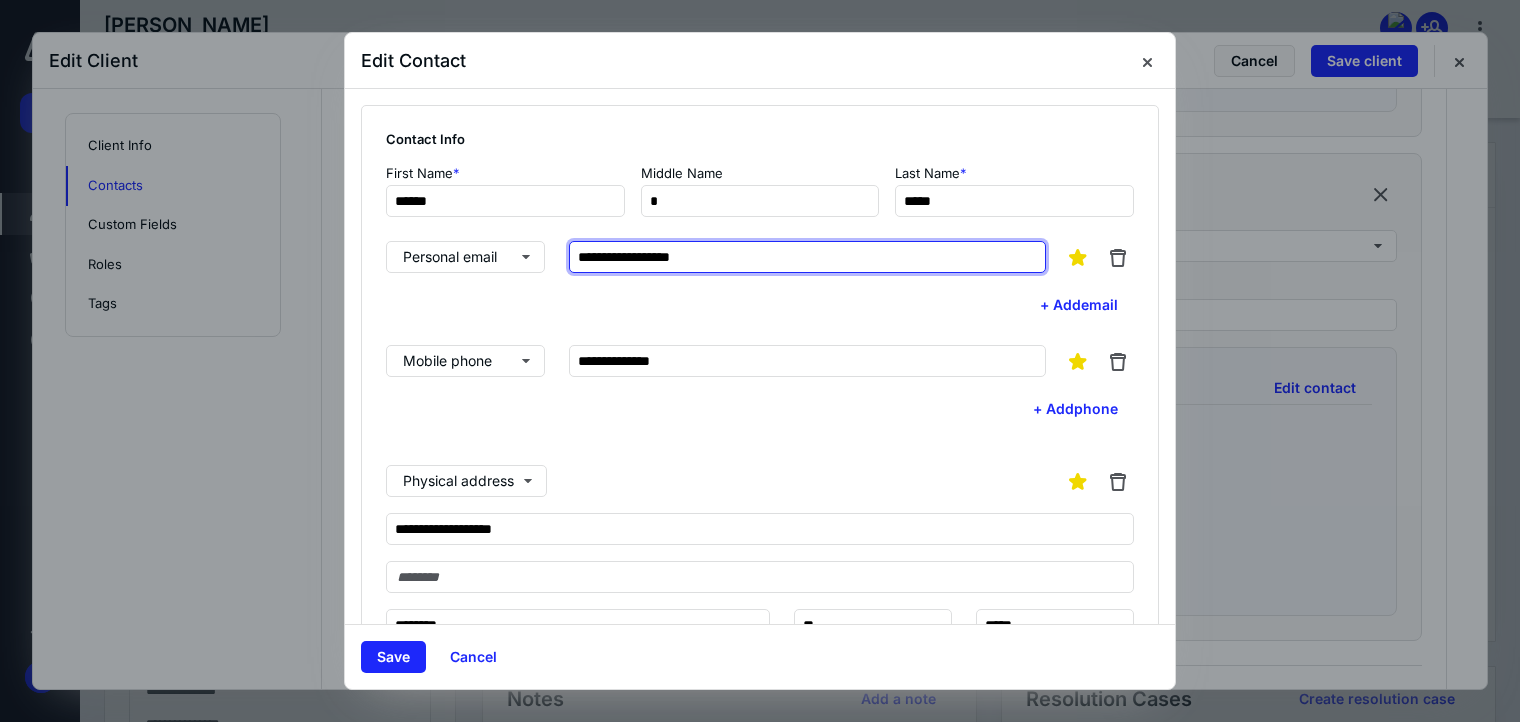 click on "**********" at bounding box center [807, 257] 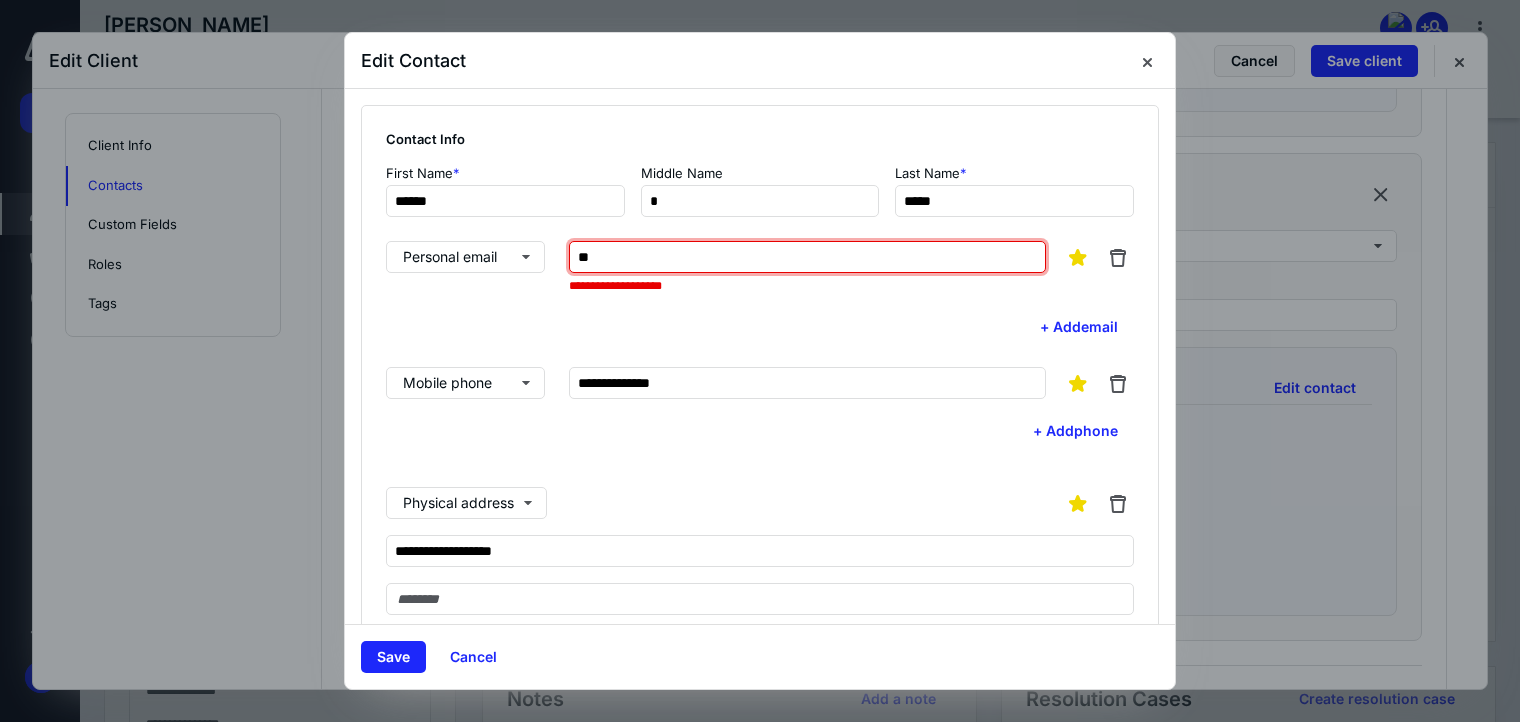 type on "*" 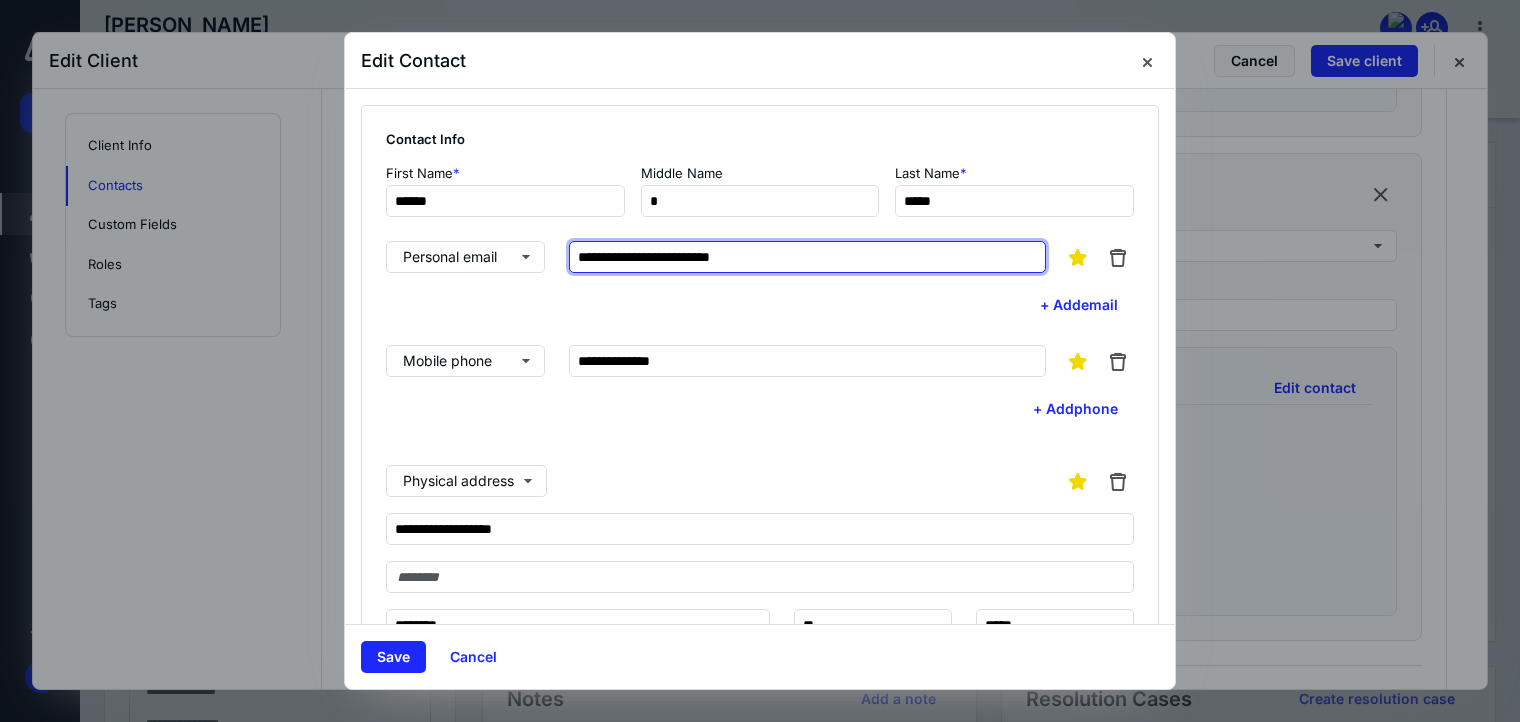 type on "**********" 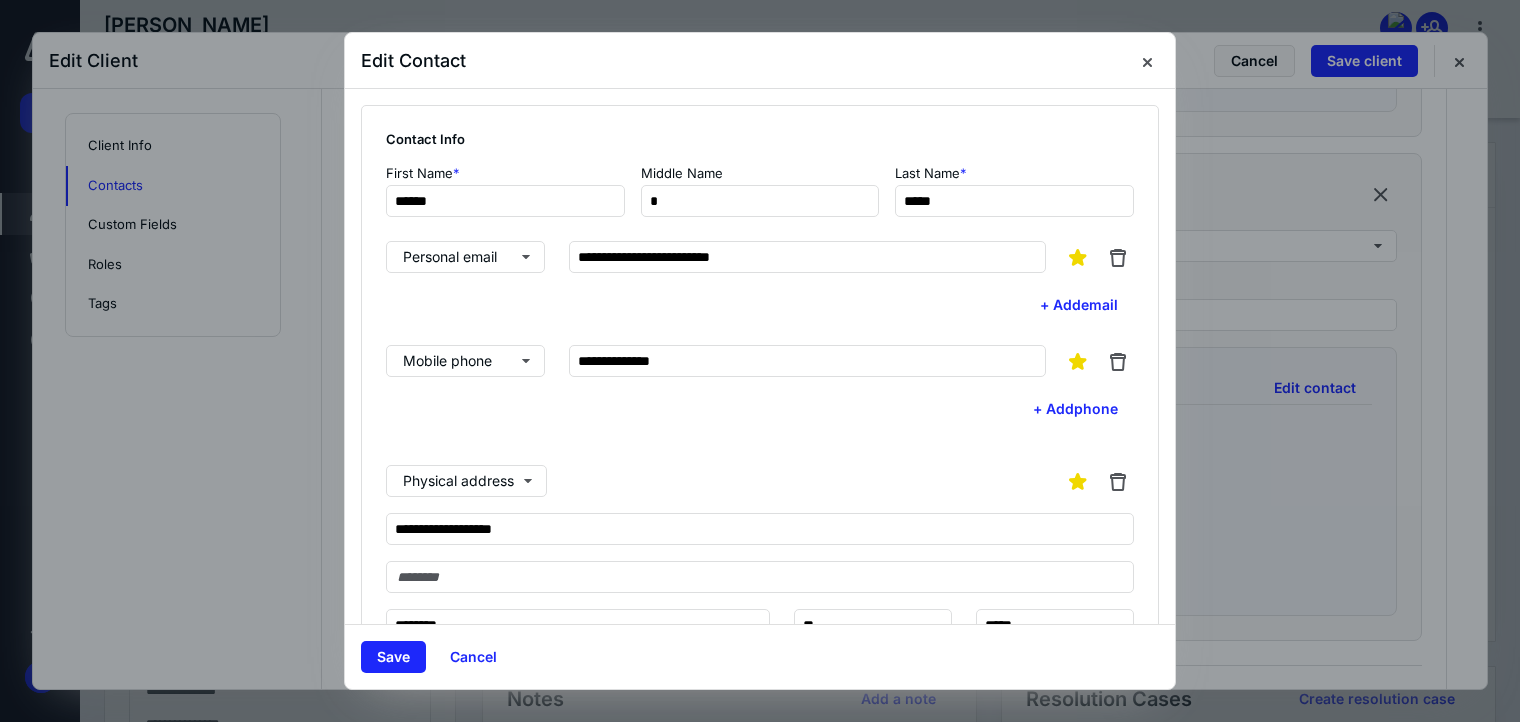 click on "**********" at bounding box center [760, 281] 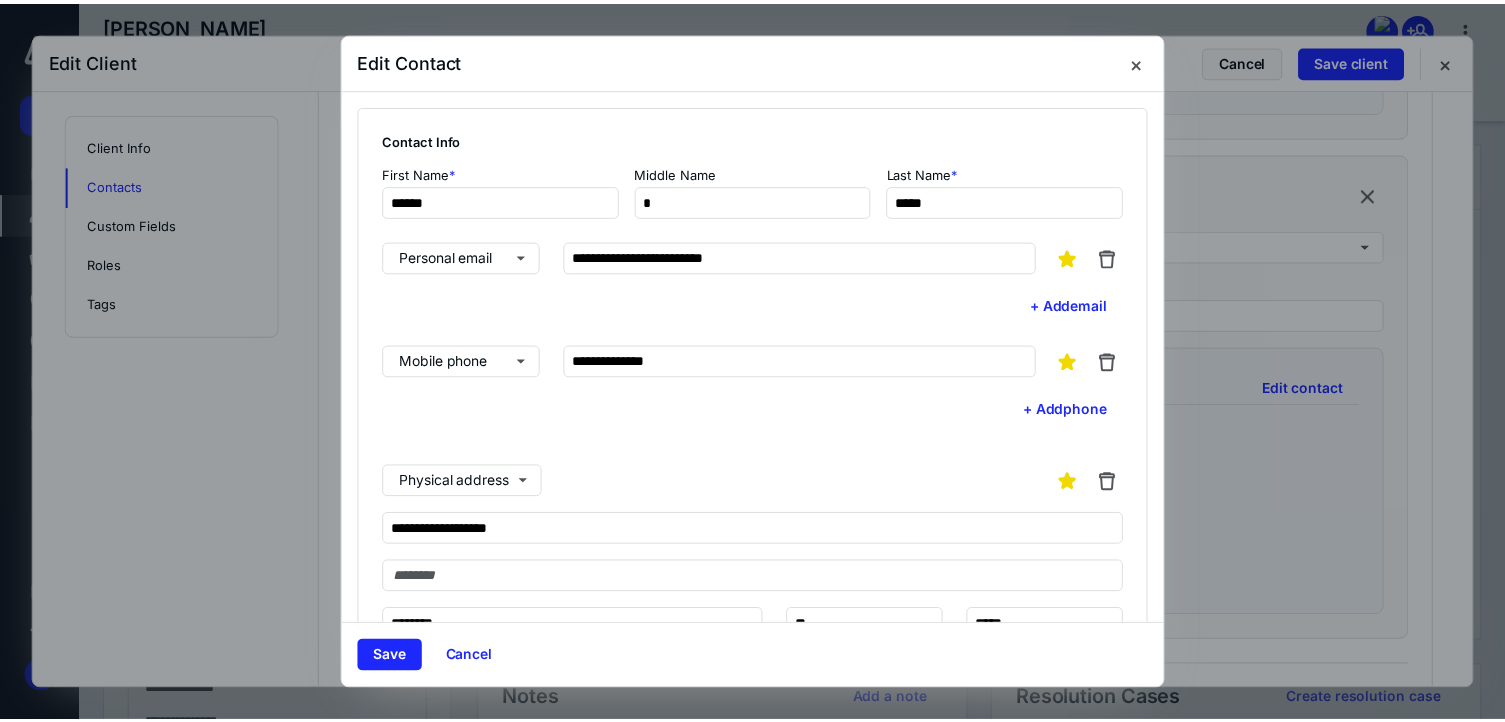 scroll, scrollTop: 300, scrollLeft: 0, axis: vertical 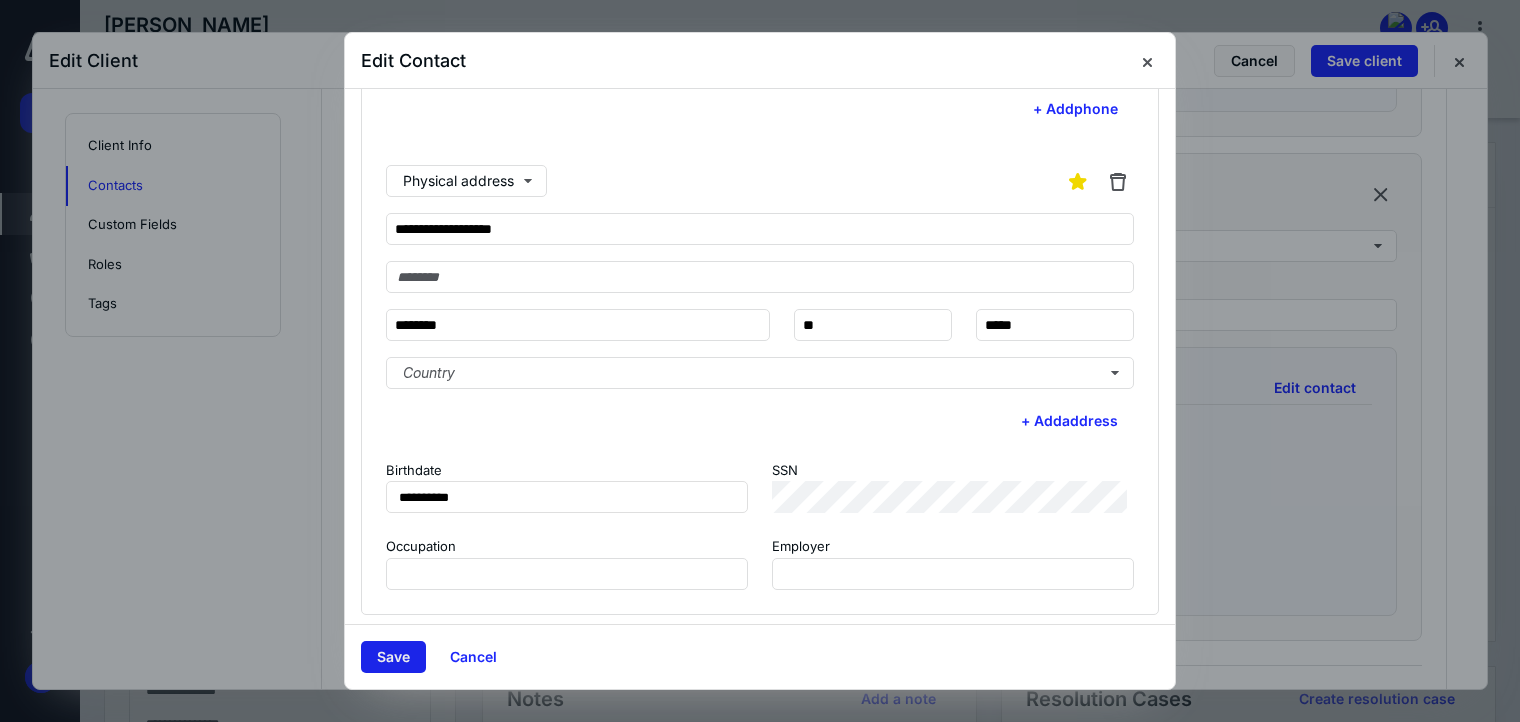 click on "Save" at bounding box center [393, 657] 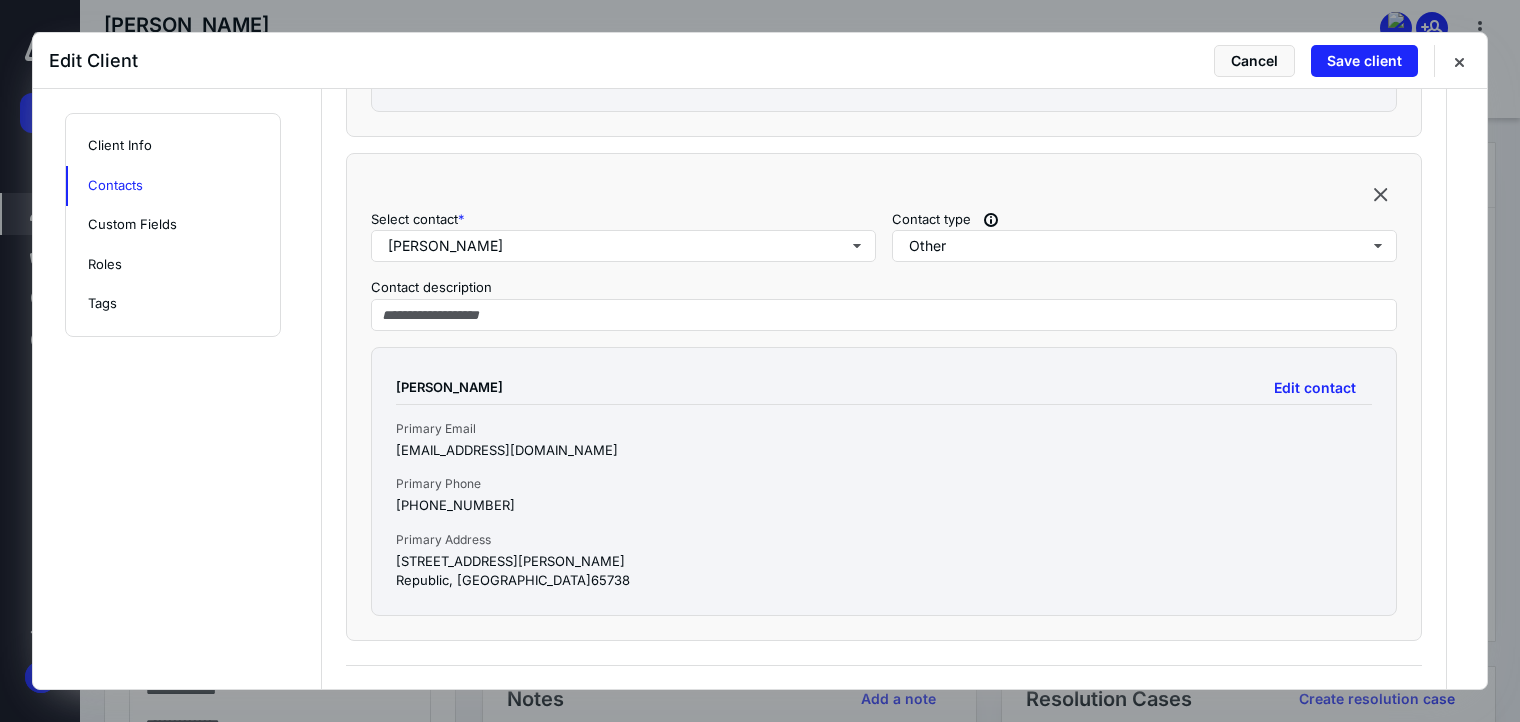 drag, startPoint x: 1360, startPoint y: 54, endPoint x: 620, endPoint y: 264, distance: 769.2204 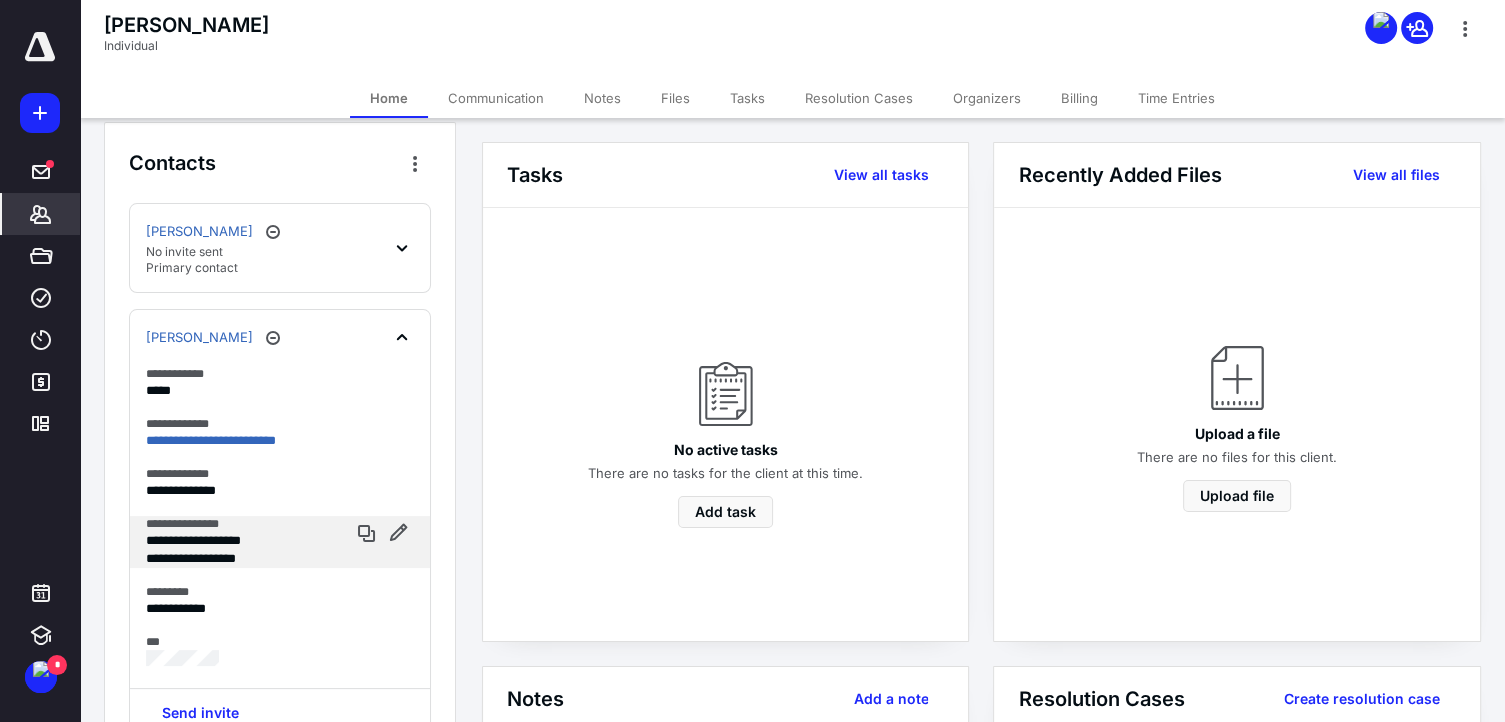 scroll, scrollTop: 400, scrollLeft: 0, axis: vertical 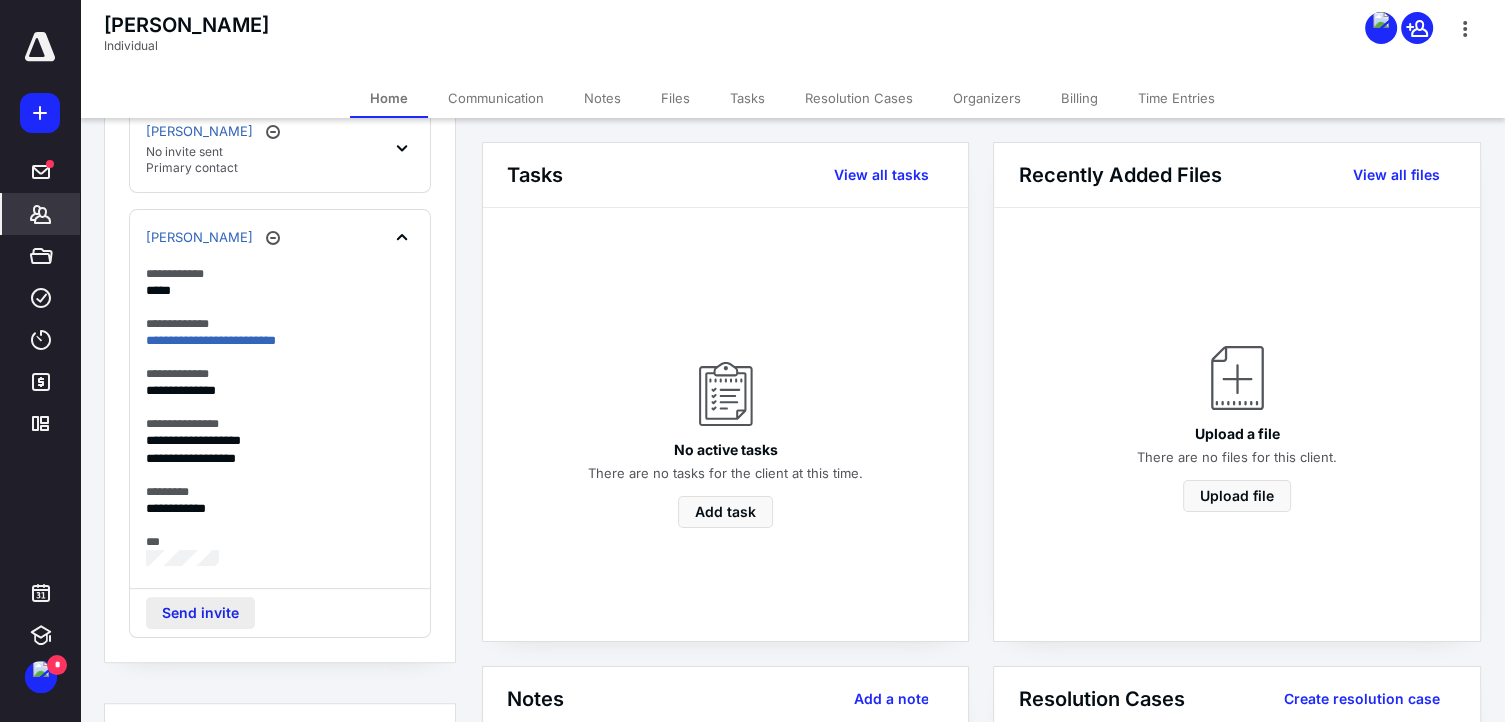 click on "Send invite" at bounding box center (200, 613) 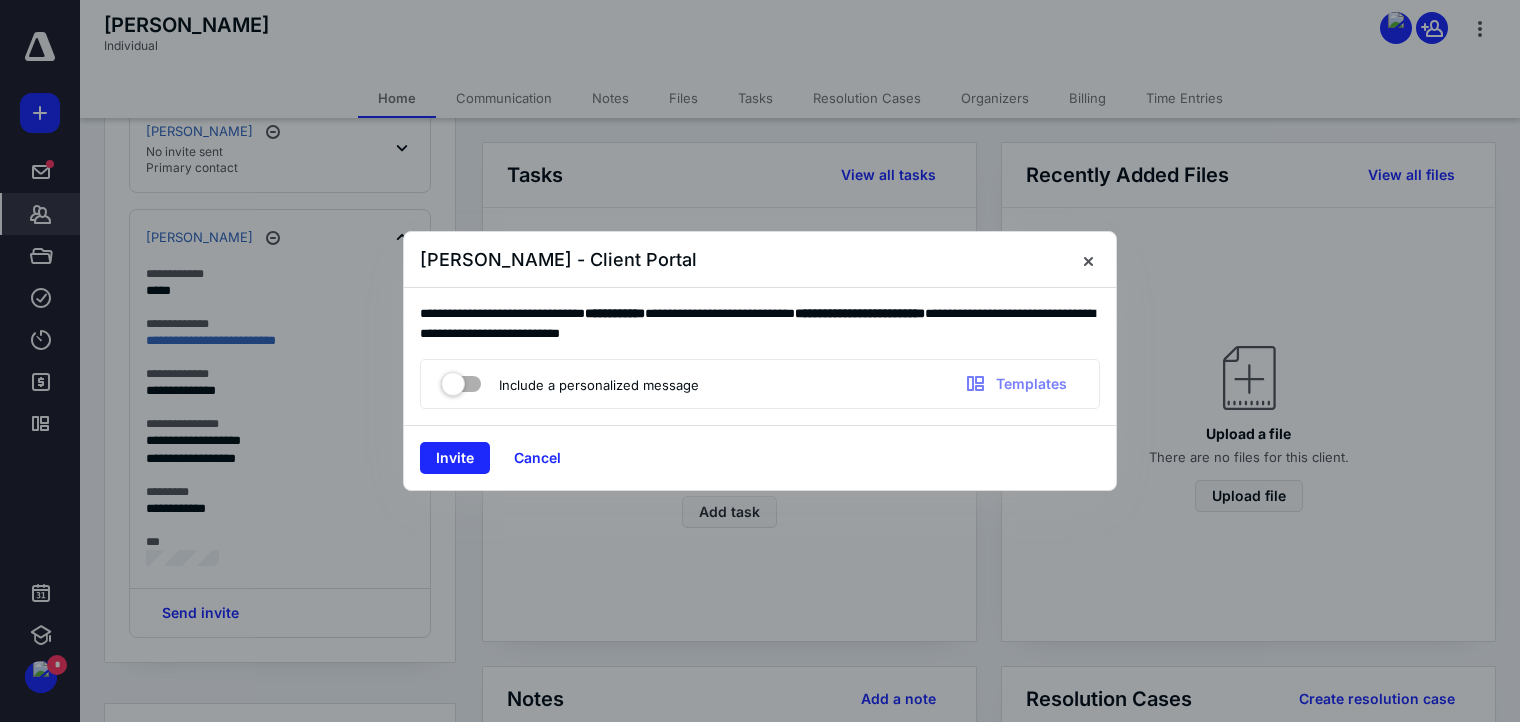 click at bounding box center [461, 380] 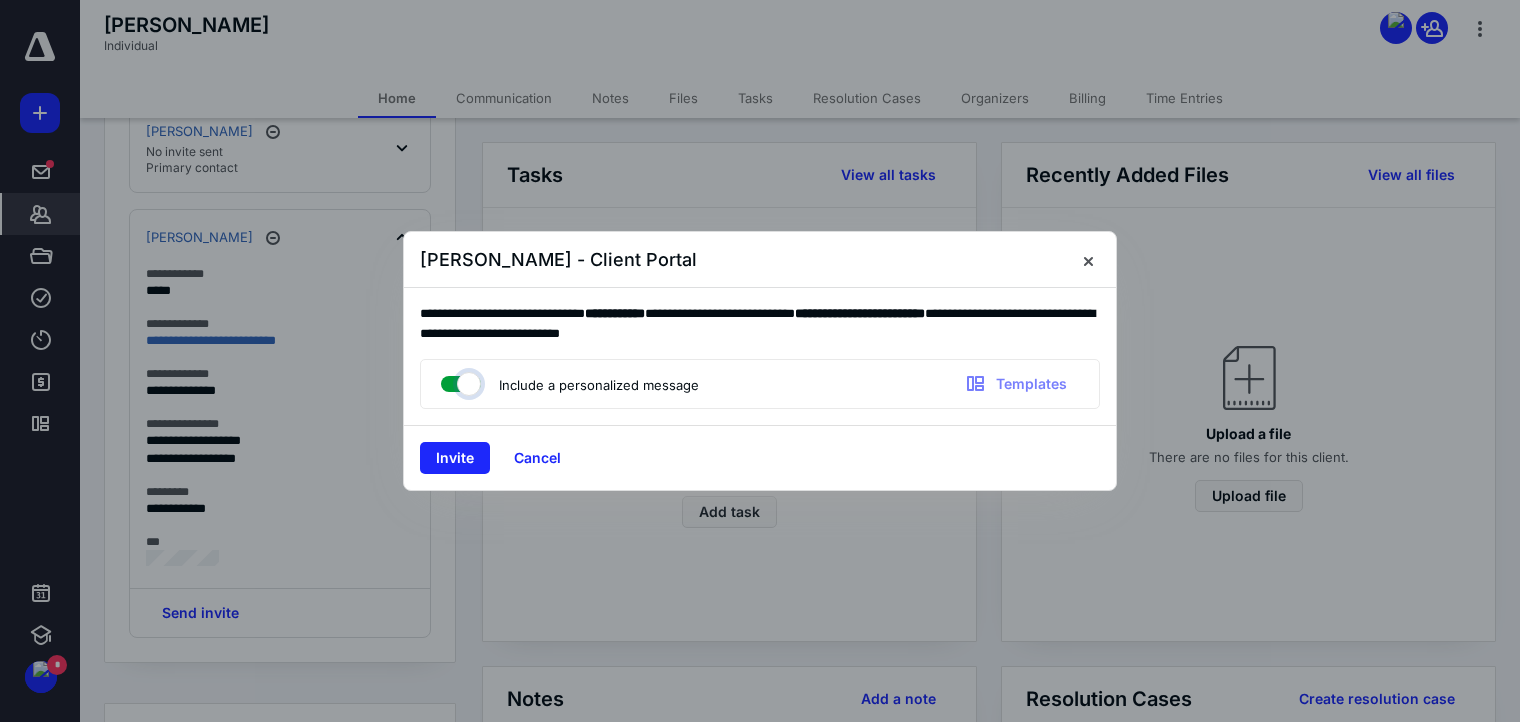 checkbox on "true" 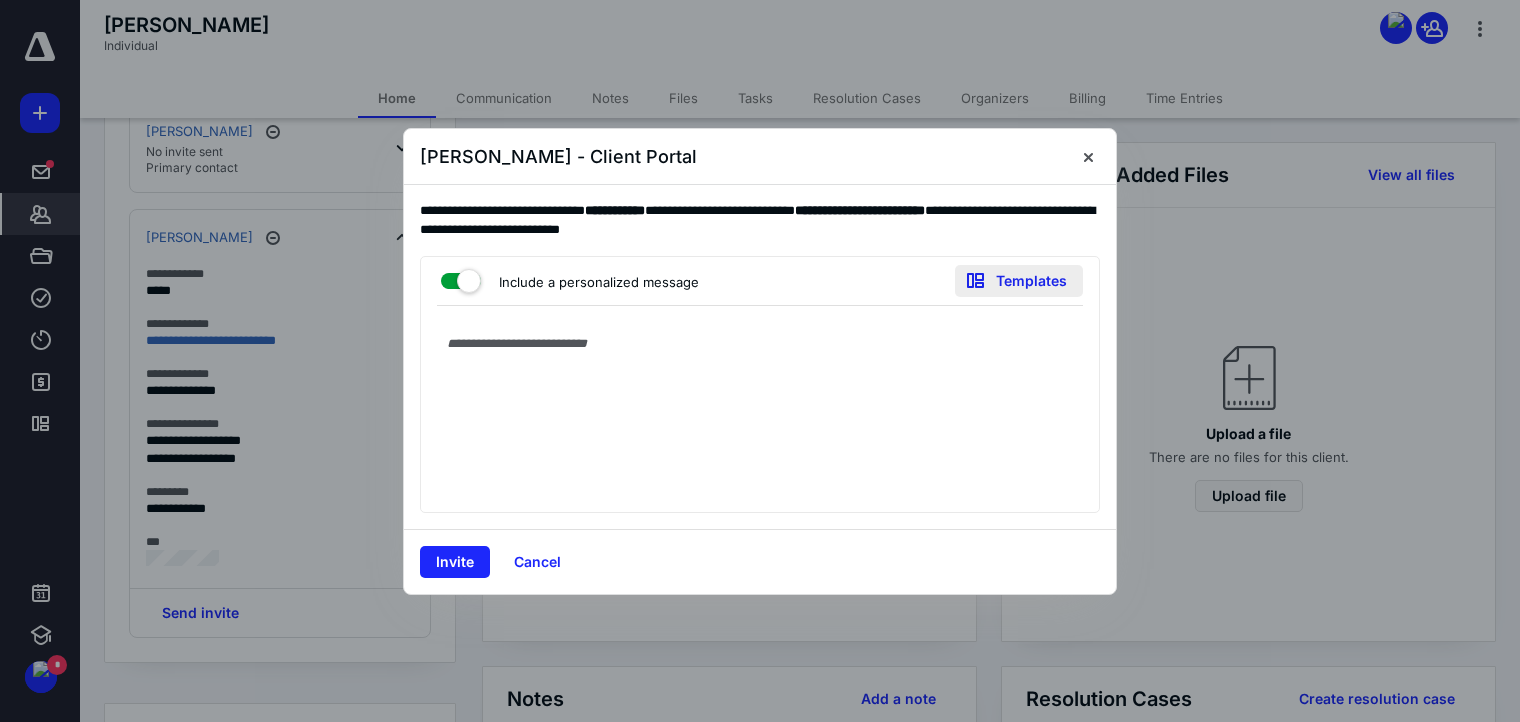 click on "Templates" at bounding box center [1019, 281] 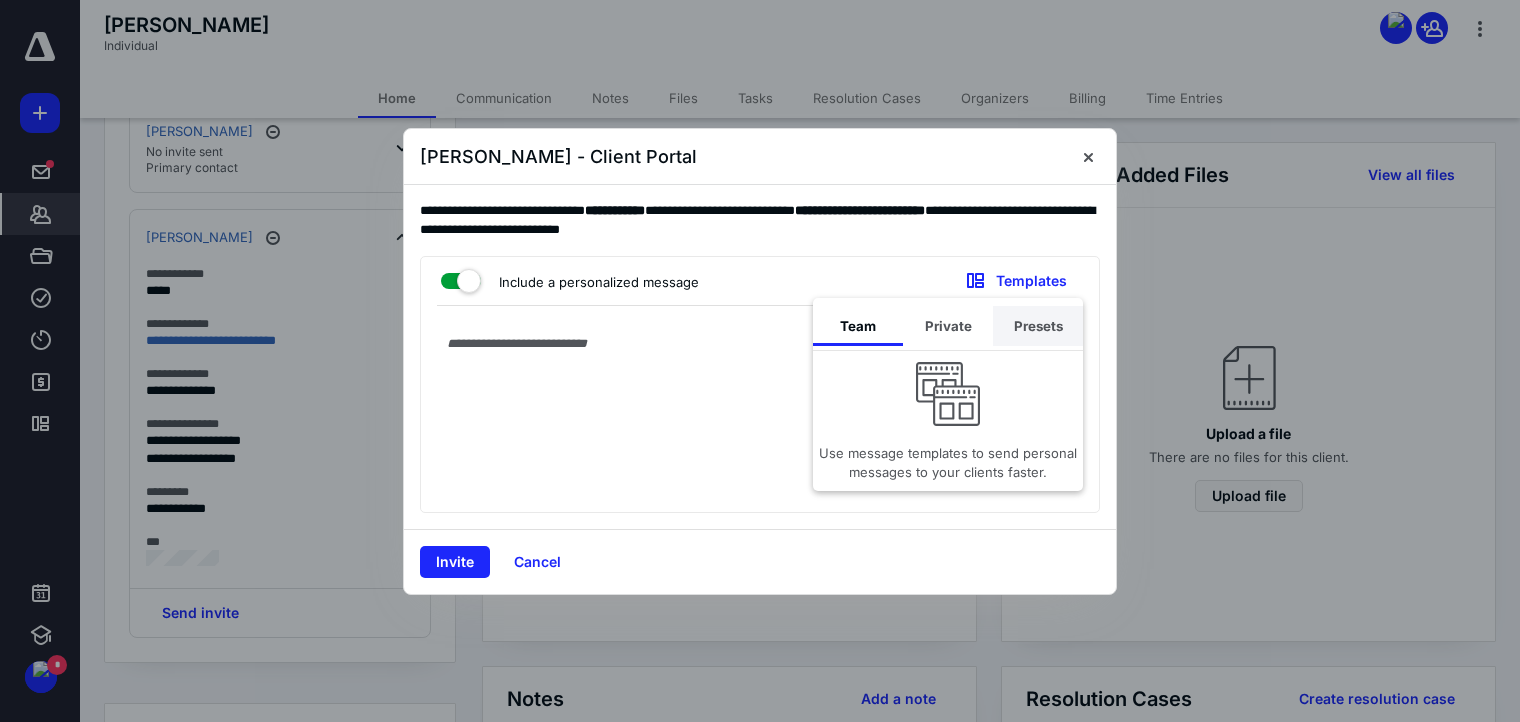 click on "Presets" at bounding box center (1038, 326) 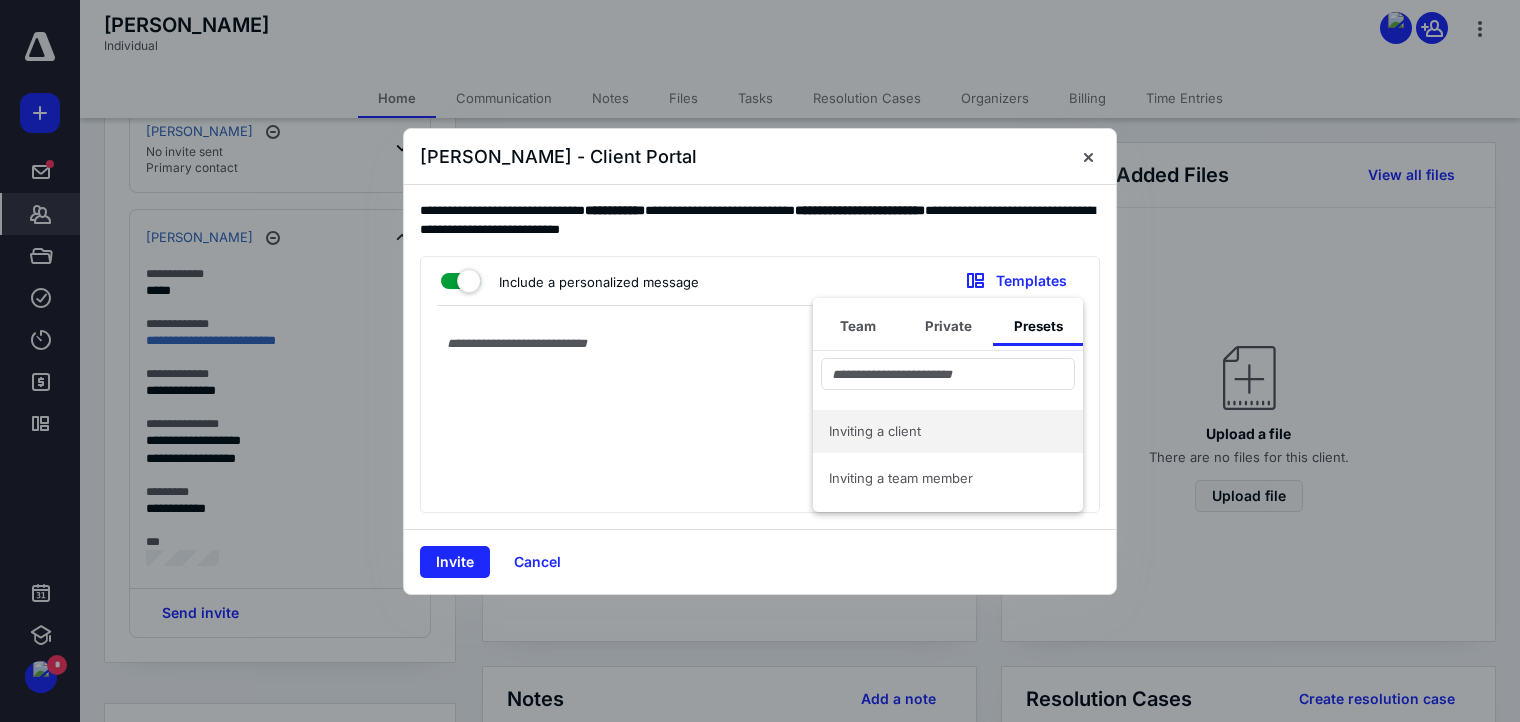 click on "Inviting a client" at bounding box center [948, 431] 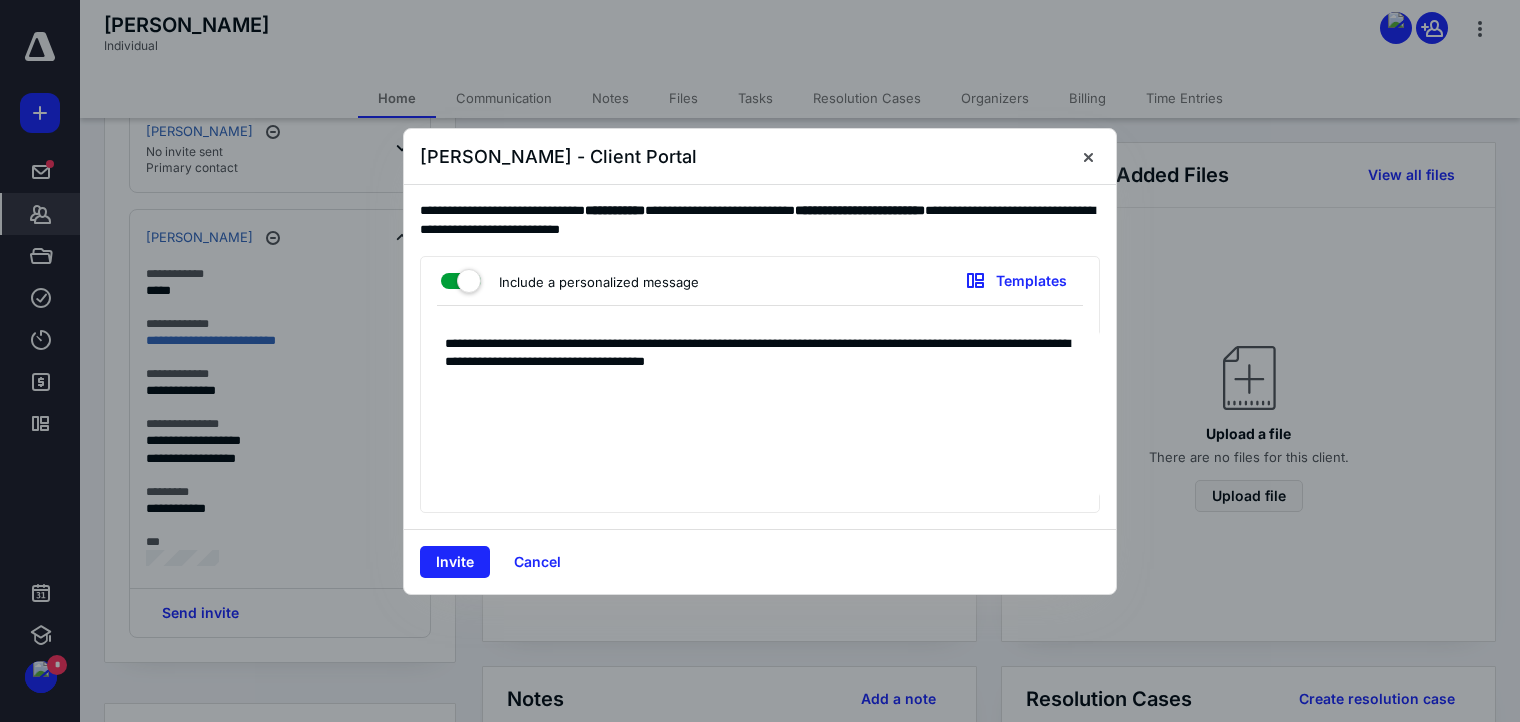 click on "Invite Cancel" at bounding box center (760, 561) 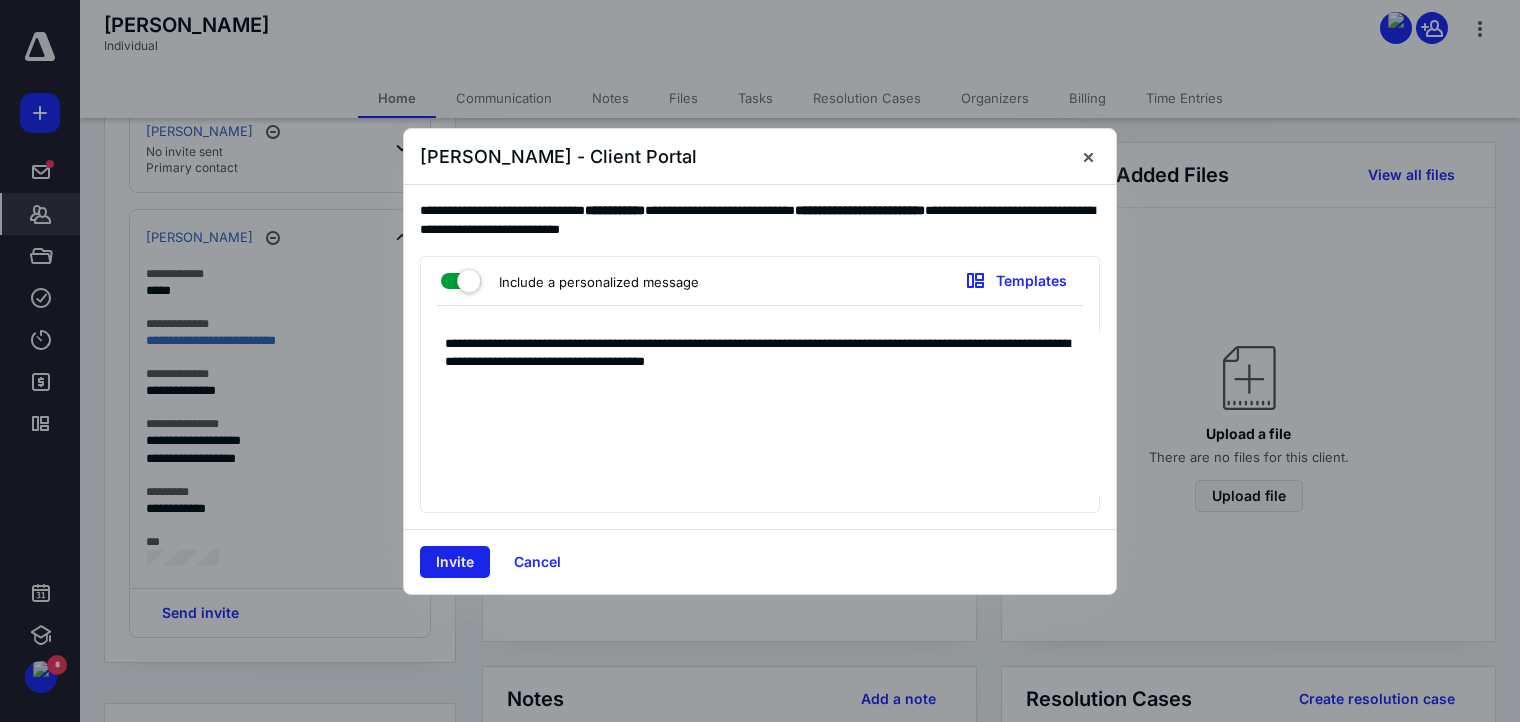 click on "Invite" at bounding box center [455, 562] 